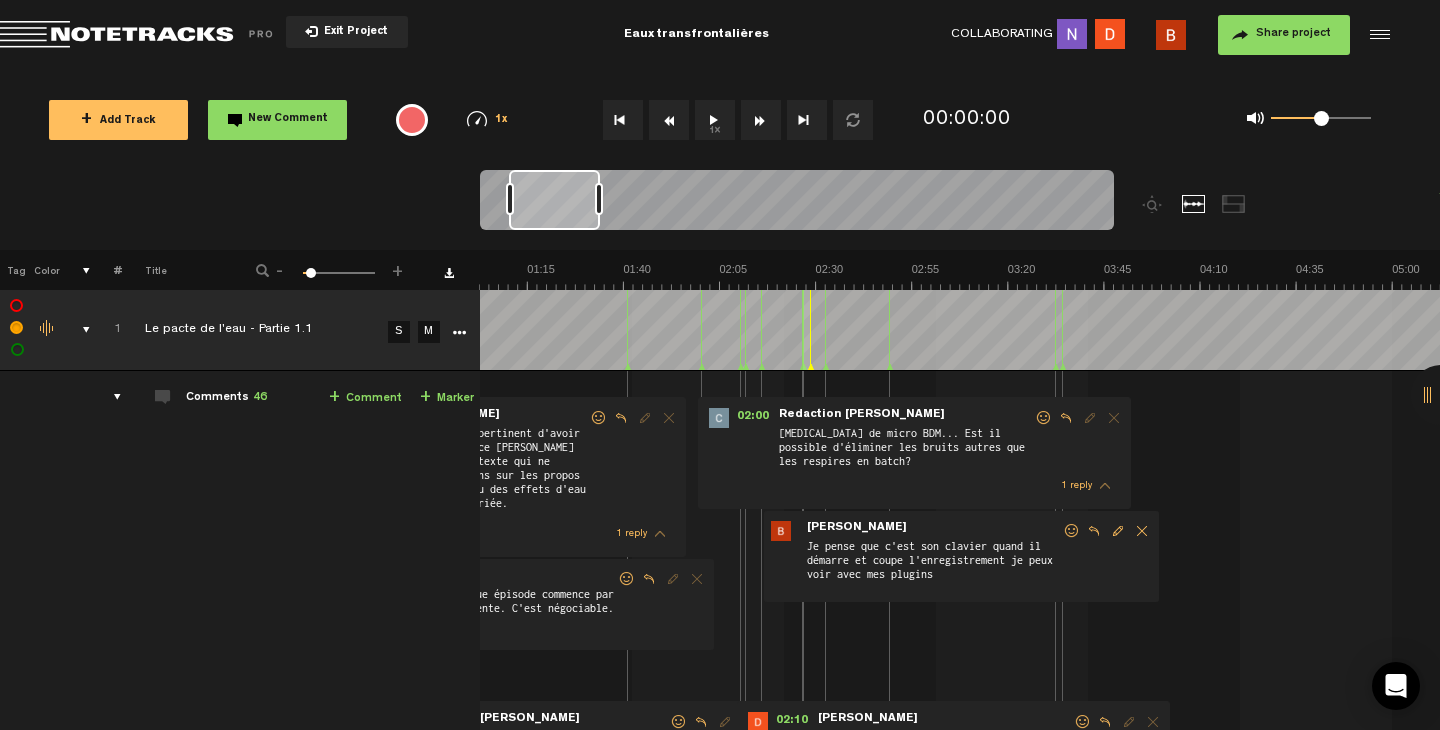 scroll, scrollTop: 0, scrollLeft: 0, axis: both 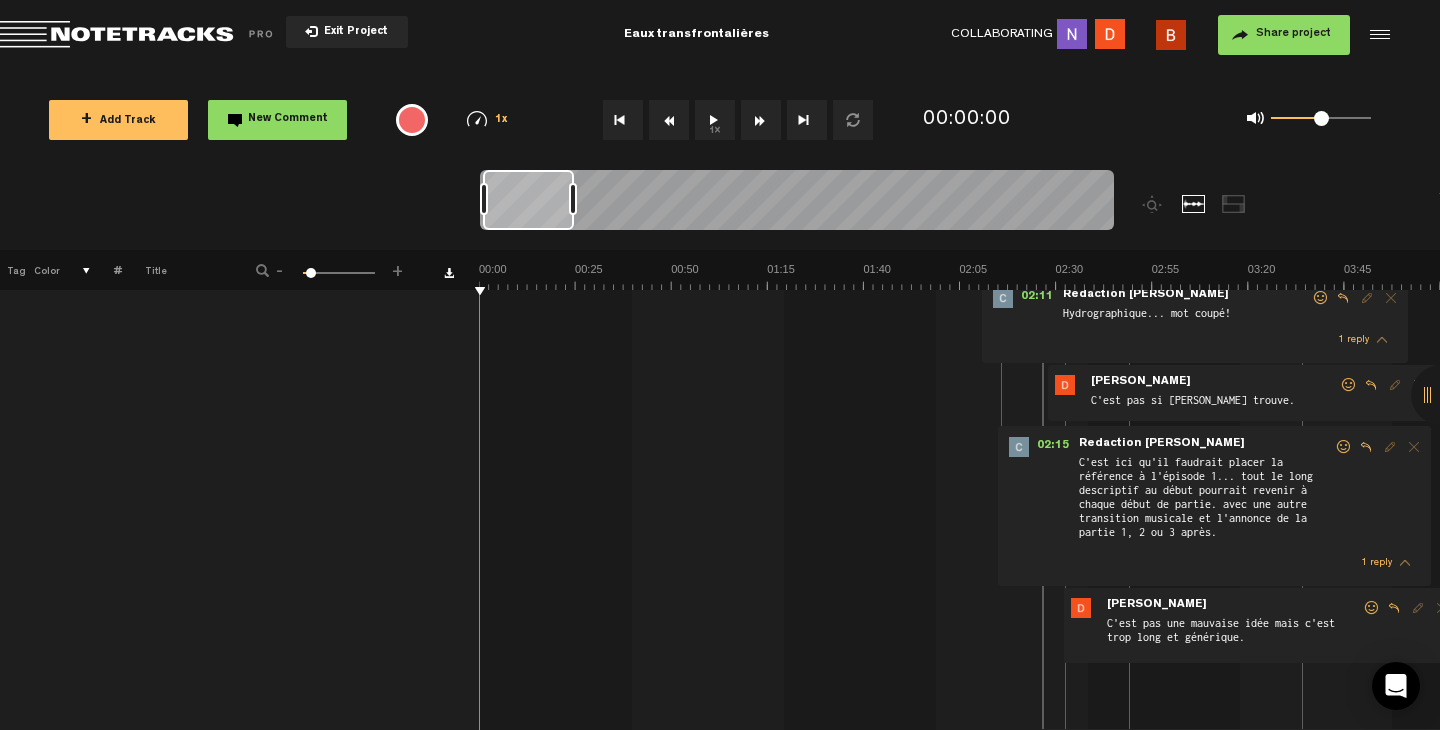 click at bounding box center (3362, 276) 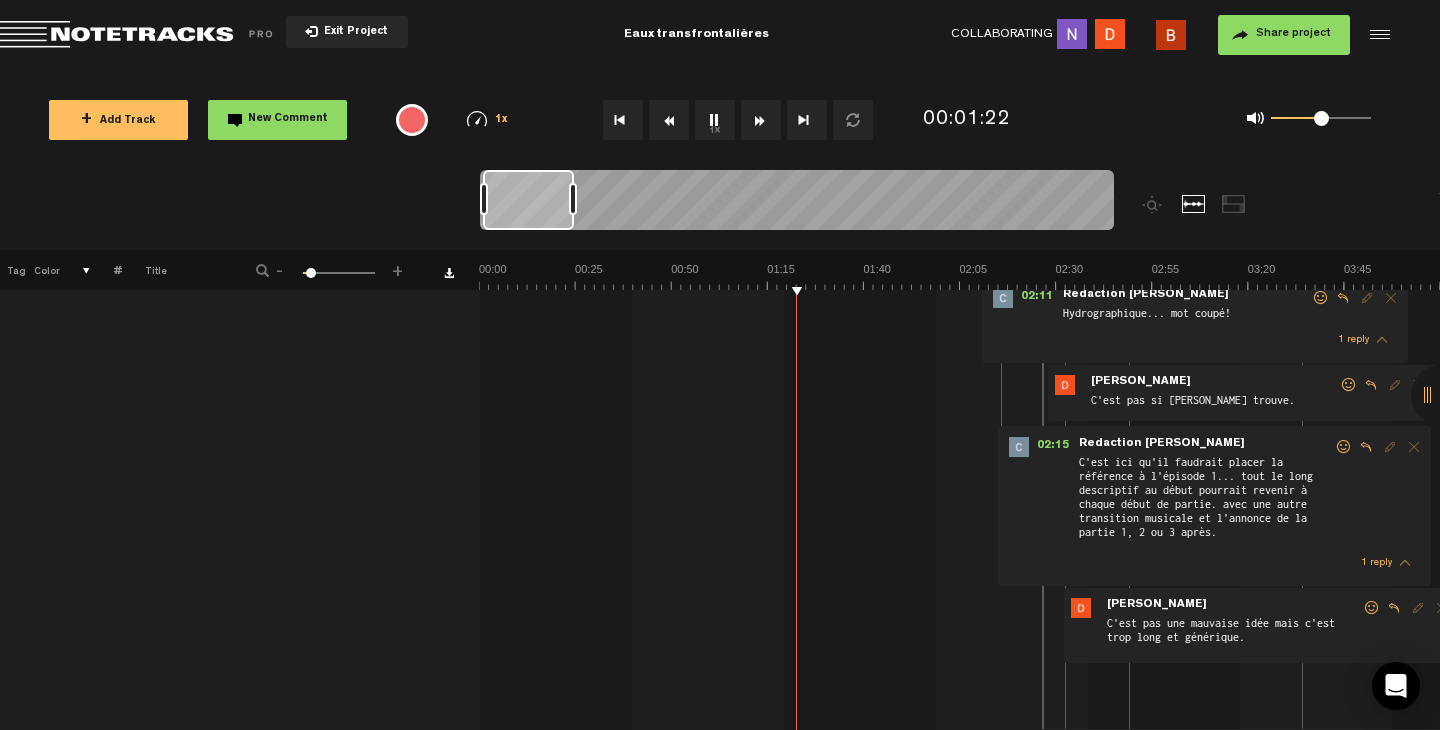 click at bounding box center (3362, 276) 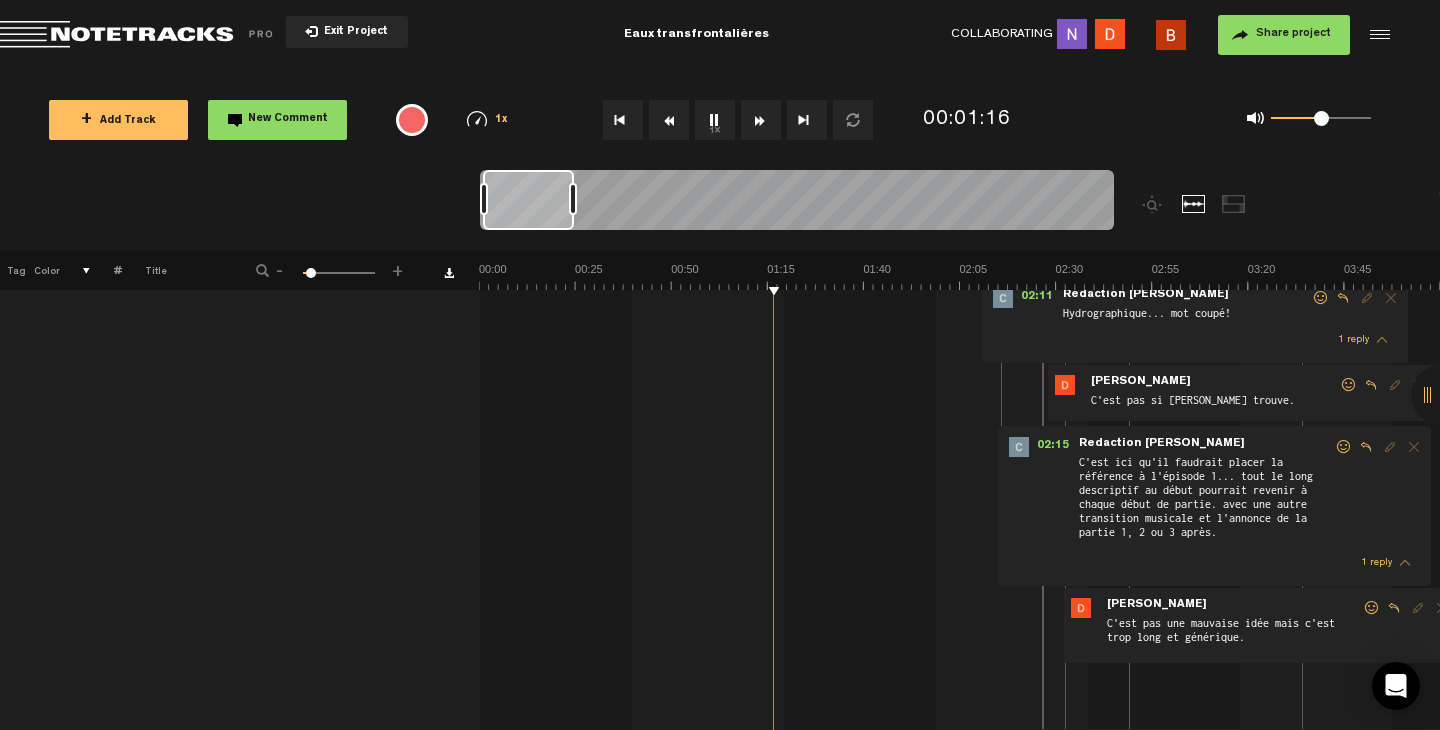 click at bounding box center (3362, 276) 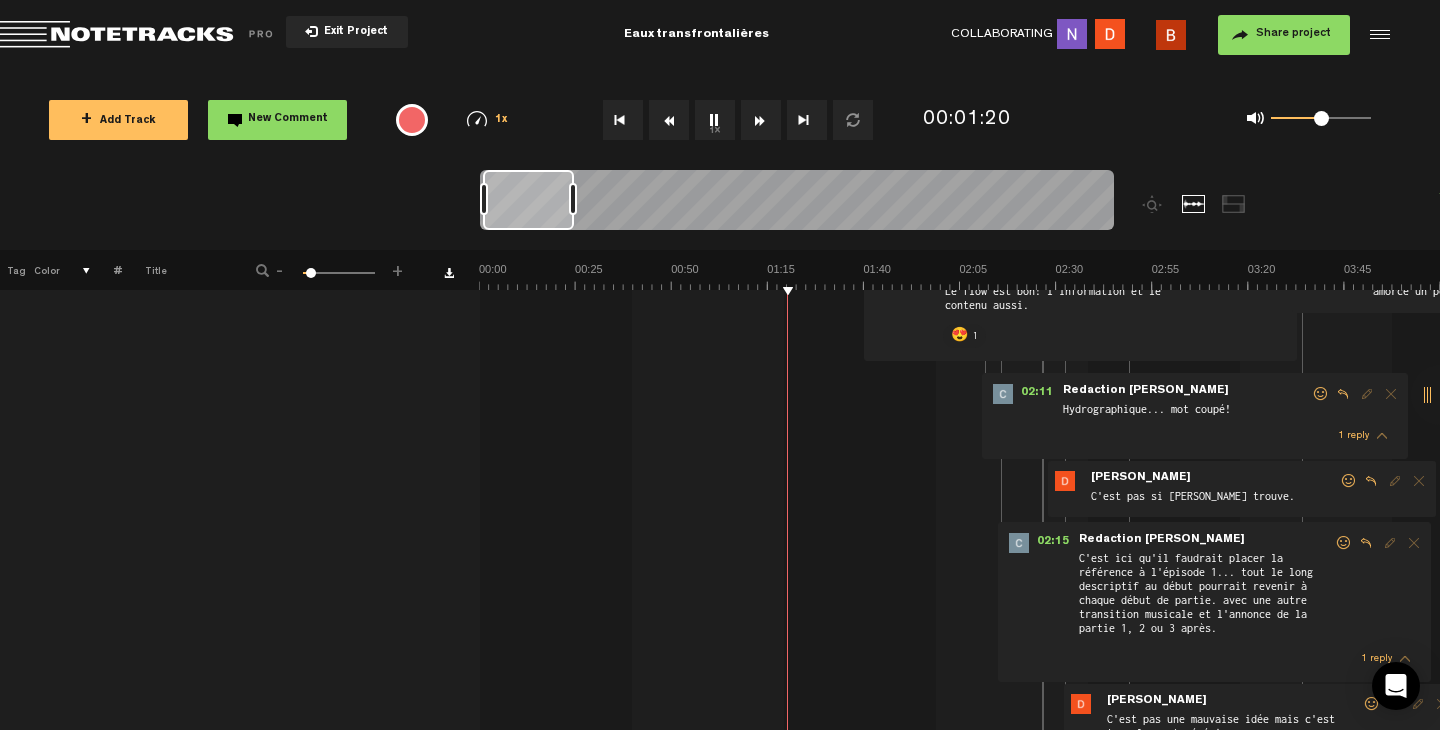 scroll, scrollTop: 779, scrollLeft: 0, axis: vertical 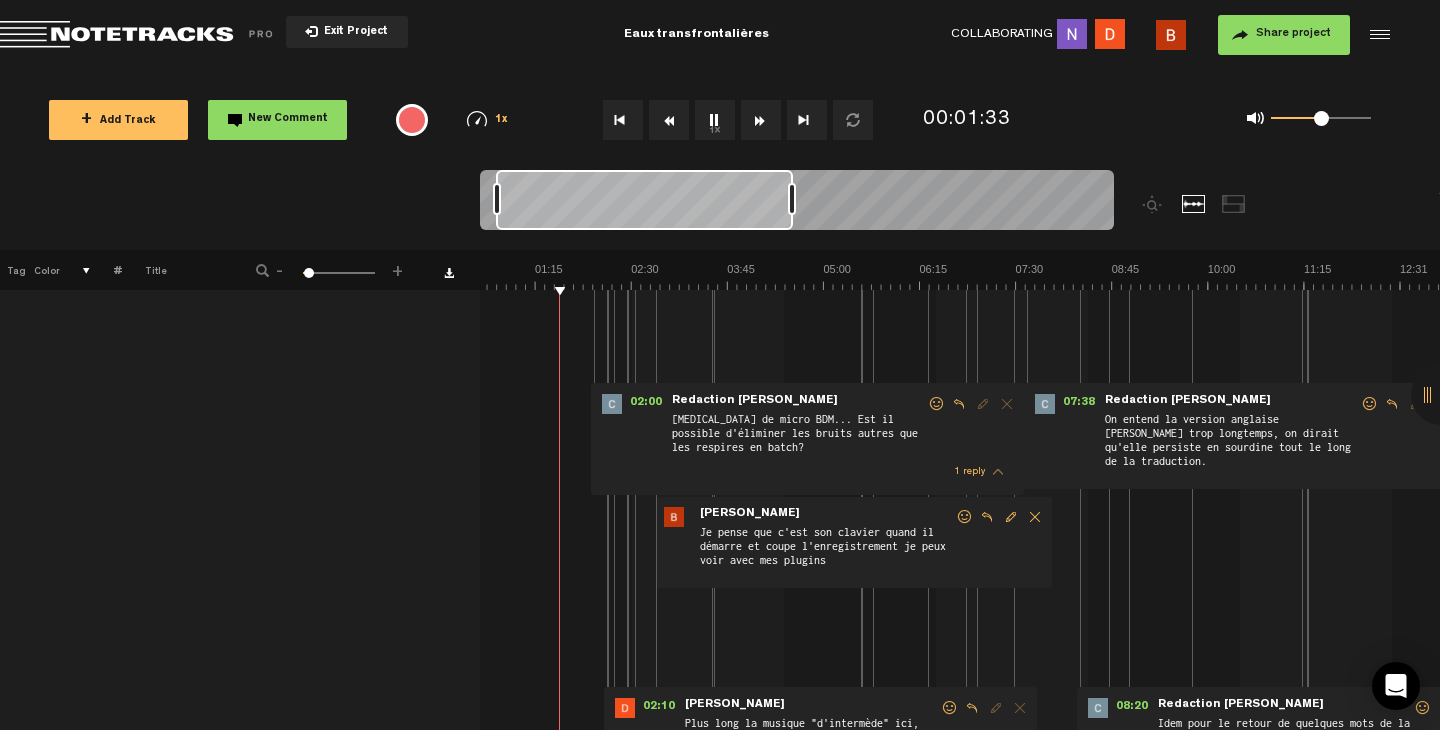 drag, startPoint x: 585, startPoint y: 195, endPoint x: 796, endPoint y: 198, distance: 211.02133 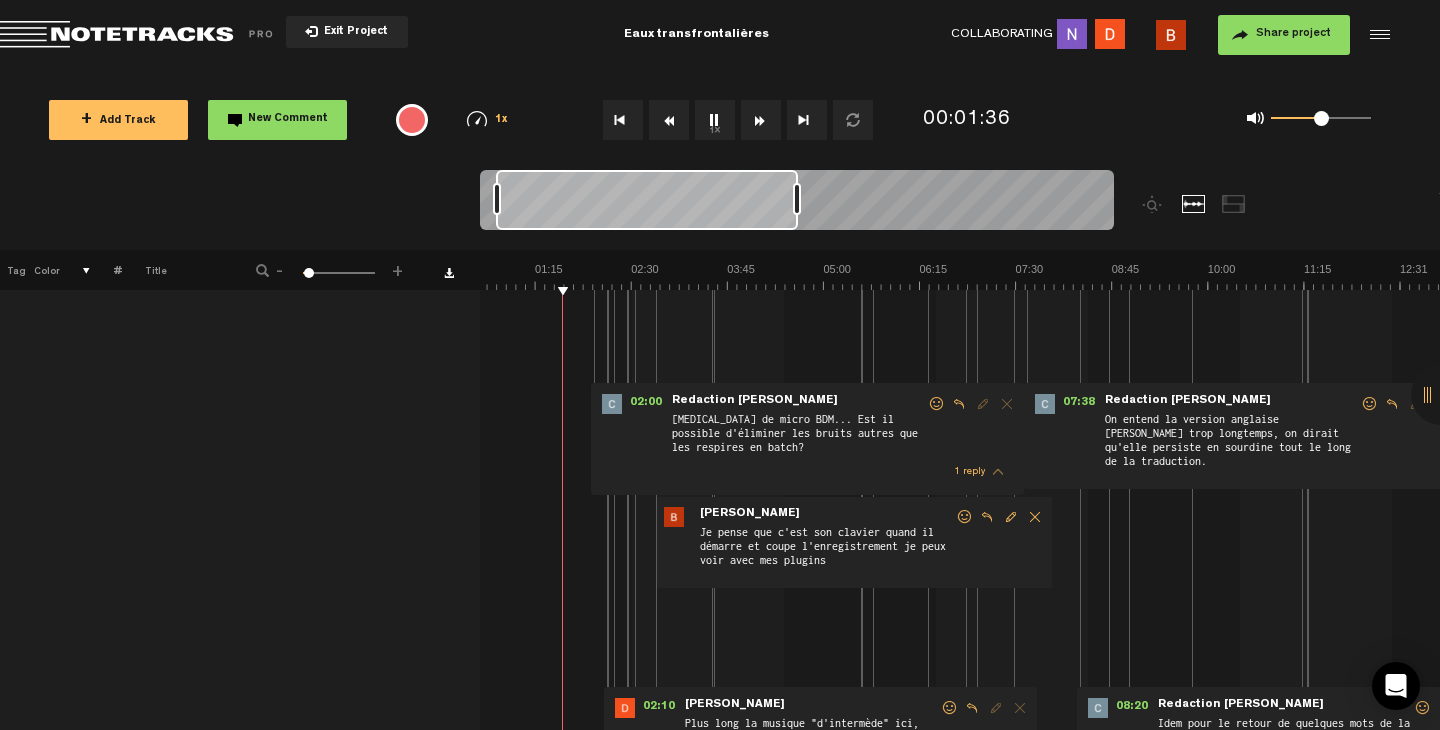 click at bounding box center (1400, 276) 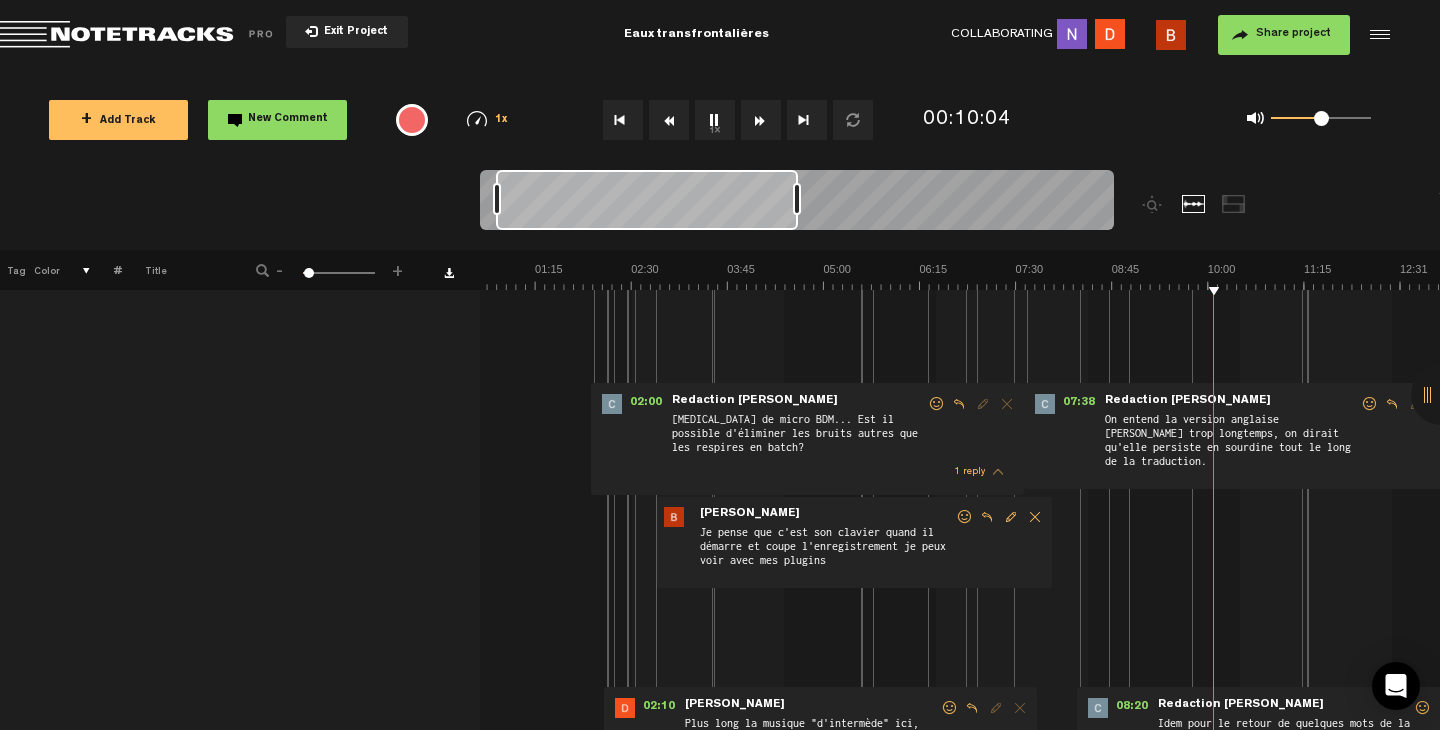 scroll, scrollTop: 807, scrollLeft: 16, axis: both 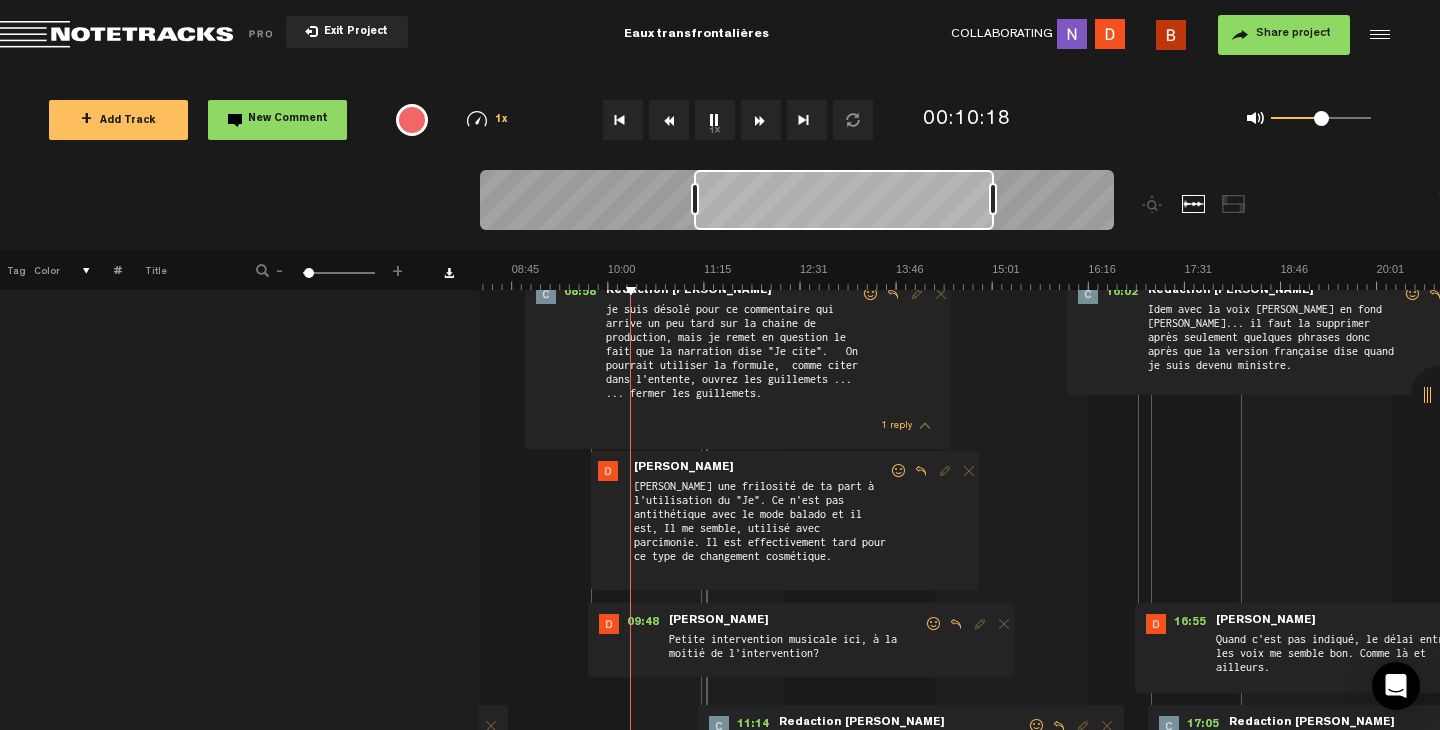 click at bounding box center (800, 276) 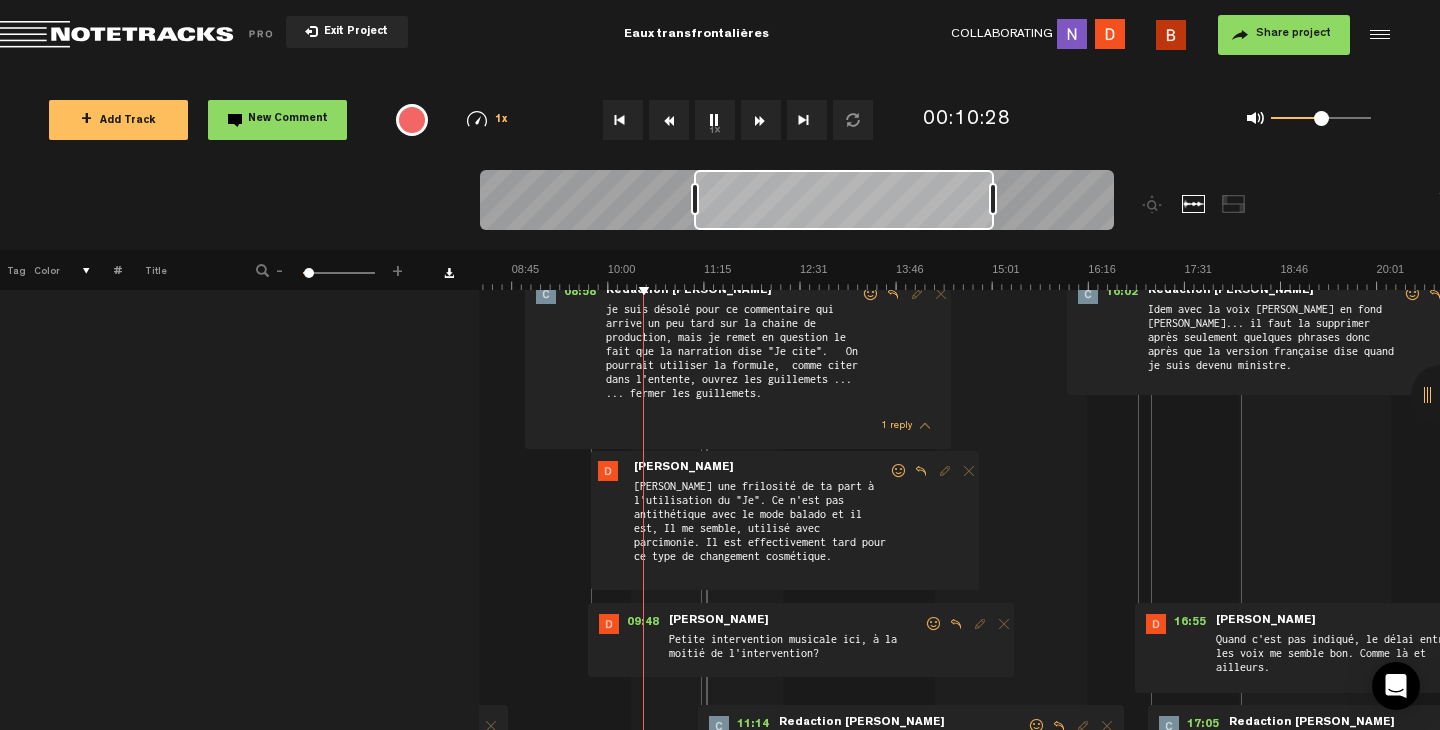 click at bounding box center (800, 276) 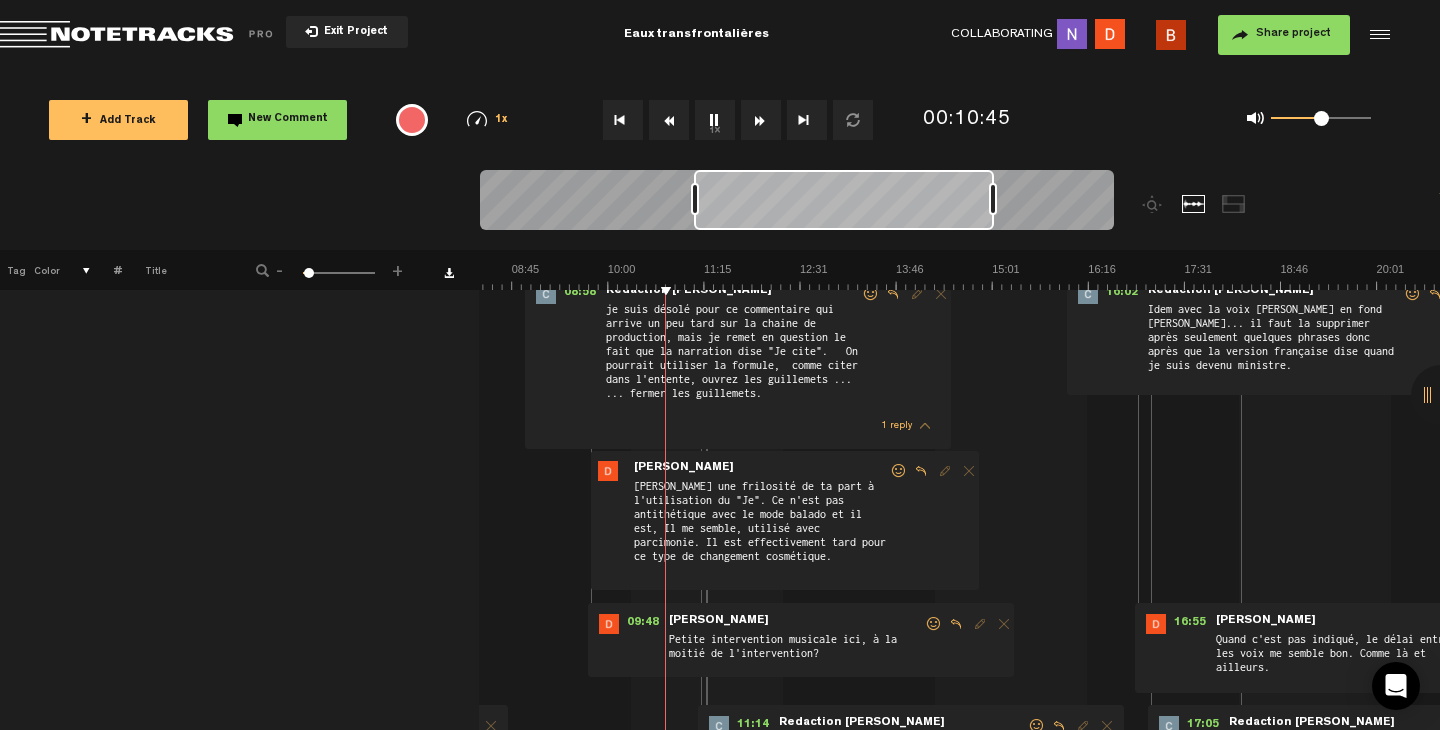 click at bounding box center [800, 276] 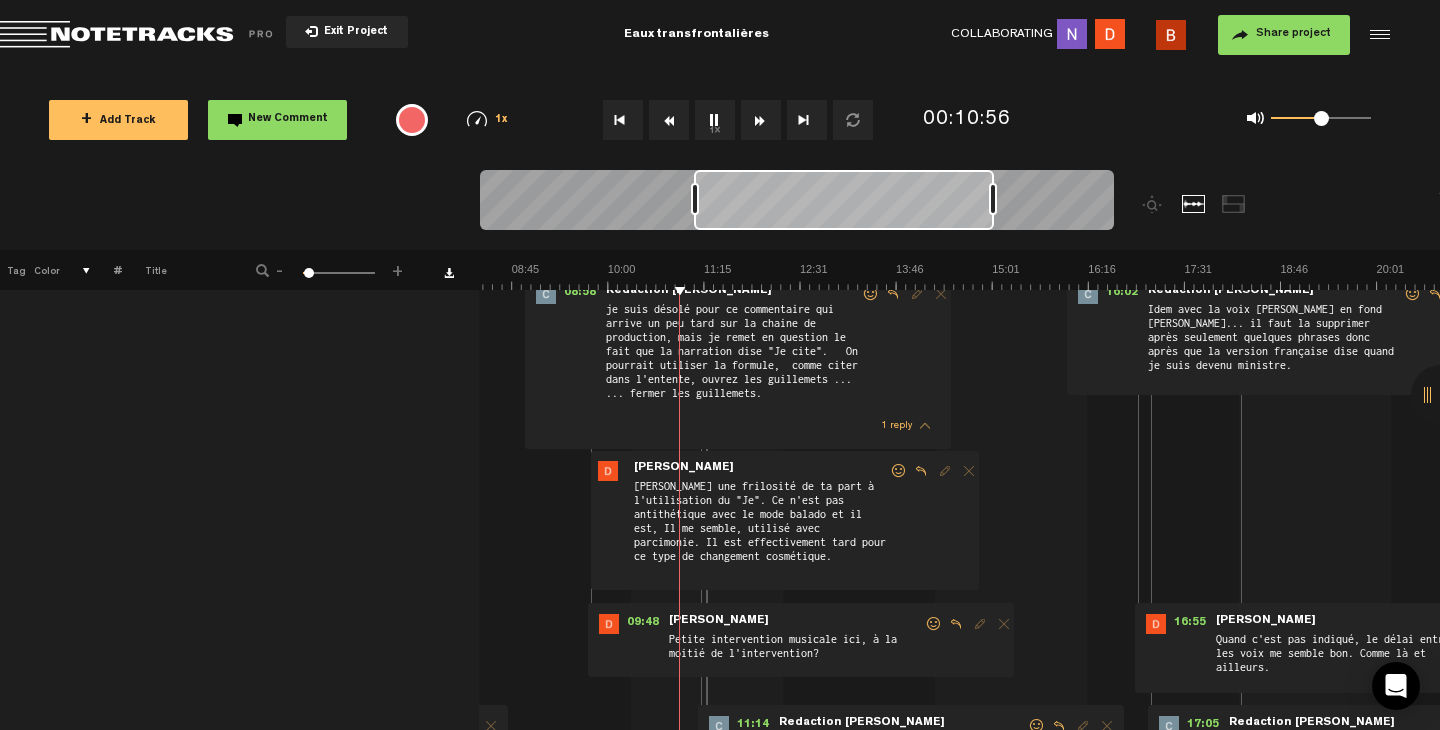 click at bounding box center [800, 276] 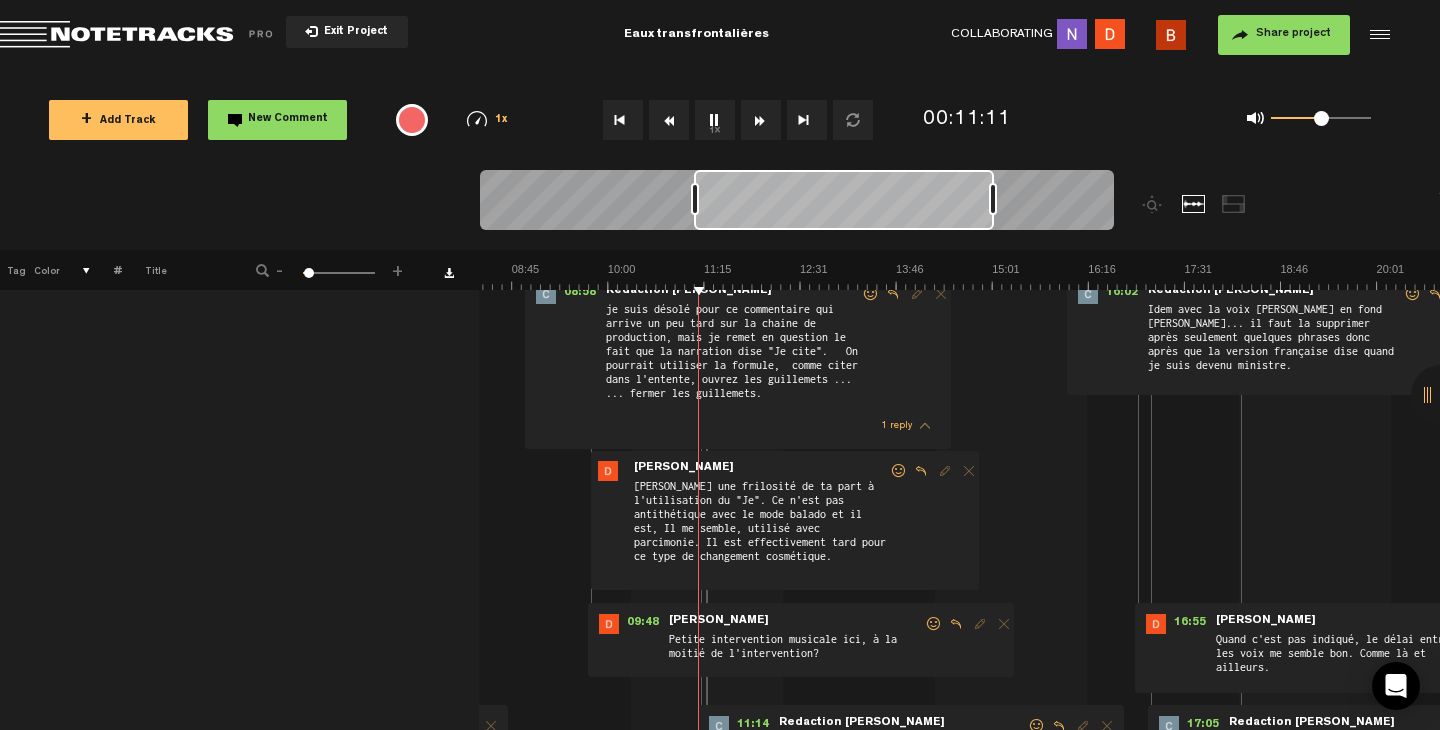 click at bounding box center (800, 276) 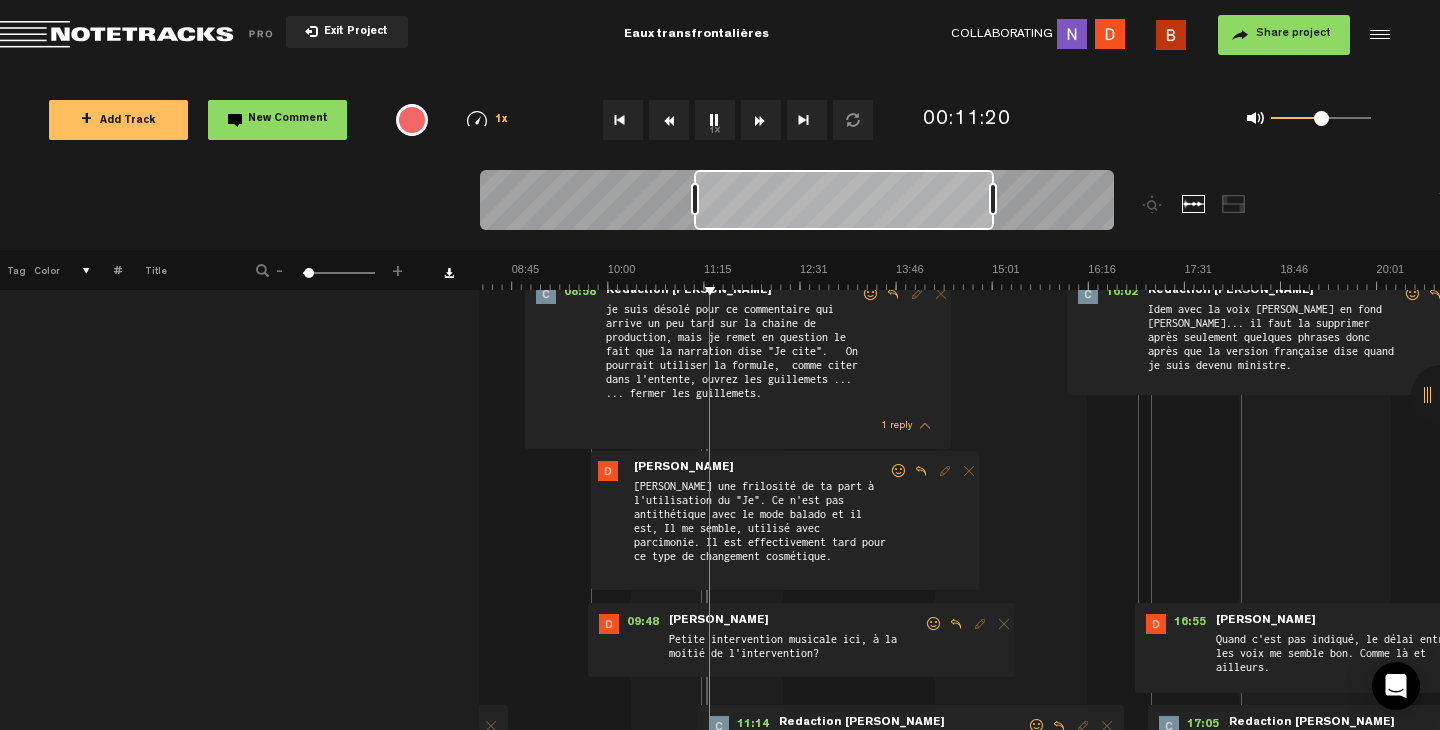click at bounding box center [800, 276] 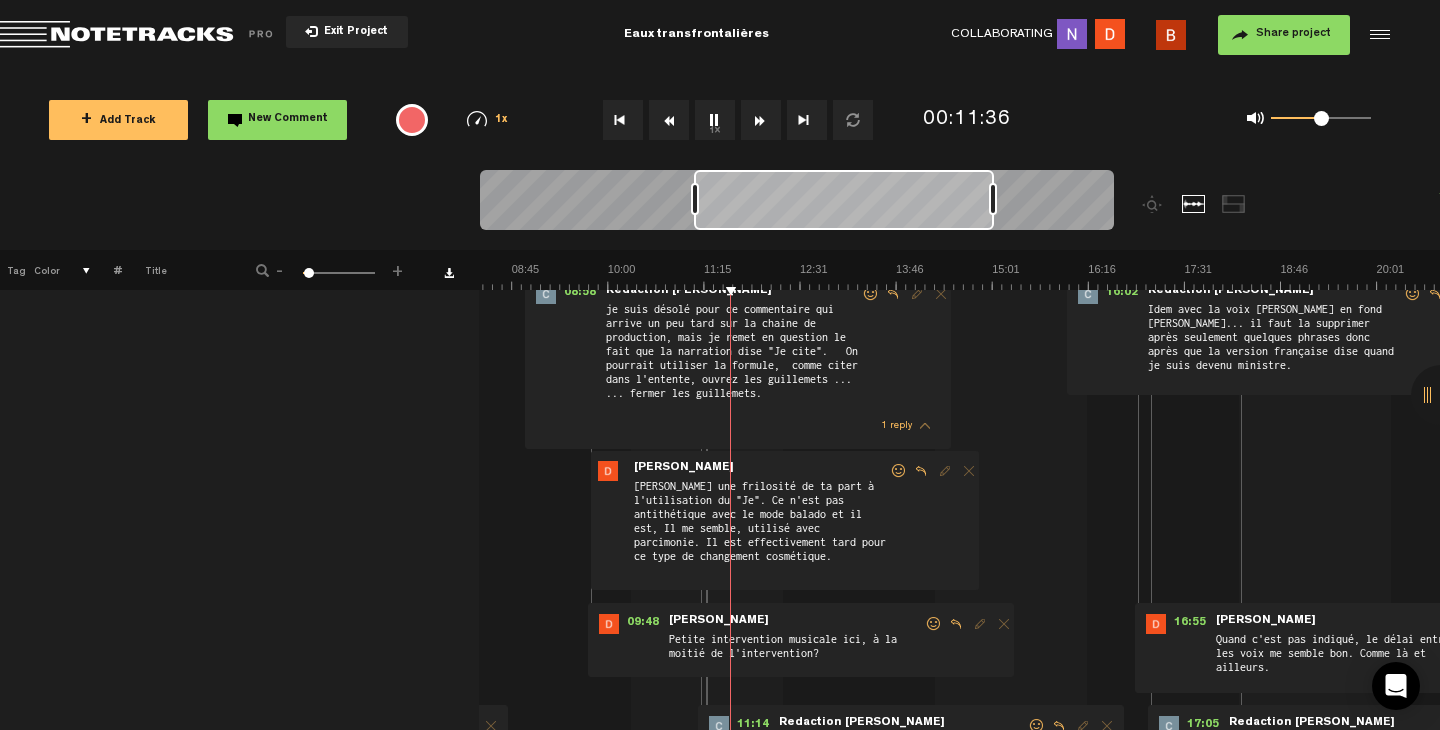 click at bounding box center (800, 276) 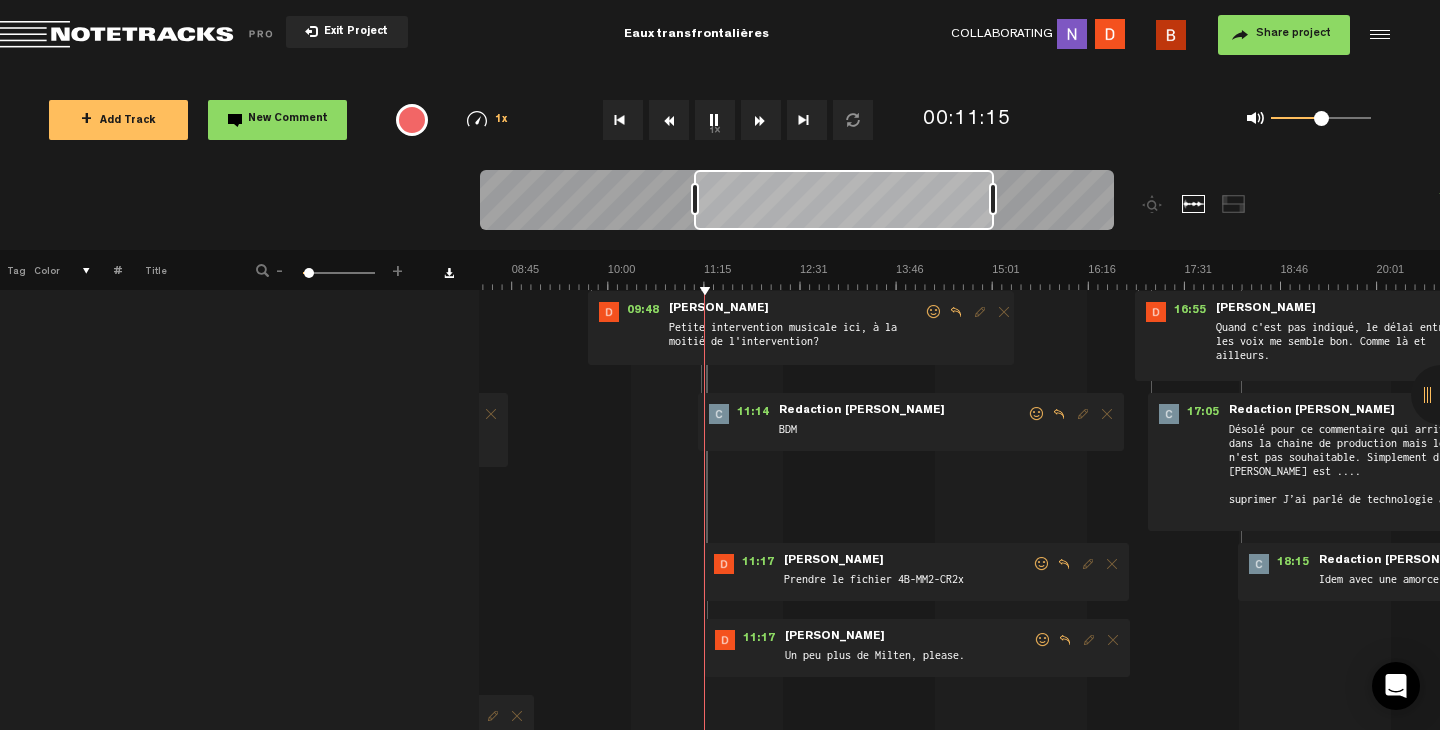 scroll, scrollTop: 1915, scrollLeft: 16, axis: both 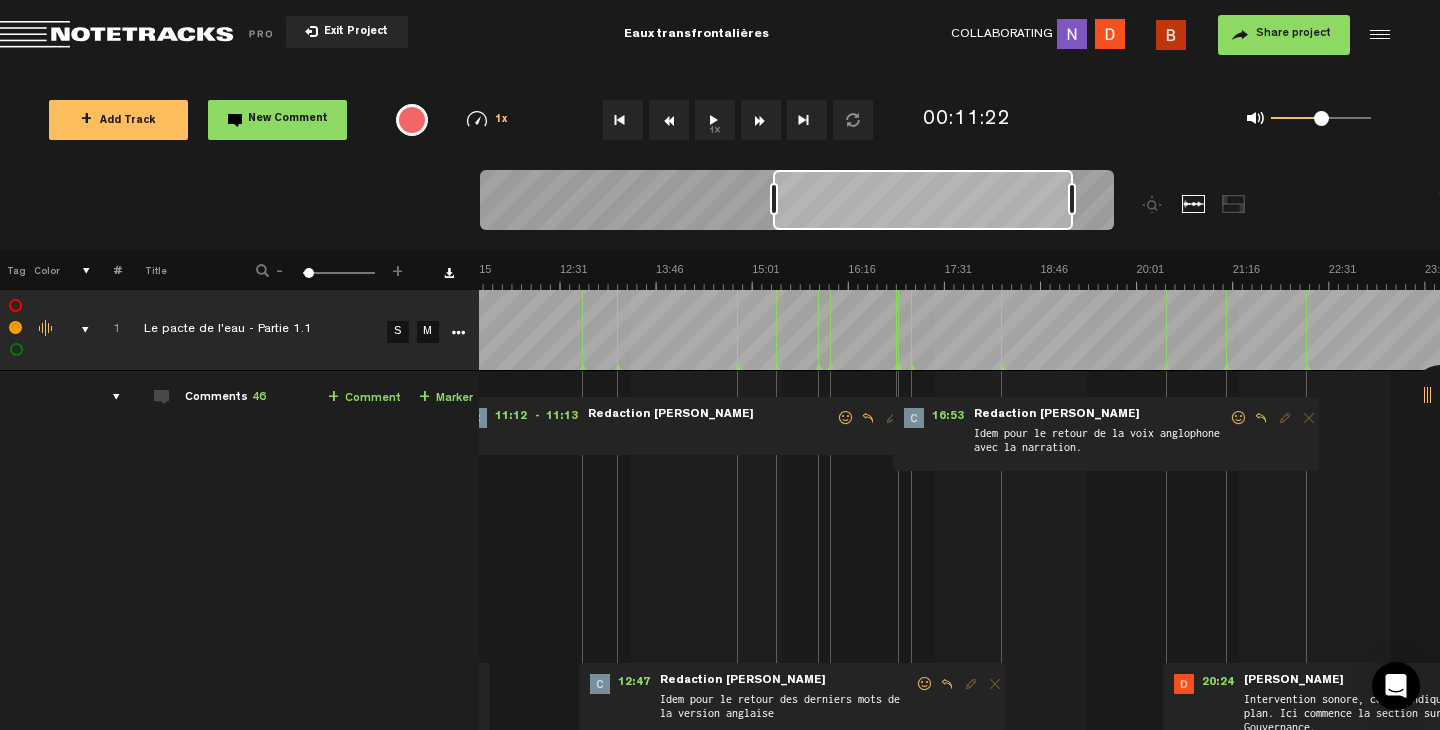 click at bounding box center [560, 276] 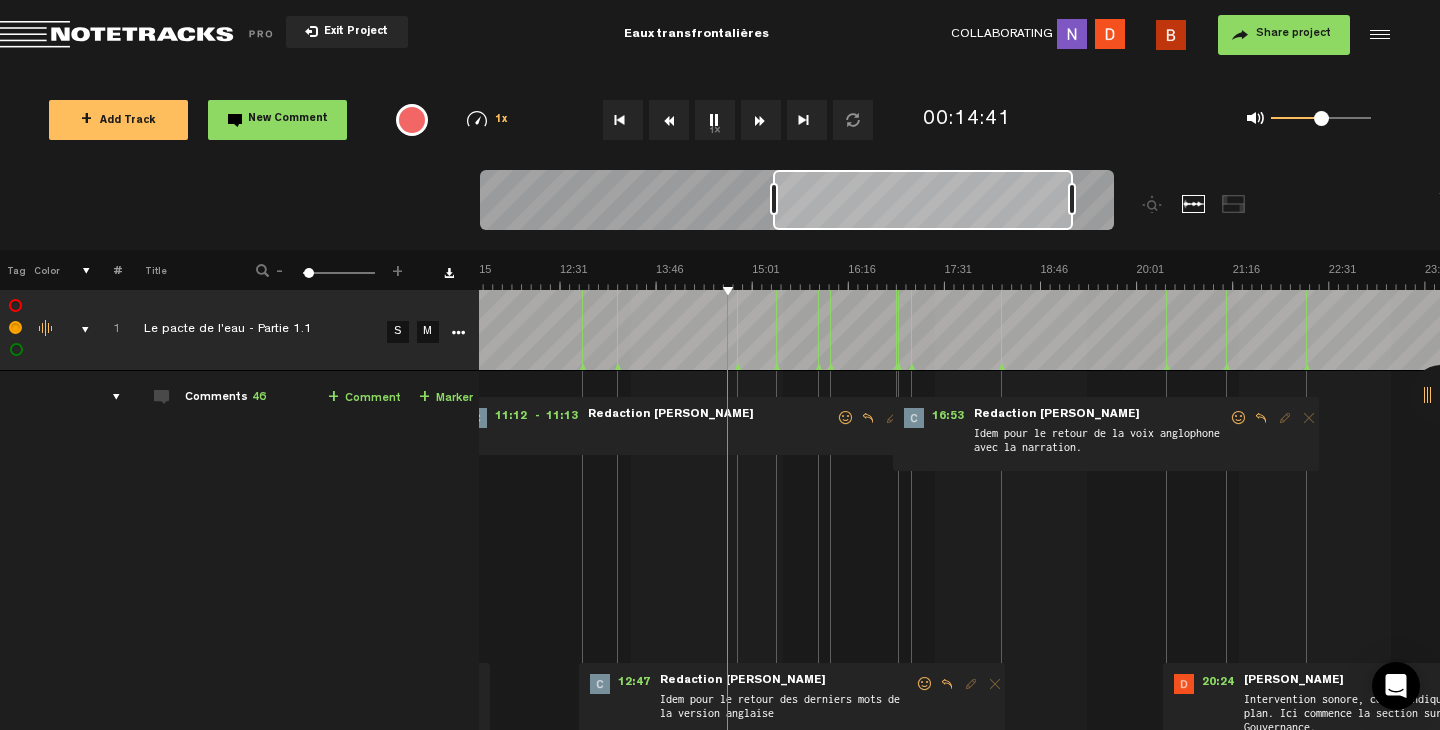 click on "1x" at bounding box center (715, 120) 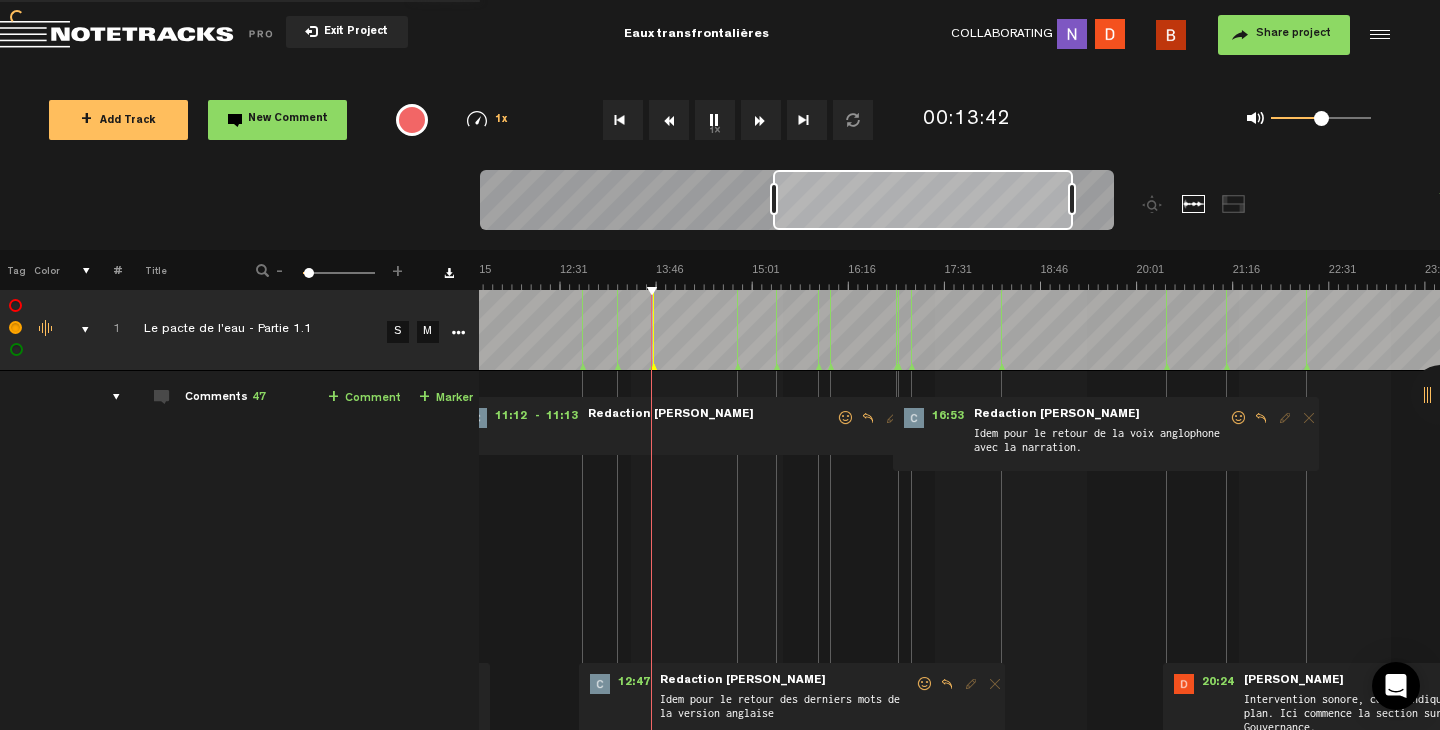 click on "1         Le pacte de l'eau - Partie 1.1                     S             M                         Le pacte de l'eau - Partie 1.1 by [PERSON_NAME]  4 collaborators                        00:04 -     • Redaction [PERSON_NAME]:  "Pas certain que ce soit pertinent d'avoir [PERSON_NAME] qui commence [PERSON_NAME] avec des propos hors contexte qui ne donnent aucune indications sur les propos du balado. une musique ou des effets d'eau serait tout aussi appropriée." Redaction [PERSON_NAME] Pas certain que ce soit pertinent d'avoir [PERSON_NAME] qui commence [PERSON_NAME] avec des propos hors contexte qui ne donnent aucune indications sur les propos du balado. une musique ou des effets d'eau serait tout aussi appropriée.          1 reply       -     • [PERSON_NAME]:  "L'idée est que chaque épisode commence par une citation différente. C'est négociable." [PERSON_NAME] L'idée est que chaque épisode commence par une citation différente. C'est négociable.                 1" at bounding box center [959, 2126] 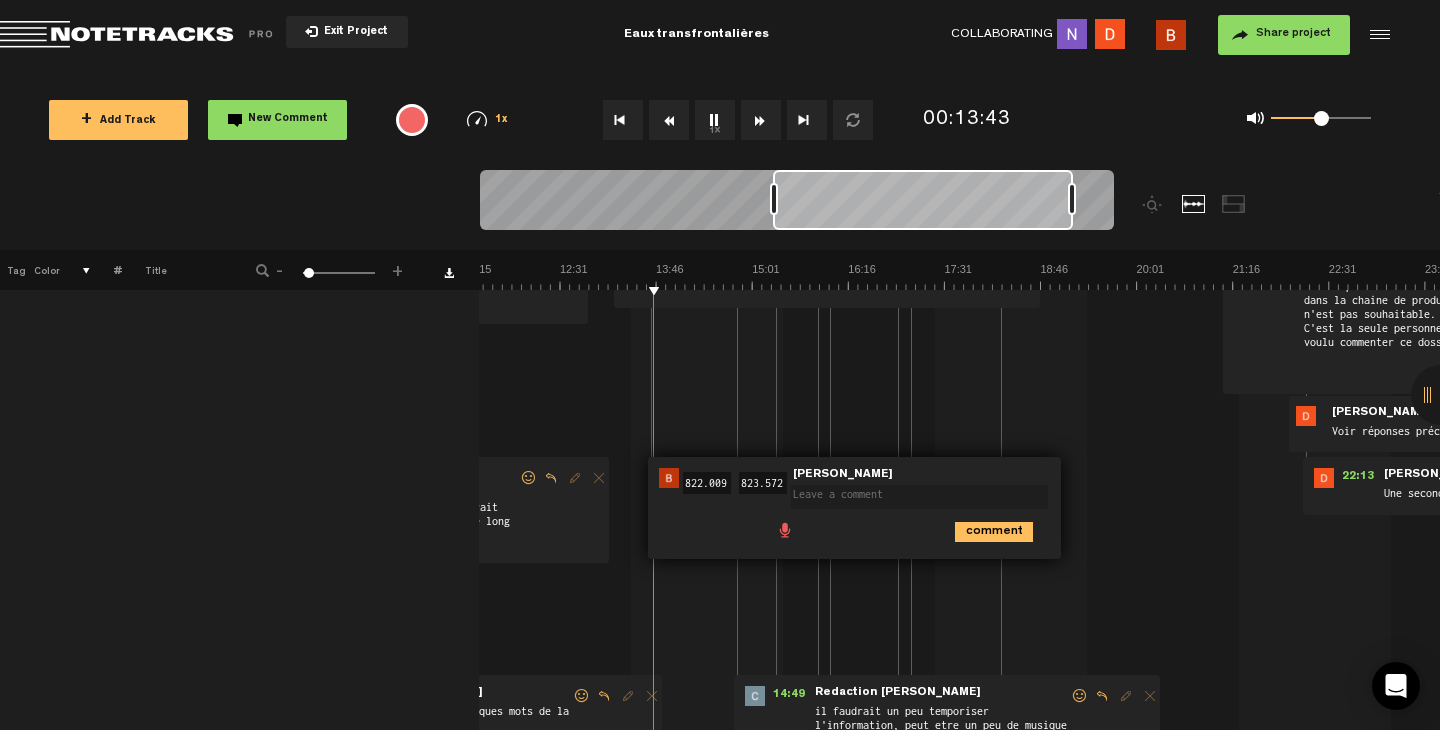 click on "1         Le pacte de l'eau - Partie 1.1                     S             M                         Le pacte de l'eau - Partie 1.1 by [PERSON_NAME]  4 collaborators                        00:04 -     • Redaction [PERSON_NAME]:  "Pas certain que ce soit pertinent d'avoir [PERSON_NAME] qui commence [PERSON_NAME] avec des propos hors contexte qui ne donnent aucune indications sur les propos du balado. une musique ou des effets d'eau serait tout aussi appropriée." Redaction [PERSON_NAME] Pas certain que ce soit pertinent d'avoir [PERSON_NAME] qui commence [PERSON_NAME] avec des propos hors contexte qui ne donnent aucune indications sur les propos du balado. une musique ou des effets d'eau serait tout aussi appropriée.          1 reply       -     • [PERSON_NAME]:  "L'idée est que chaque épisode commence par une citation différente. C'est négociable." [PERSON_NAME] L'idée est que chaque épisode commence par une citation différente. C'est négociable.                 1" at bounding box center [959, 1393] 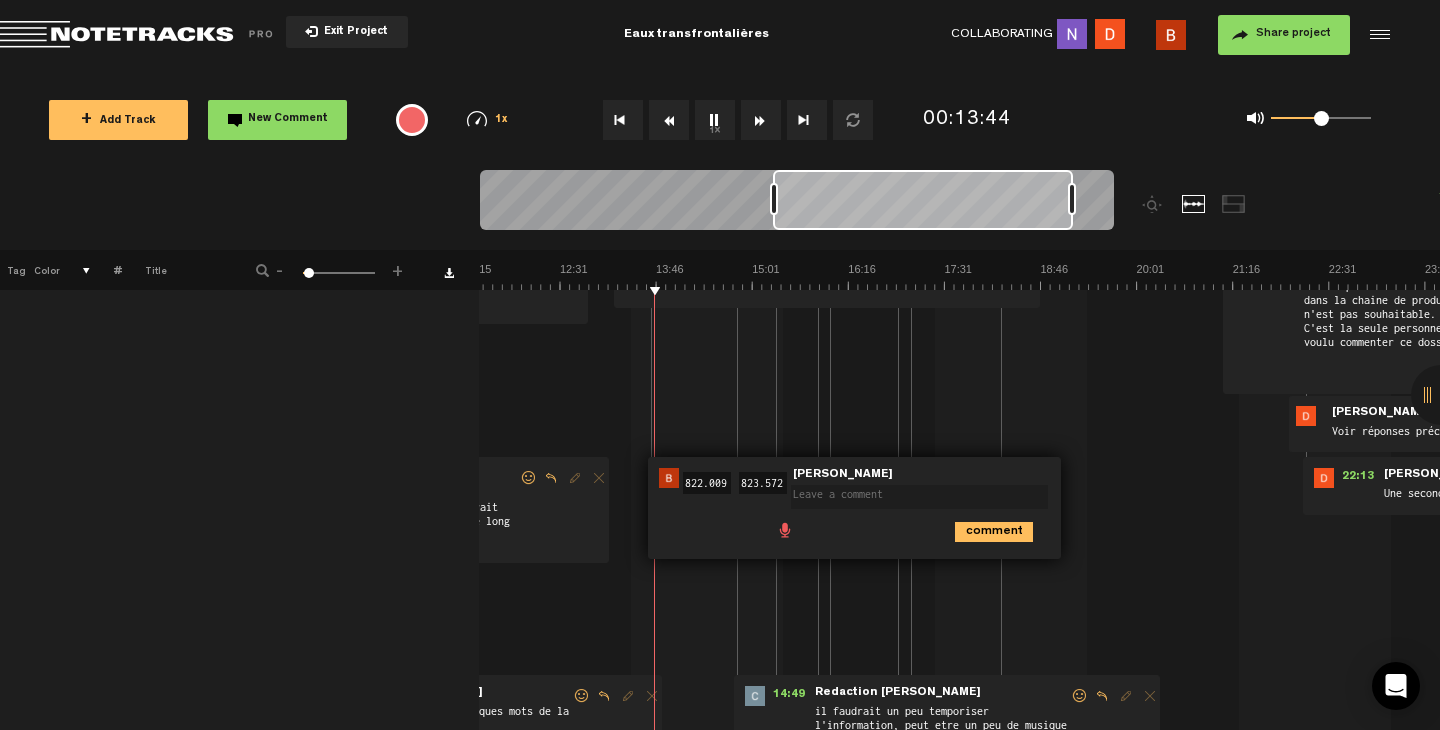 click on "1         Le pacte de l'eau - Partie 1.1                     S             M                         Le pacte de l'eau - Partie 1.1 by [PERSON_NAME]  4 collaborators                        00:04 -     • Redaction [PERSON_NAME]:  "Pas certain que ce soit pertinent d'avoir [PERSON_NAME] qui commence [PERSON_NAME] avec des propos hors contexte qui ne donnent aucune indications sur les propos du balado. une musique ou des effets d'eau serait tout aussi appropriée." Redaction [PERSON_NAME] Pas certain que ce soit pertinent d'avoir [PERSON_NAME] qui commence [PERSON_NAME] avec des propos hors contexte qui ne donnent aucune indications sur les propos du balado. une musique ou des effets d'eau serait tout aussi appropriée.          1 reply       -     • [PERSON_NAME]:  "L'idée est que chaque épisode commence par une citation différente. C'est négociable." [PERSON_NAME] L'idée est que chaque épisode commence par une citation différente. C'est négociable.                 1" at bounding box center (959, 1393) 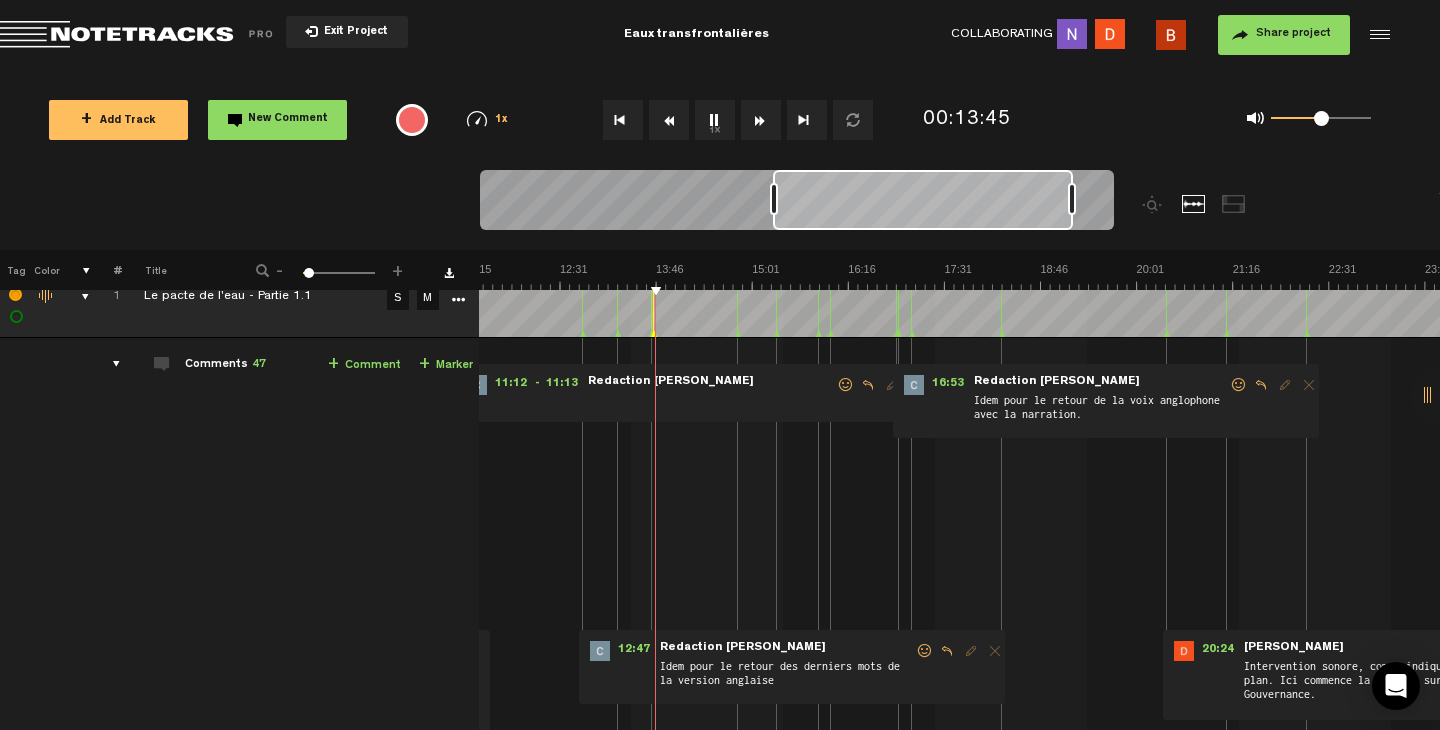 scroll, scrollTop: 0, scrollLeft: 16, axis: horizontal 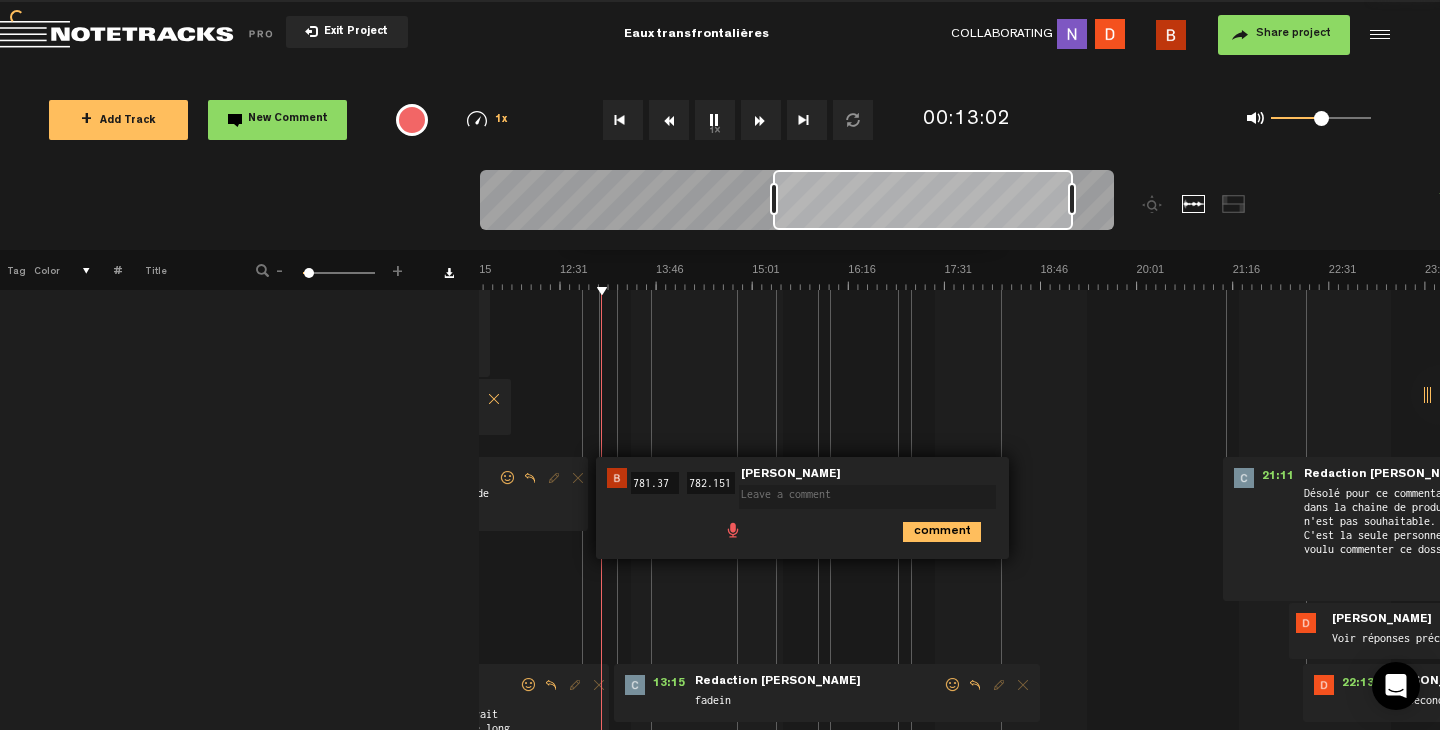 click on "1         Le pacte de l'eau - Partie 1.1                     S             M                         Le pacte de l'eau - Partie 1.1 by [PERSON_NAME]  4 collaborators                        00:04 -     • Redaction [PERSON_NAME]:  "Pas certain que ce soit pertinent d'avoir [PERSON_NAME] qui commence [PERSON_NAME] avec des propos hors contexte qui ne donnent aucune indications sur les propos du balado. une musique ou des effets d'eau serait tout aussi appropriée." Redaction [PERSON_NAME] Pas certain que ce soit pertinent d'avoir [PERSON_NAME] qui commence [PERSON_NAME] avec des propos hors contexte qui ne donnent aucune indications sur les propos du balado. une musique ou des effets d'eau serait tout aussi appropriée.          1 reply       -     • [PERSON_NAME]:  "L'idée est que chaque épisode commence par une citation différente. C'est négociable." [PERSON_NAME] L'idée est que chaque épisode commence par une citation différente. C'est négociable.                 1" at bounding box center [959, 1605] 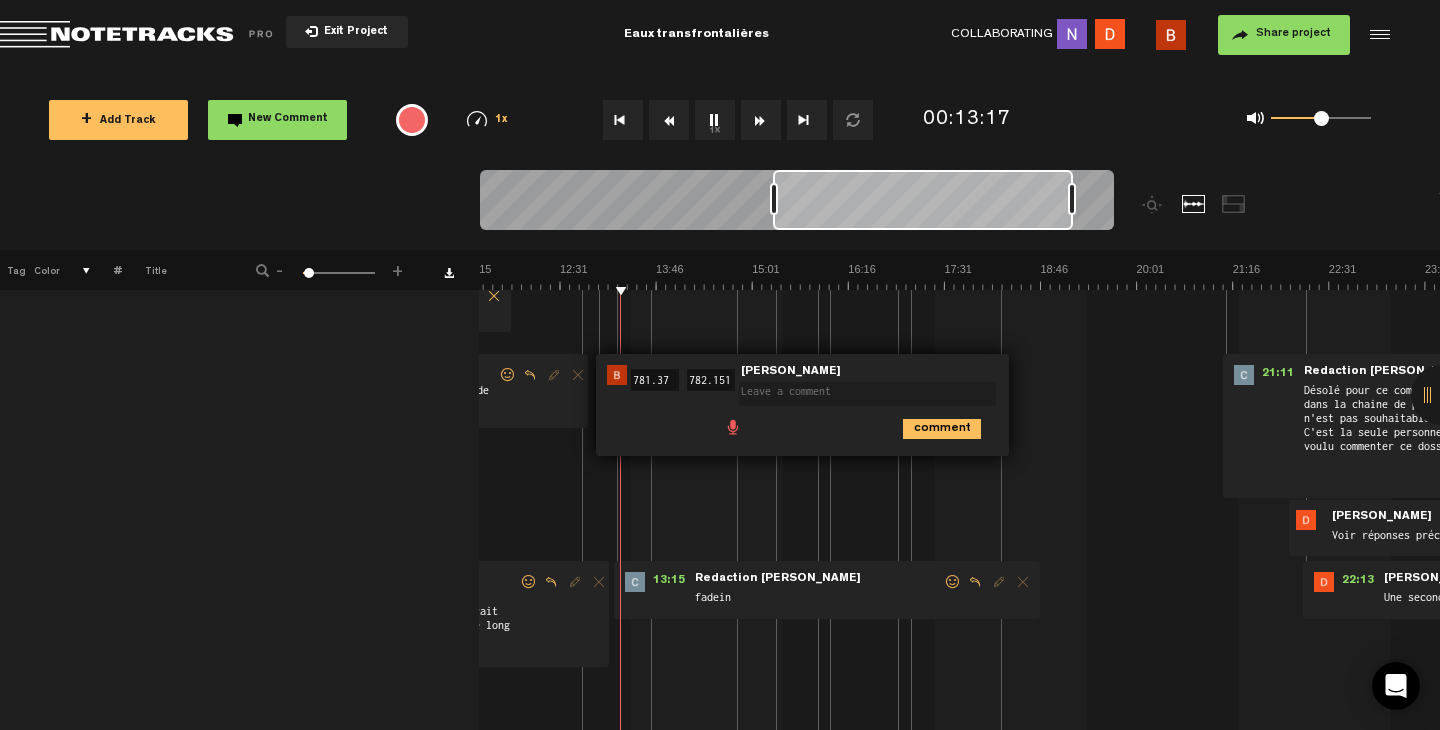 scroll, scrollTop: 641, scrollLeft: 16, axis: both 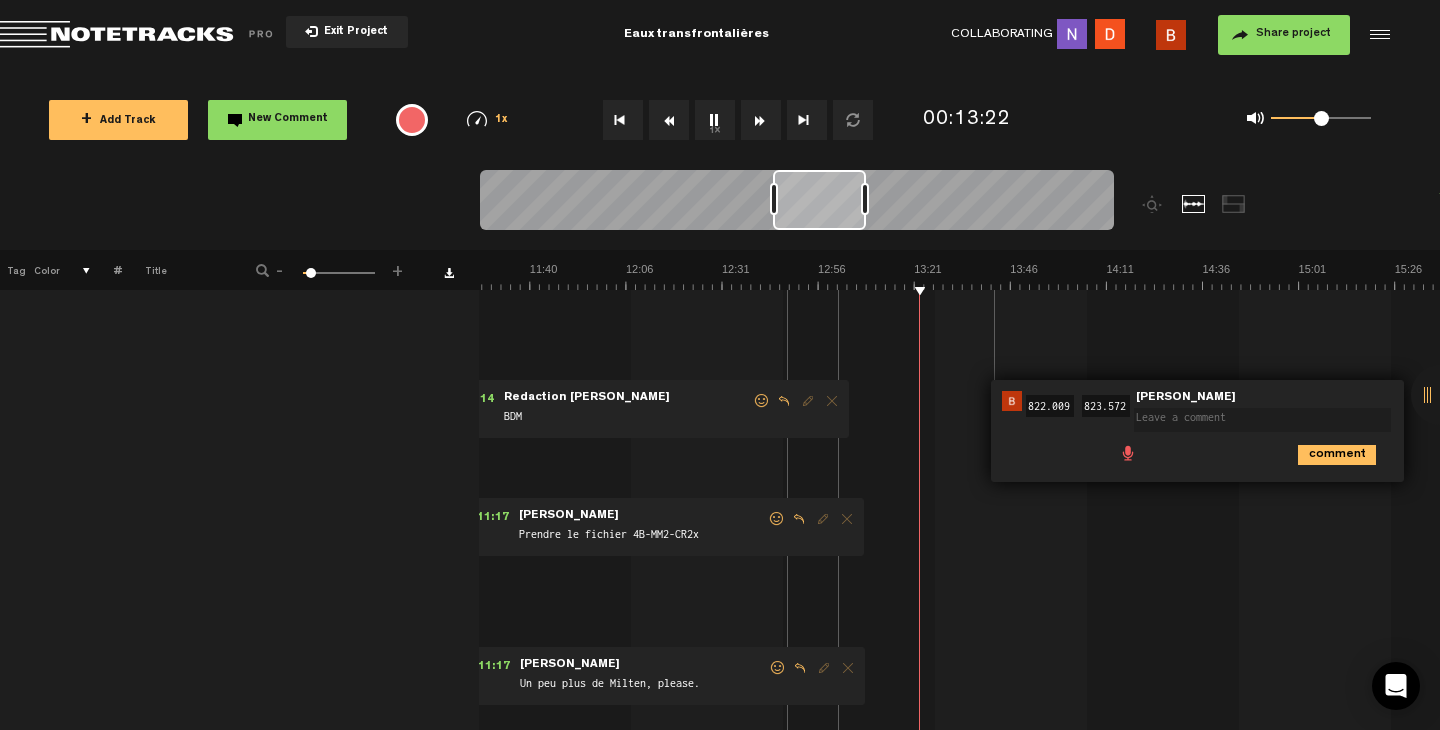 drag, startPoint x: 1071, startPoint y: 197, endPoint x: 864, endPoint y: 207, distance: 207.24141 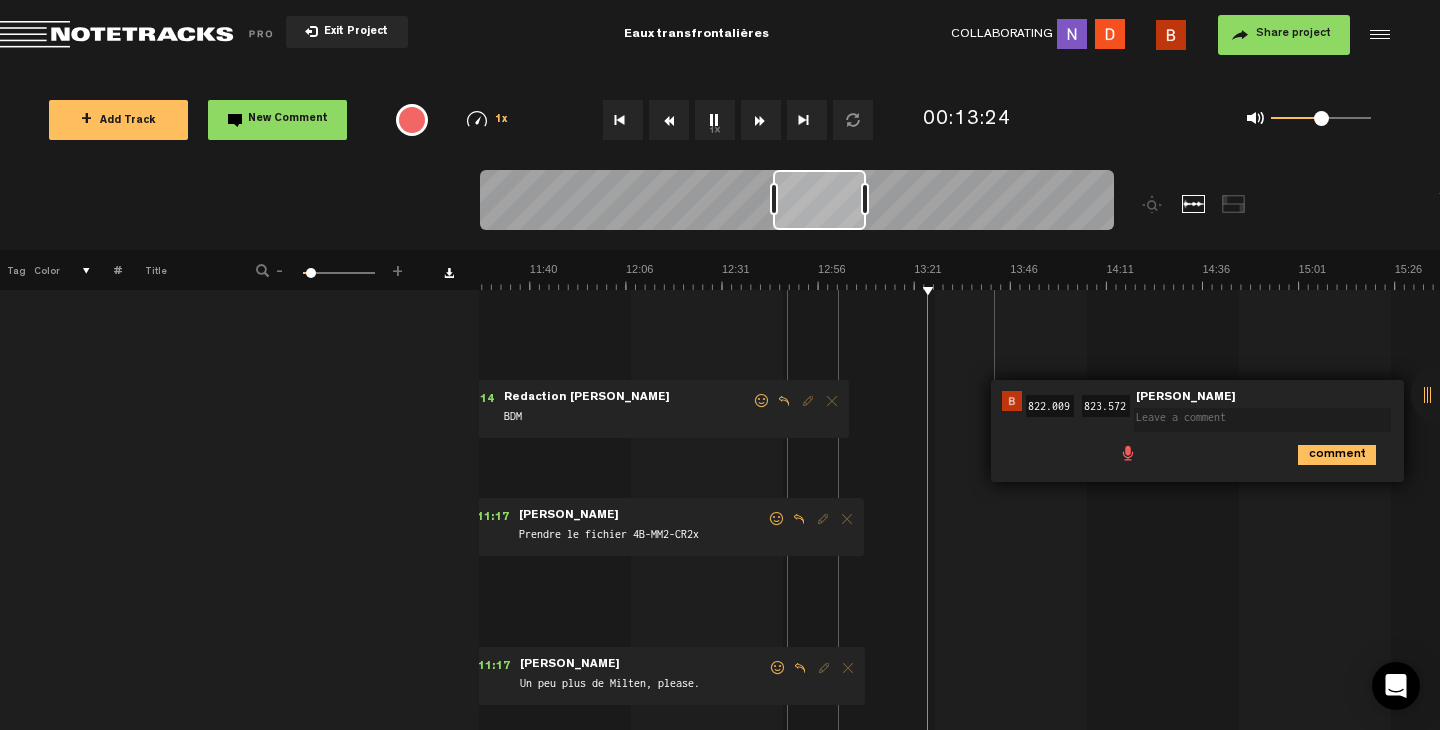 click on "1         Le pacte de l'eau - Partie 1.1                     S             M                         Le pacte de l'eau - Partie 1.1 by [PERSON_NAME]  4 collaborators                        00:04 -     • Redaction [PERSON_NAME]:  "Pas certain que ce soit pertinent d'avoir [PERSON_NAME] qui commence [PERSON_NAME] avec des propos hors contexte qui ne donnent aucune indications sur les propos du balado. une musique ou des effets d'eau serait tout aussi appropriée." Redaction [PERSON_NAME] Pas certain que ce soit pertinent d'avoir [PERSON_NAME] qui commence [PERSON_NAME] avec des propos hors contexte qui ne donnent aucune indications sur les propos du balado. une musique ou des effets d'eau serait tout aussi appropriée.          1 reply       -     • [PERSON_NAME]:  "L'idée est que chaque épisode commence par une citation différente. C'est négociable." [PERSON_NAME] L'idée est que chaque épisode commence par une citation différente. C'est négociable.                 1" at bounding box center (959, 723) 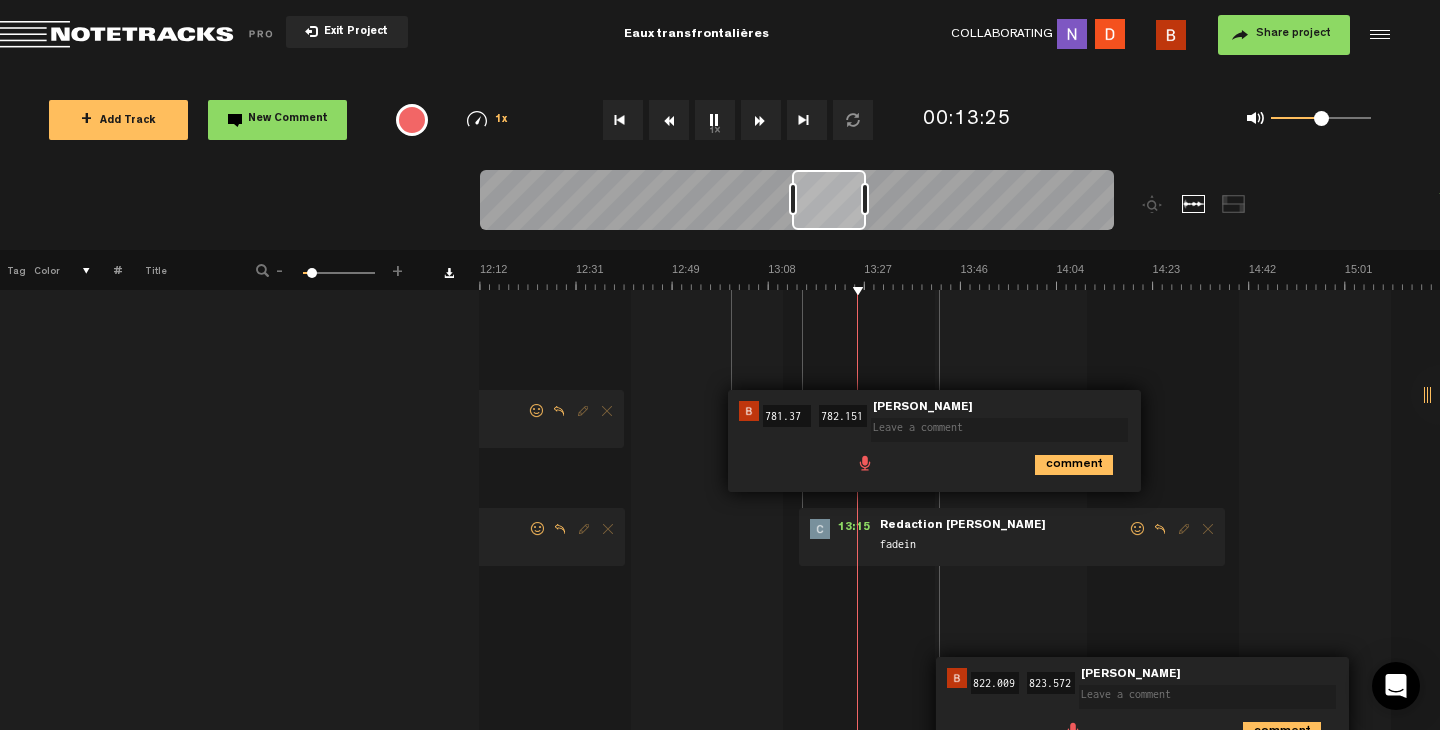 scroll, scrollTop: 0, scrollLeft: 4242, axis: horizontal 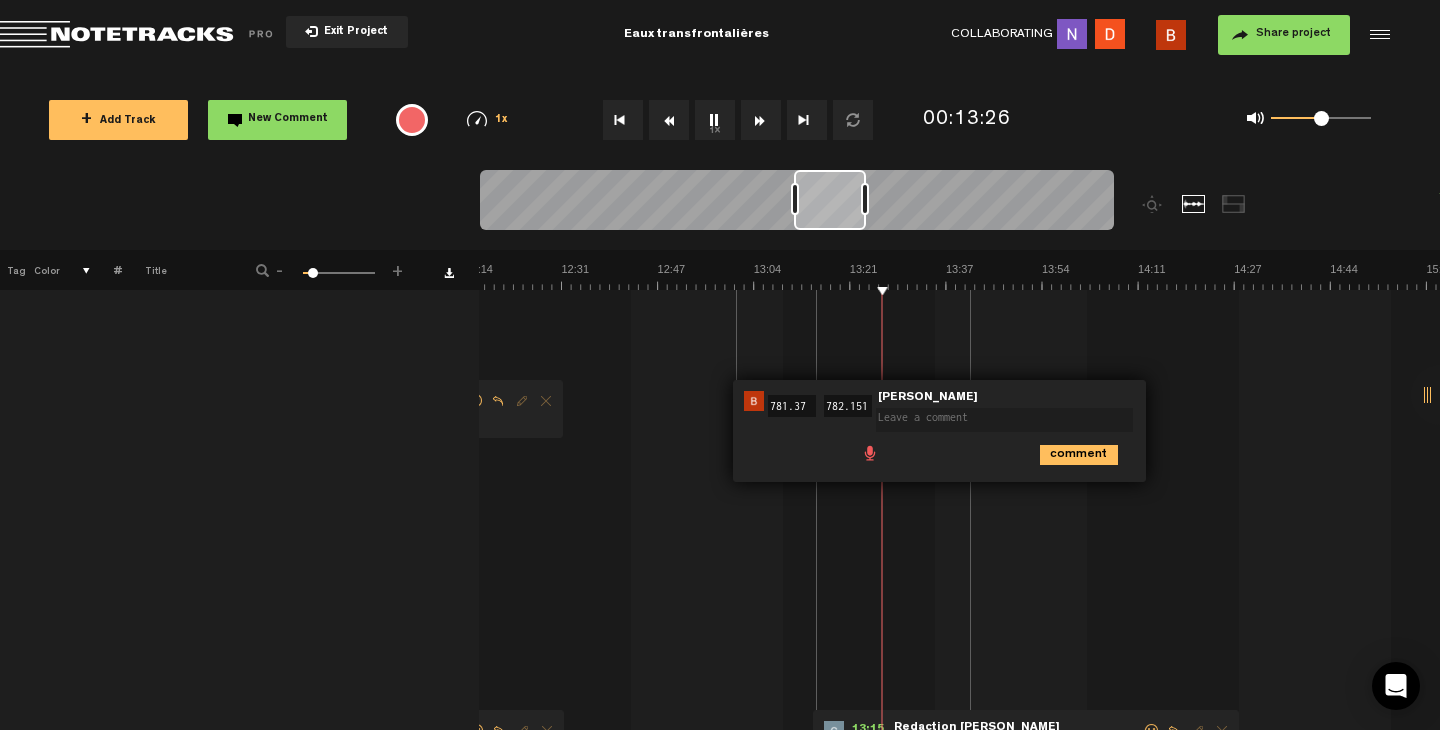 drag, startPoint x: 776, startPoint y: 200, endPoint x: 797, endPoint y: 200, distance: 21 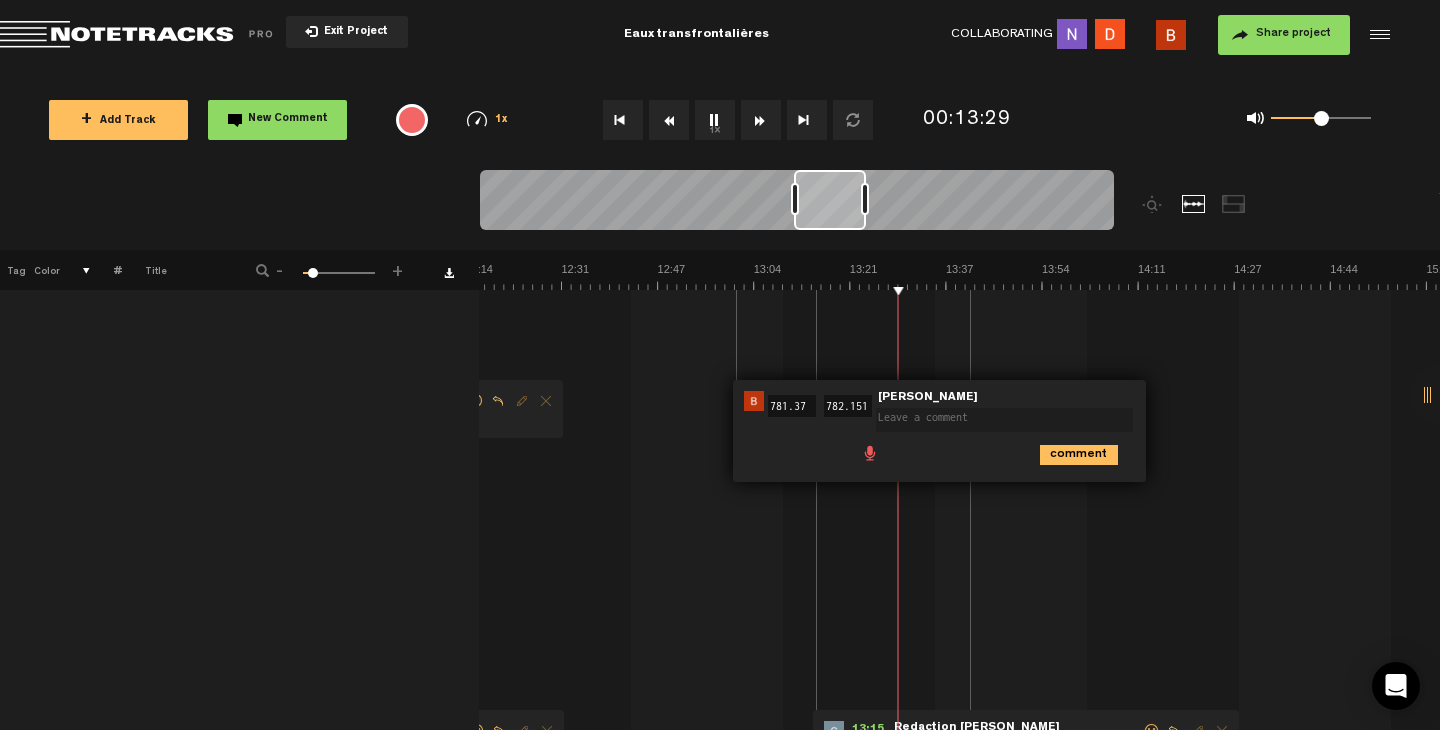 click at bounding box center (754, 401) 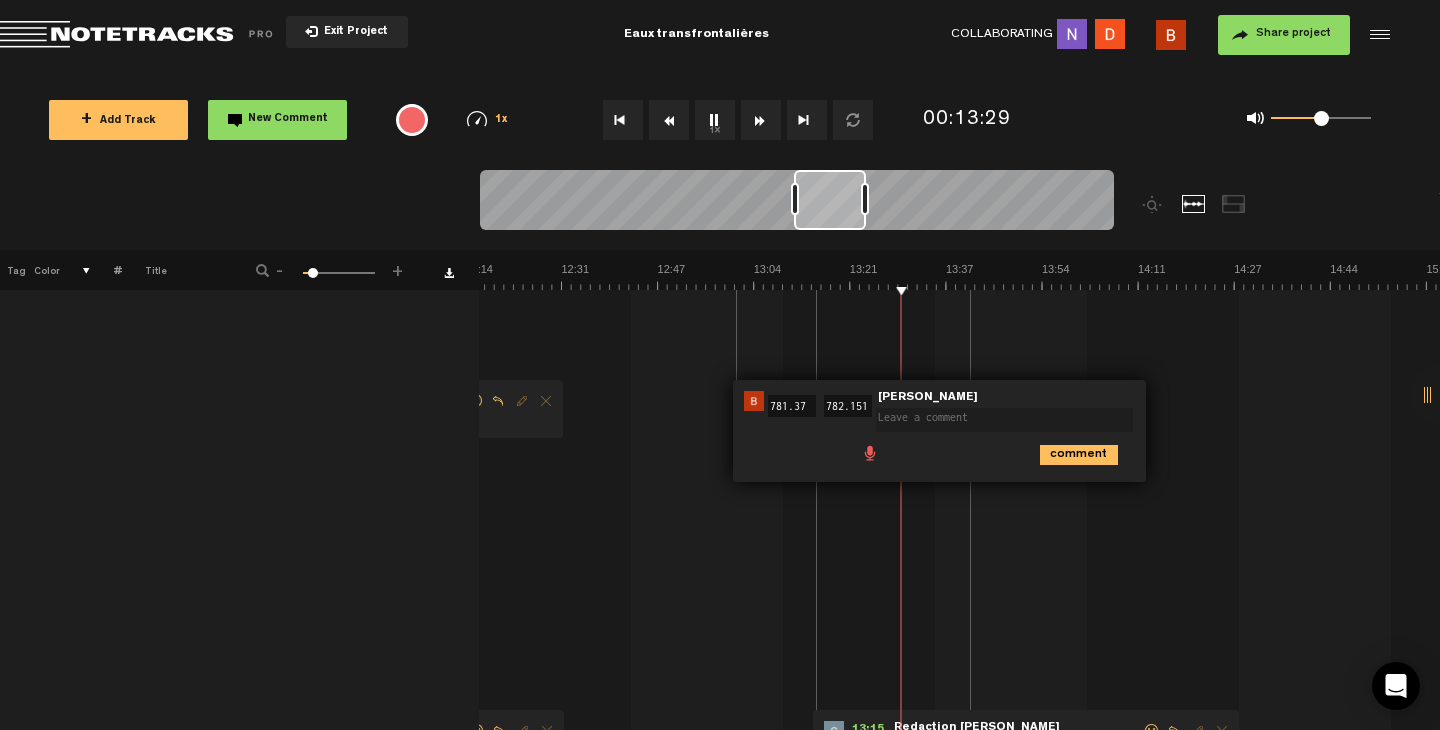 click on "1         Le pacte de l'eau - Partie 1.1                     S             M                         Le pacte de l'eau - Partie 1.1 by [PERSON_NAME]  4 collaborators                        00:04 -     • Redaction [PERSON_NAME]:  "Pas certain que ce soit pertinent d'avoir [PERSON_NAME] qui commence [PERSON_NAME] avec des propos hors contexte qui ne donnent aucune indications sur les propos du balado. une musique ou des effets d'eau serait tout aussi appropriée." Redaction [PERSON_NAME] Pas certain que ce soit pertinent d'avoir [PERSON_NAME] qui commence [PERSON_NAME] avec des propos hors contexte qui ne donnent aucune indications sur les propos du balado. une musique ou des effets d'eau serait tout aussi appropriée.          1 reply       -     • [PERSON_NAME]:  "L'idée est que chaque épisode commence par une citation différente. C'est négociable." [PERSON_NAME] L'idée est que chaque épisode commence par une citation différente. C'est négociable.                 1" at bounding box center (959, 630) 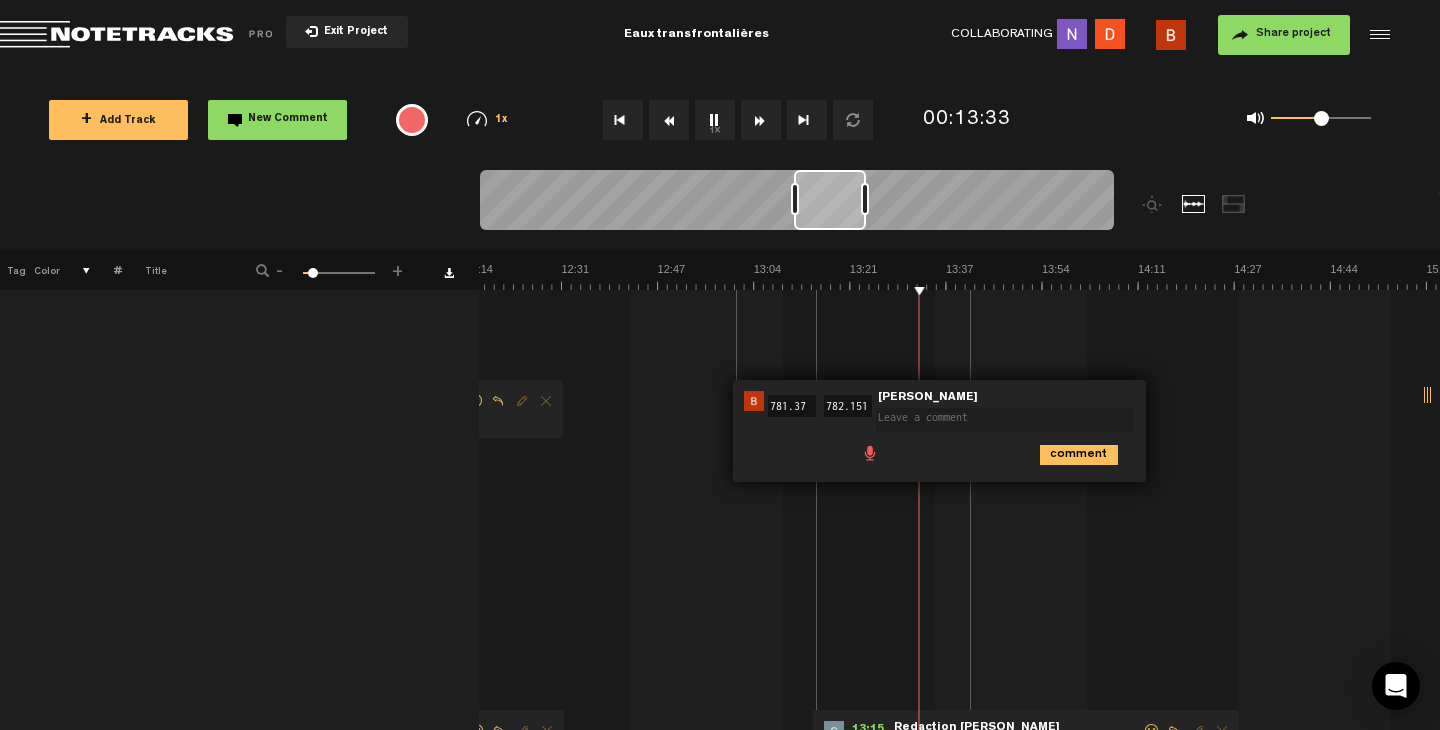 click on "1         Le pacte de l'eau - Partie 1.1                     S             M                         Le pacte de l'eau - Partie 1.1 by [PERSON_NAME]  4 collaborators                        00:04 -     • Redaction [PERSON_NAME]:  "Pas certain que ce soit pertinent d'avoir [PERSON_NAME] qui commence [PERSON_NAME] avec des propos hors contexte qui ne donnent aucune indications sur les propos du balado. une musique ou des effets d'eau serait tout aussi appropriée." Redaction [PERSON_NAME] Pas certain que ce soit pertinent d'avoir [PERSON_NAME] qui commence [PERSON_NAME] avec des propos hors contexte qui ne donnent aucune indications sur les propos du balado. une musique ou des effets d'eau serait tout aussi appropriée.          1 reply       -     • [PERSON_NAME]:  "L'idée est que chaque épisode commence par une citation différente. C'est négociable." [PERSON_NAME] L'idée est que chaque épisode commence par une citation différente. C'est négociable.                 1" at bounding box center [959, 630] 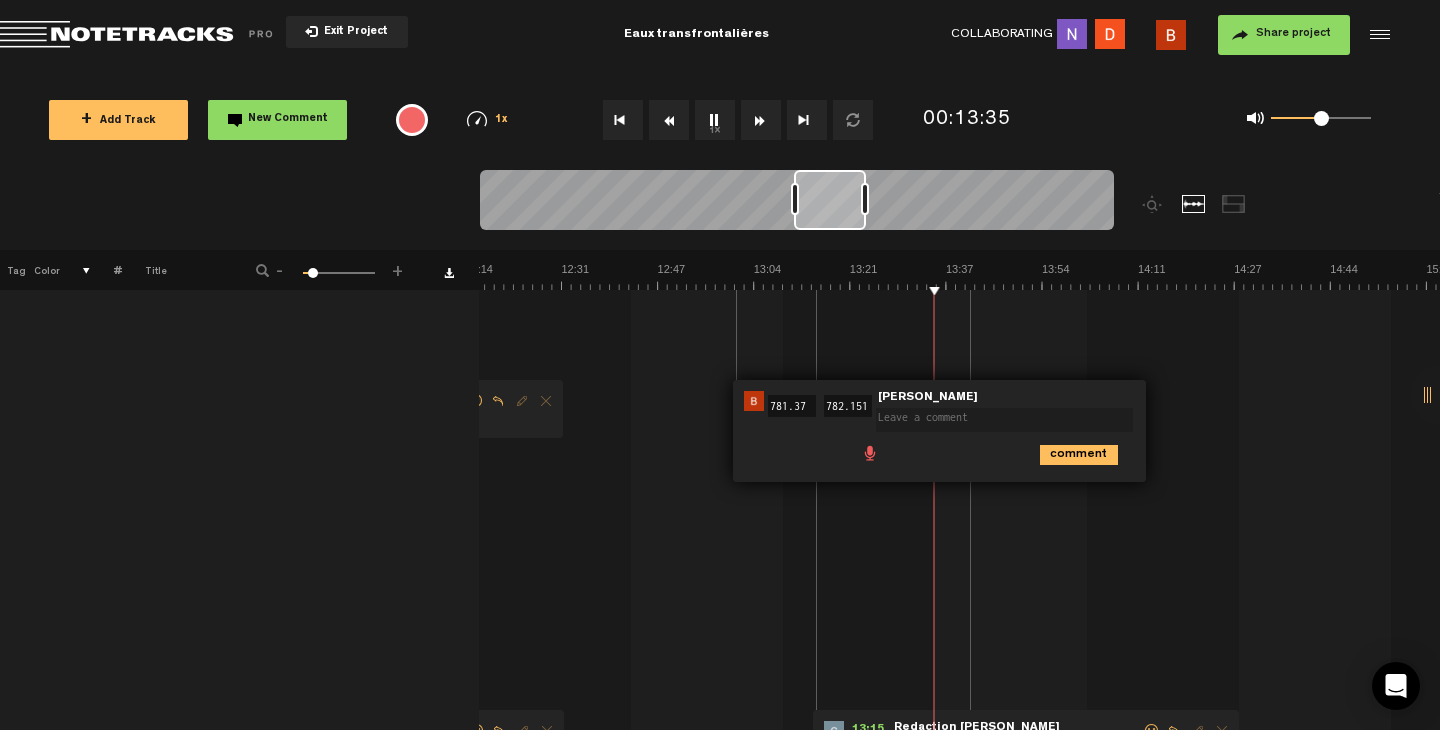 click on "781.37" at bounding box center [792, 406] 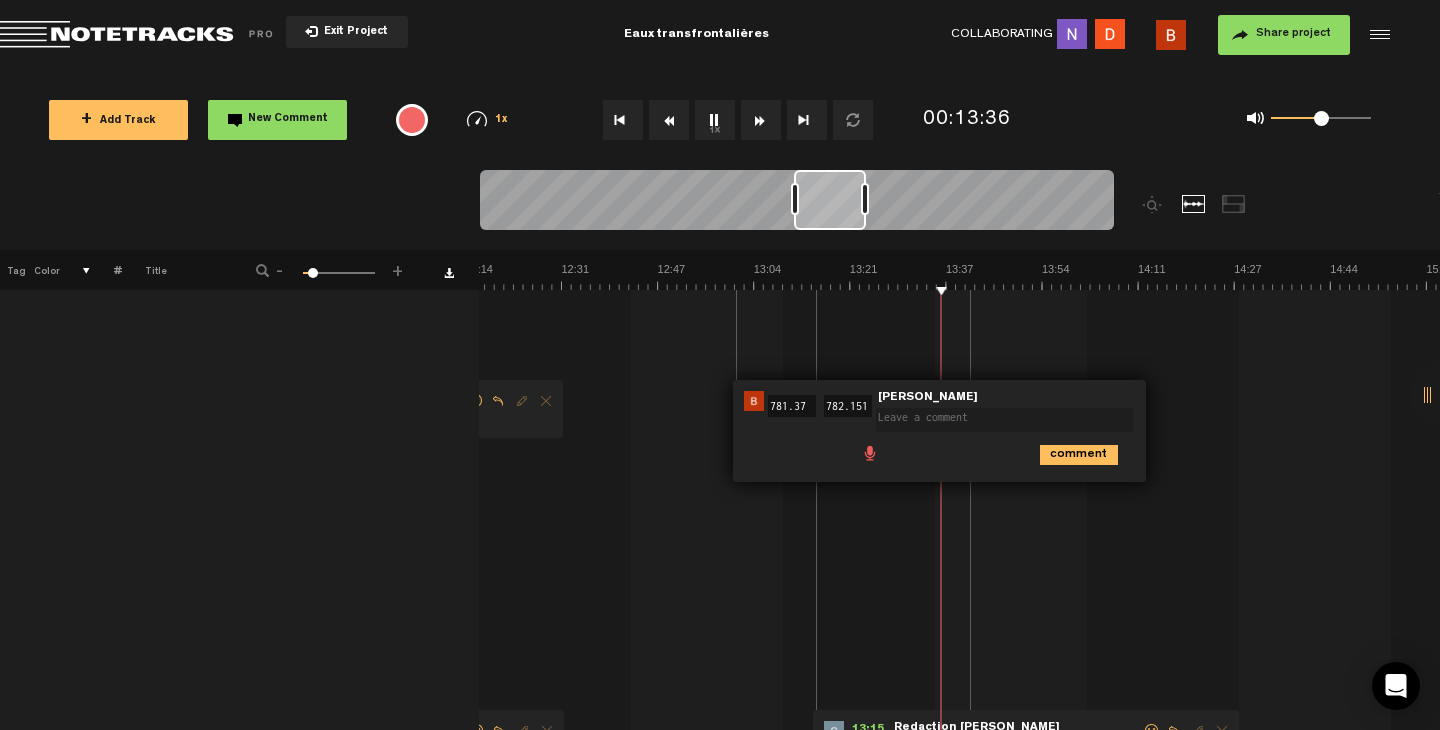click on "[PERSON_NAME]" at bounding box center [928, 398] 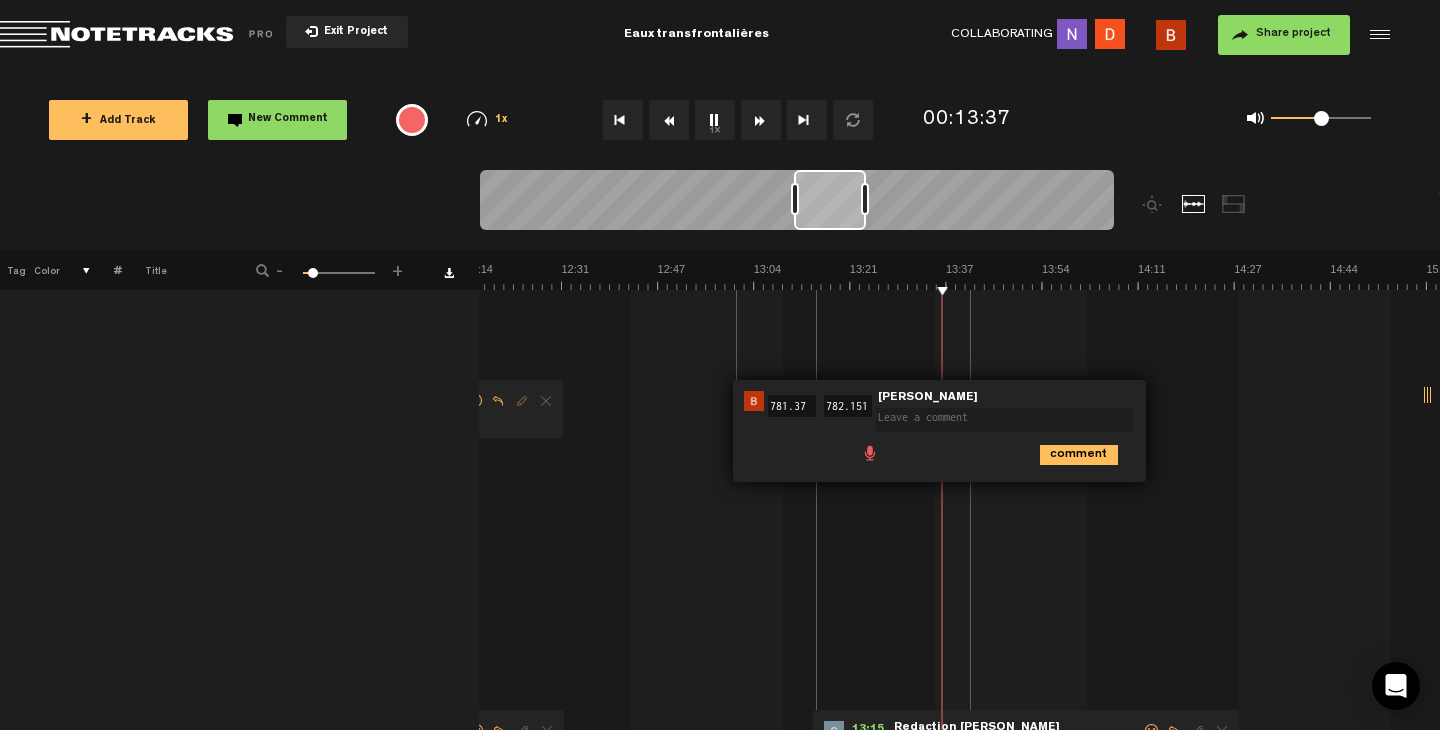 click on "1         Le pacte de l'eau - Partie 1.1                     S             M                         Le pacte de l'eau - Partie 1.1 by [PERSON_NAME]  4 collaborators                        00:04 -     • Redaction [PERSON_NAME]:  "Pas certain que ce soit pertinent d'avoir [PERSON_NAME] qui commence [PERSON_NAME] avec des propos hors contexte qui ne donnent aucune indications sur les propos du balado. une musique ou des effets d'eau serait tout aussi appropriée." Redaction [PERSON_NAME] Pas certain que ce soit pertinent d'avoir [PERSON_NAME] qui commence [PERSON_NAME] avec des propos hors contexte qui ne donnent aucune indications sur les propos du balado. une musique ou des effets d'eau serait tout aussi appropriée.          1 reply       -     • [PERSON_NAME]:  "L'idée est que chaque épisode commence par une citation différente. C'est négociable." [PERSON_NAME] L'idée est que chaque épisode commence par une citation différente. C'est négociable.                 1" at bounding box center (959, 630) 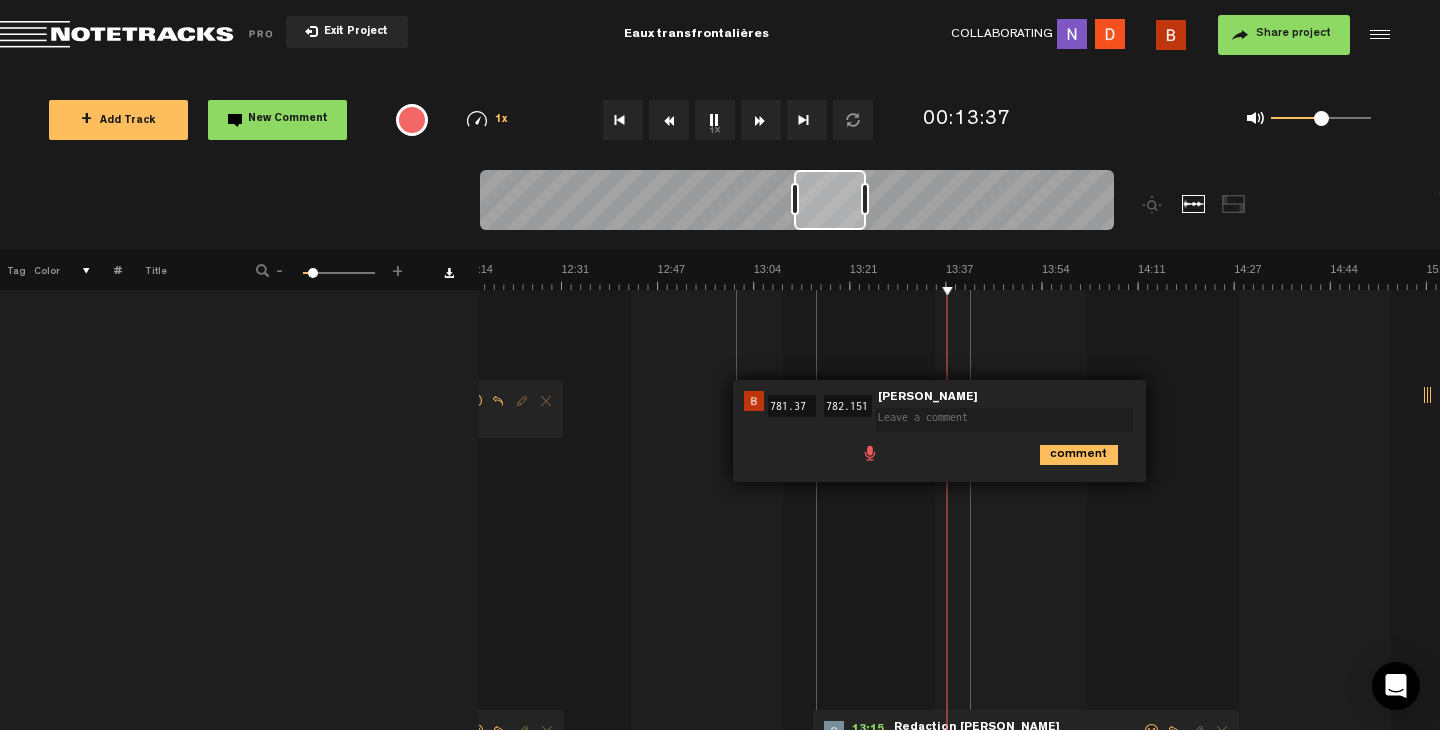 click at bounding box center (754, 401) 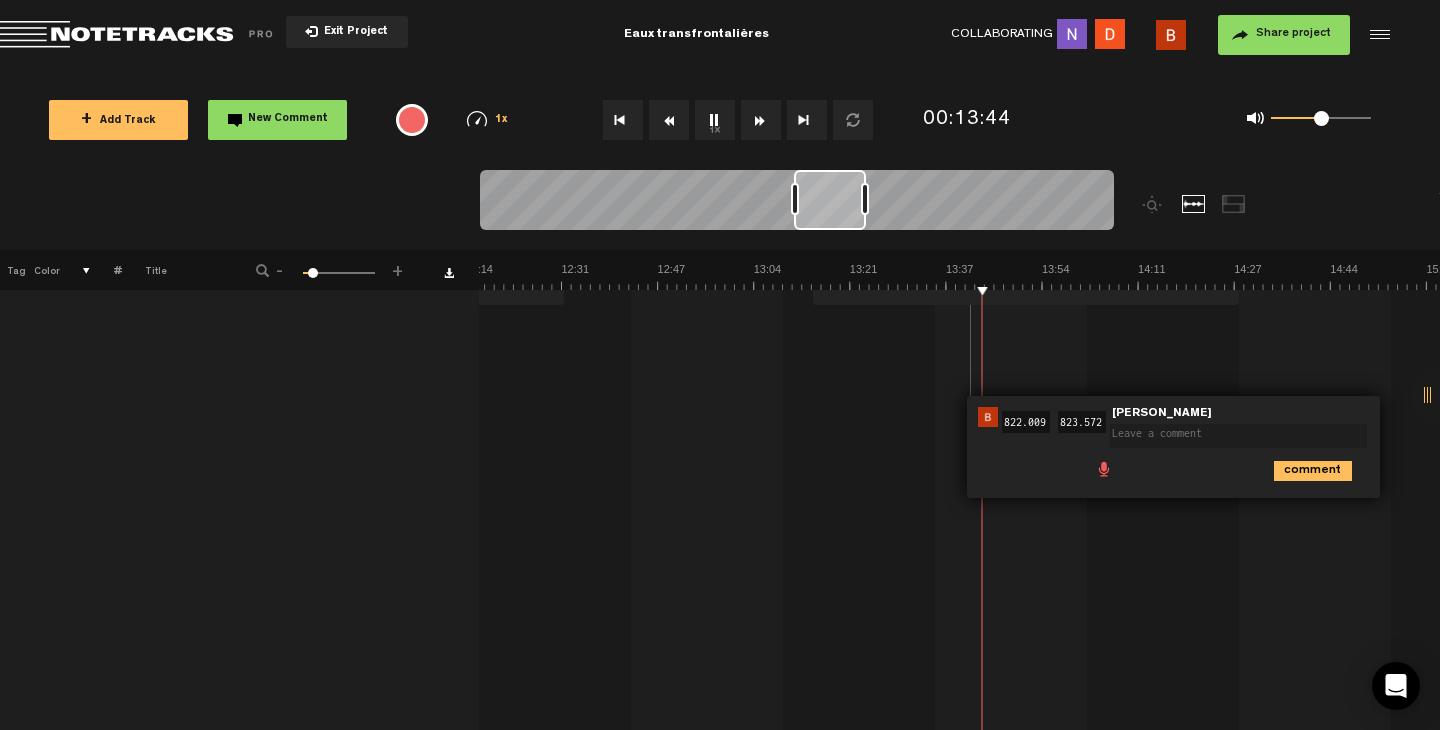 scroll, scrollTop: 1108, scrollLeft: 16, axis: both 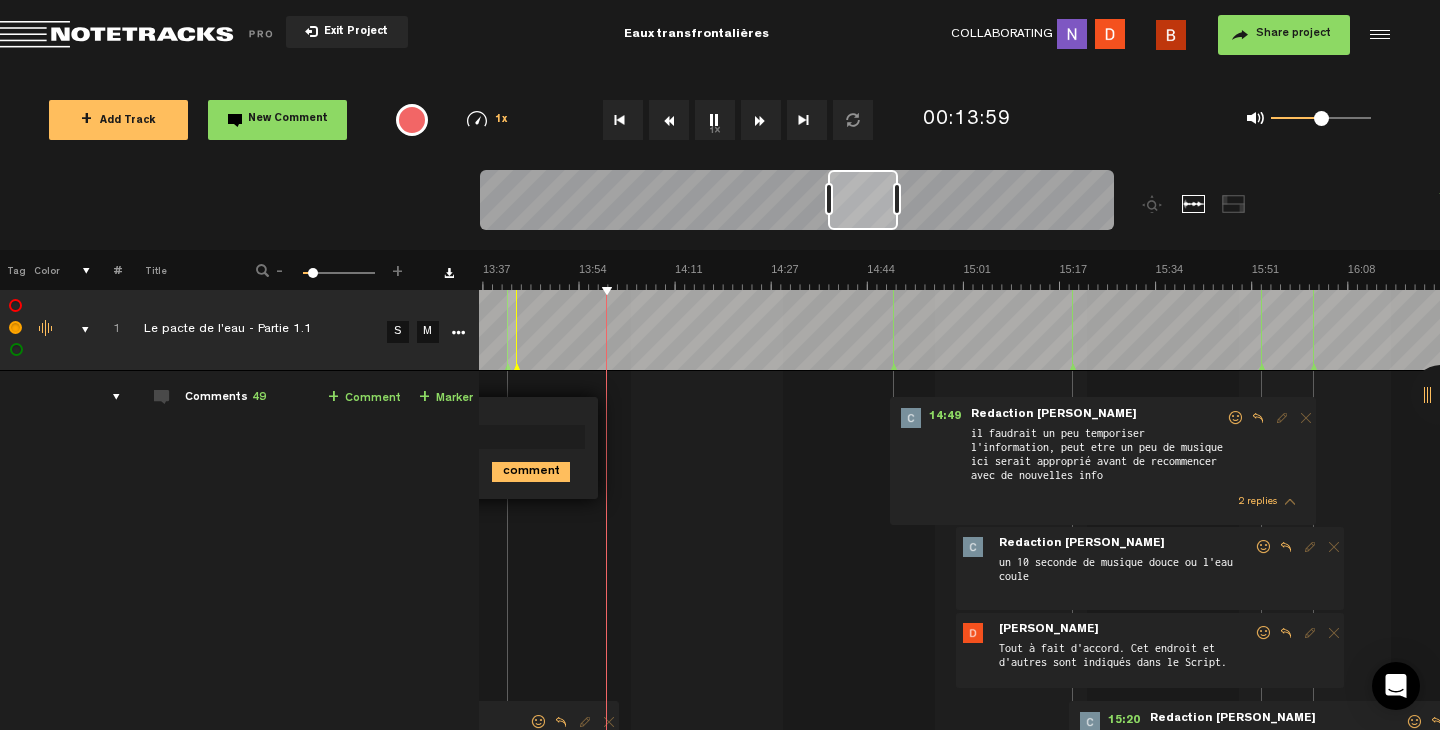 click on "1         Le pacte de l'eau - Partie 1.1                     S             M                         Le pacte de l'eau - Partie 1.1 by [PERSON_NAME]  4 collaborators                        00:04 -     • Redaction [PERSON_NAME]:  "Pas certain que ce soit pertinent d'avoir [PERSON_NAME] qui commence [PERSON_NAME] avec des propos hors contexte qui ne donnent aucune indications sur les propos du balado. une musique ou des effets d'eau serait tout aussi appropriée." Redaction [PERSON_NAME] Pas certain que ce soit pertinent d'avoir [PERSON_NAME] qui commence [PERSON_NAME] avec des propos hors contexte qui ne donnent aucune indications sur les propos du balado. une musique ou des effets d'eau serait tout aussi appropriée.          1 reply       -     • [PERSON_NAME]:  "L'idée est que chaque épisode commence par une citation différente. C'est négociable." [PERSON_NAME] L'idée est que chaque épisode commence par une citation différente. C'est négociable.                 1" at bounding box center (959, 1271) 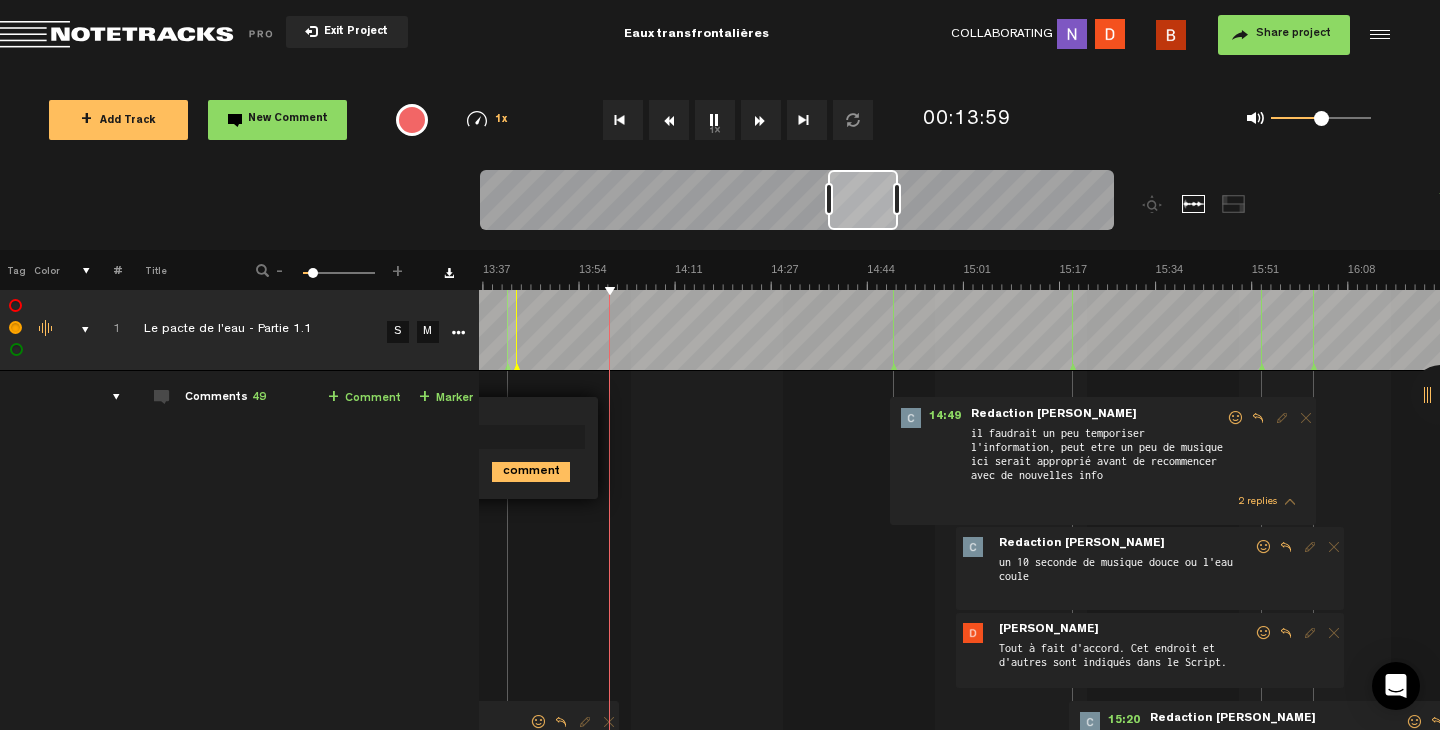click on "1         Le pacte de l'eau - Partie 1.1                     S             M                         Le pacte de l'eau - Partie 1.1 by [PERSON_NAME]  4 collaborators                        00:04 -     • Redaction [PERSON_NAME]:  "Pas certain que ce soit pertinent d'avoir [PERSON_NAME] qui commence [PERSON_NAME] avec des propos hors contexte qui ne donnent aucune indications sur les propos du balado. une musique ou des effets d'eau serait tout aussi appropriée." Redaction [PERSON_NAME] Pas certain que ce soit pertinent d'avoir [PERSON_NAME] qui commence [PERSON_NAME] avec des propos hors contexte qui ne donnent aucune indications sur les propos du balado. une musique ou des effets d'eau serait tout aussi appropriée.          1 reply       -     • [PERSON_NAME]:  "L'idée est que chaque épisode commence par une citation différente. C'est négociable." [PERSON_NAME] L'idée est que chaque épisode commence par une citation différente. C'est négociable.                 1" at bounding box center (959, 1271) 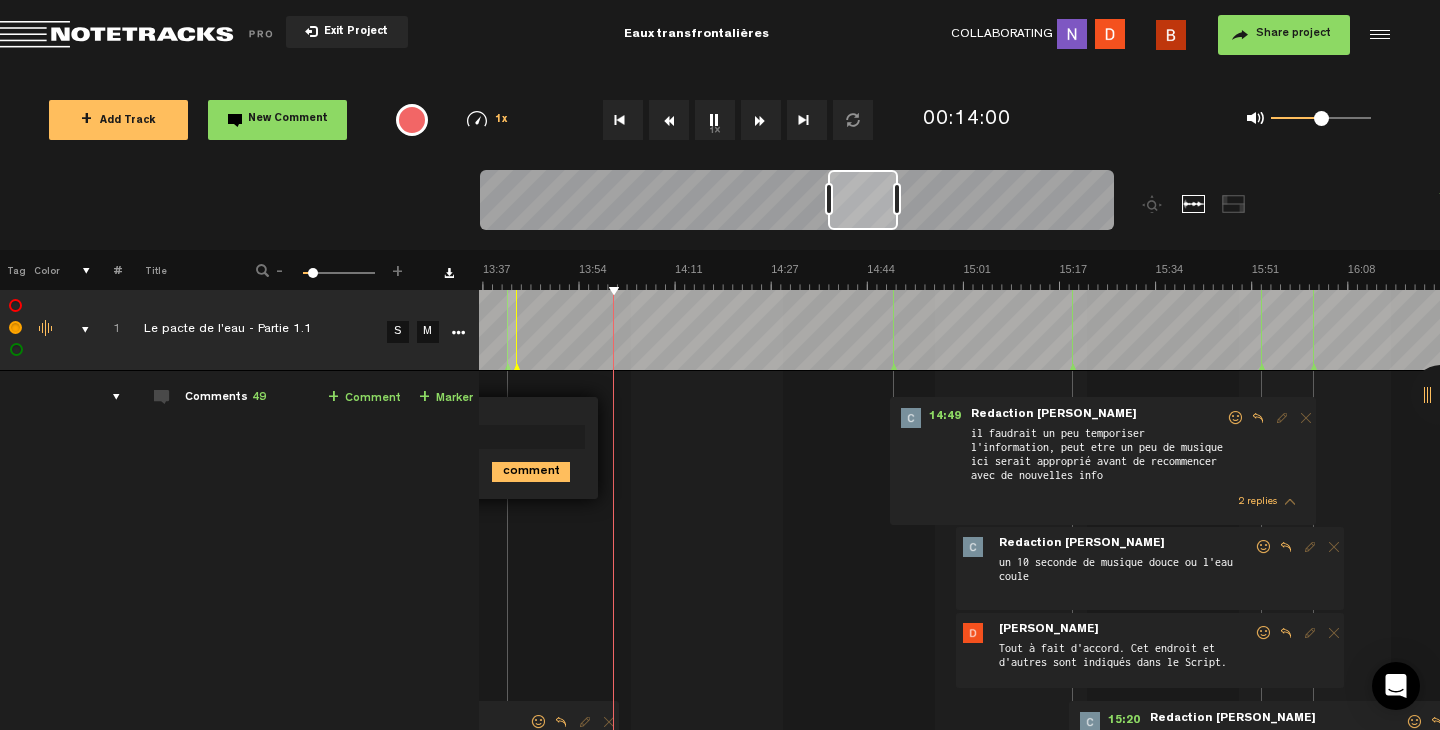 click on "1         Le pacte de l'eau - Partie 1.1                     S             M                         Le pacte de l'eau - Partie 1.1 by [PERSON_NAME]  4 collaborators                        00:04 -     • Redaction [PERSON_NAME]:  "Pas certain que ce soit pertinent d'avoir [PERSON_NAME] qui commence [PERSON_NAME] avec des propos hors contexte qui ne donnent aucune indications sur les propos du balado. une musique ou des effets d'eau serait tout aussi appropriée." Redaction [PERSON_NAME] Pas certain que ce soit pertinent d'avoir [PERSON_NAME] qui commence [PERSON_NAME] avec des propos hors contexte qui ne donnent aucune indications sur les propos du balado. une musique ou des effets d'eau serait tout aussi appropriée.          1 reply       -     • [PERSON_NAME]:  "L'idée est que chaque épisode commence par une citation différente. C'est négociable." [PERSON_NAME] L'idée est que chaque épisode commence par une citation différente. C'est négociable.                 1" at bounding box center (959, 1271) 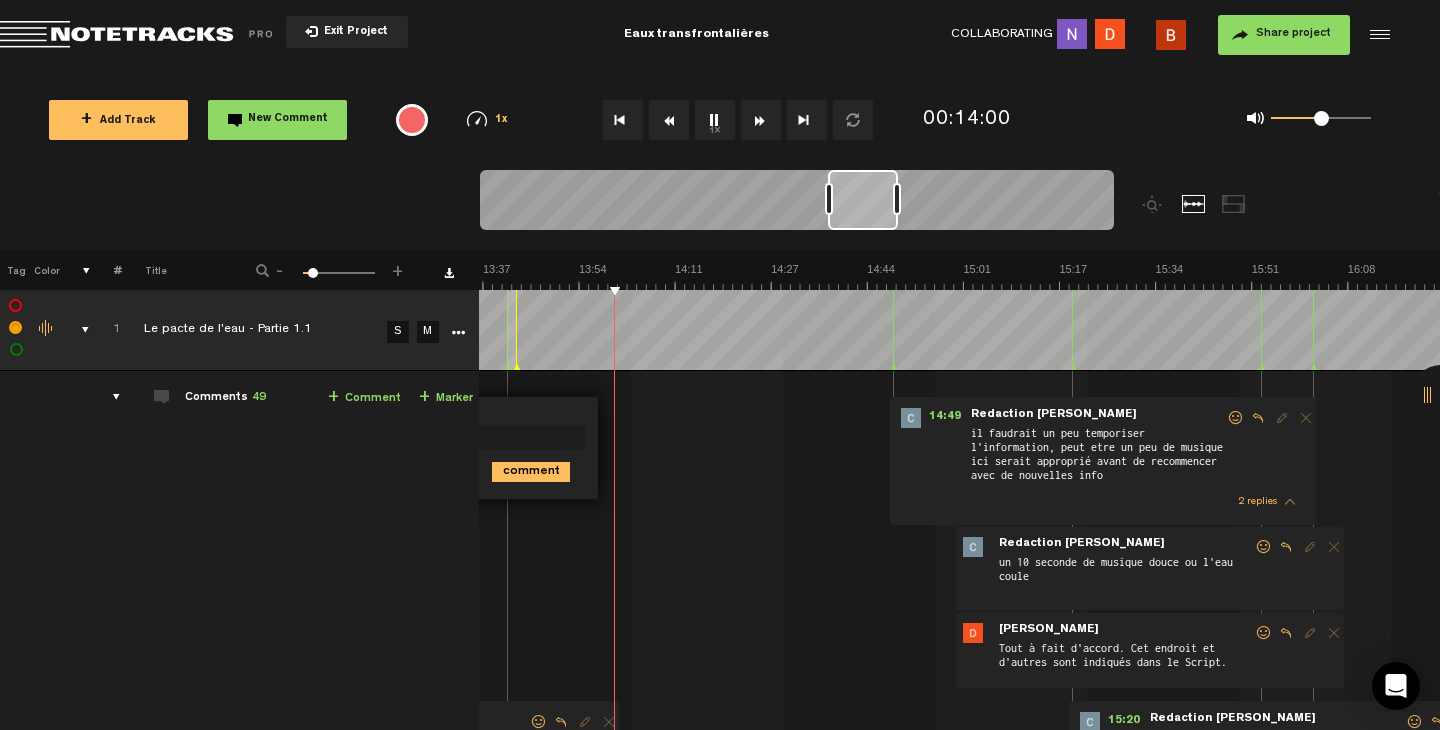 click on "1         Le pacte de l'eau - Partie 1.1                     S             M                         Le pacte de l'eau - Partie 1.1 by [PERSON_NAME]  4 collaborators                        00:04 -     • Redaction [PERSON_NAME]:  "Pas certain que ce soit pertinent d'avoir [PERSON_NAME] qui commence [PERSON_NAME] avec des propos hors contexte qui ne donnent aucune indications sur les propos du balado. une musique ou des effets d'eau serait tout aussi appropriée." Redaction [PERSON_NAME] Pas certain que ce soit pertinent d'avoir [PERSON_NAME] qui commence [PERSON_NAME] avec des propos hors contexte qui ne donnent aucune indications sur les propos du balado. une musique ou des effets d'eau serait tout aussi appropriée.          1 reply       -     • [PERSON_NAME]:  "L'idée est que chaque épisode commence par une citation différente. C'est négociable." [PERSON_NAME] L'idée est que chaque épisode commence par une citation différente. C'est négociable.                 1" at bounding box center (959, 1271) 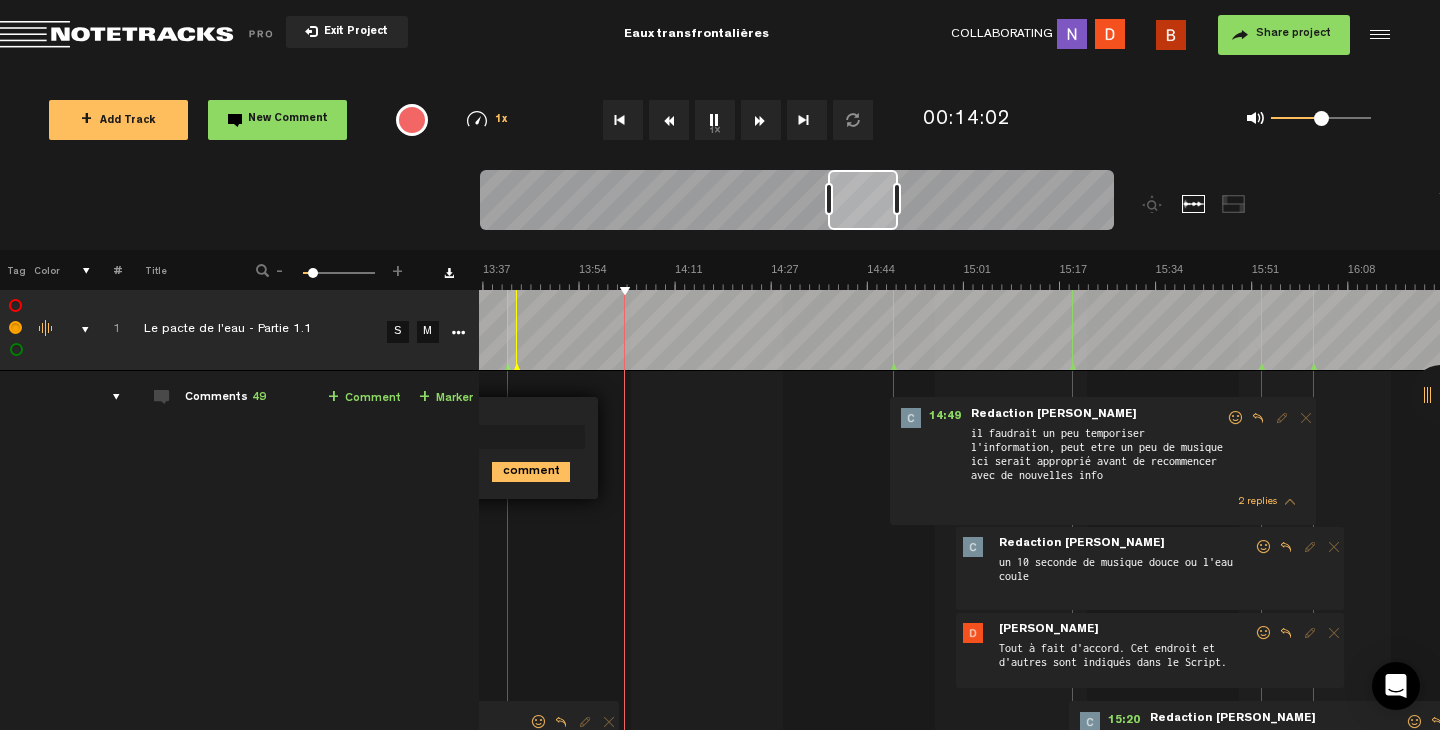 click on "Comments  49             + Comment                + Marker" at bounding box center (300, 1271) 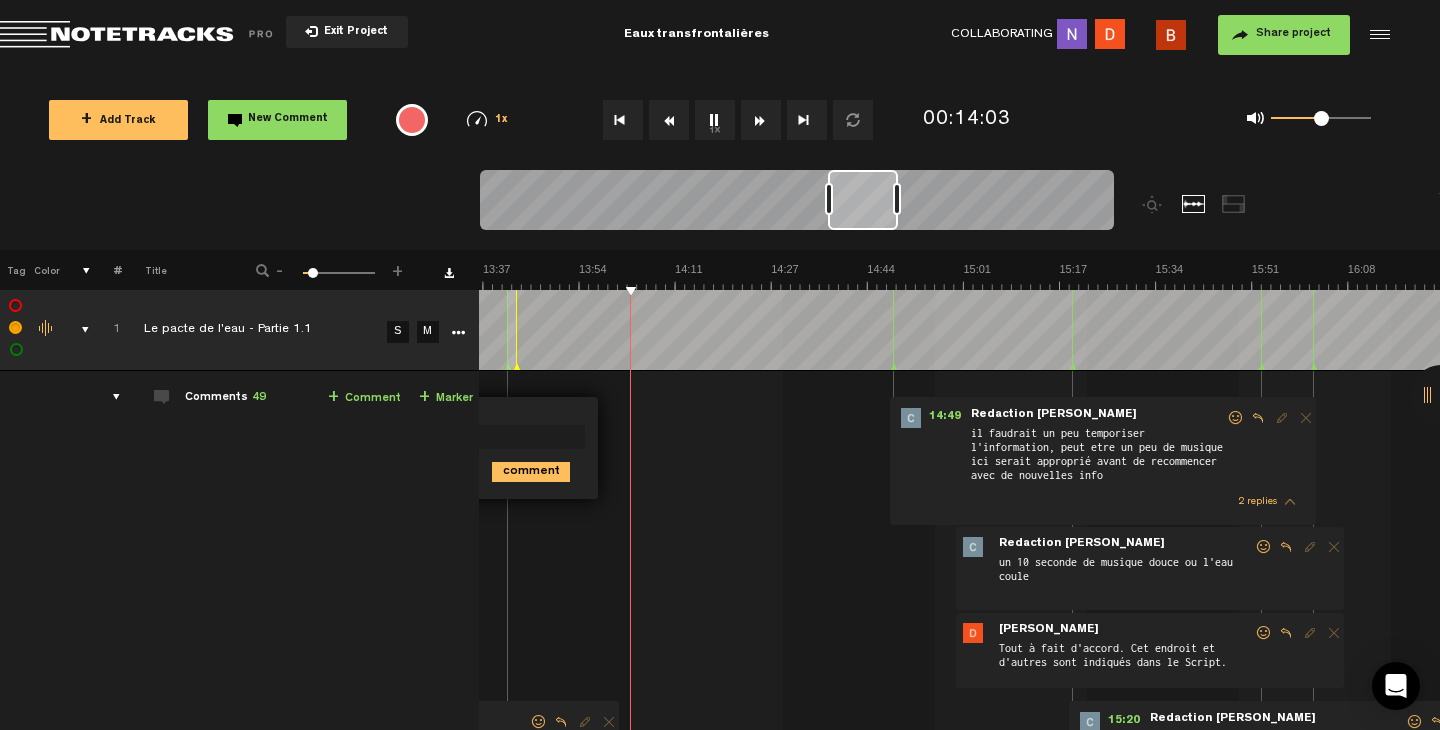 click at bounding box center [108, 397] 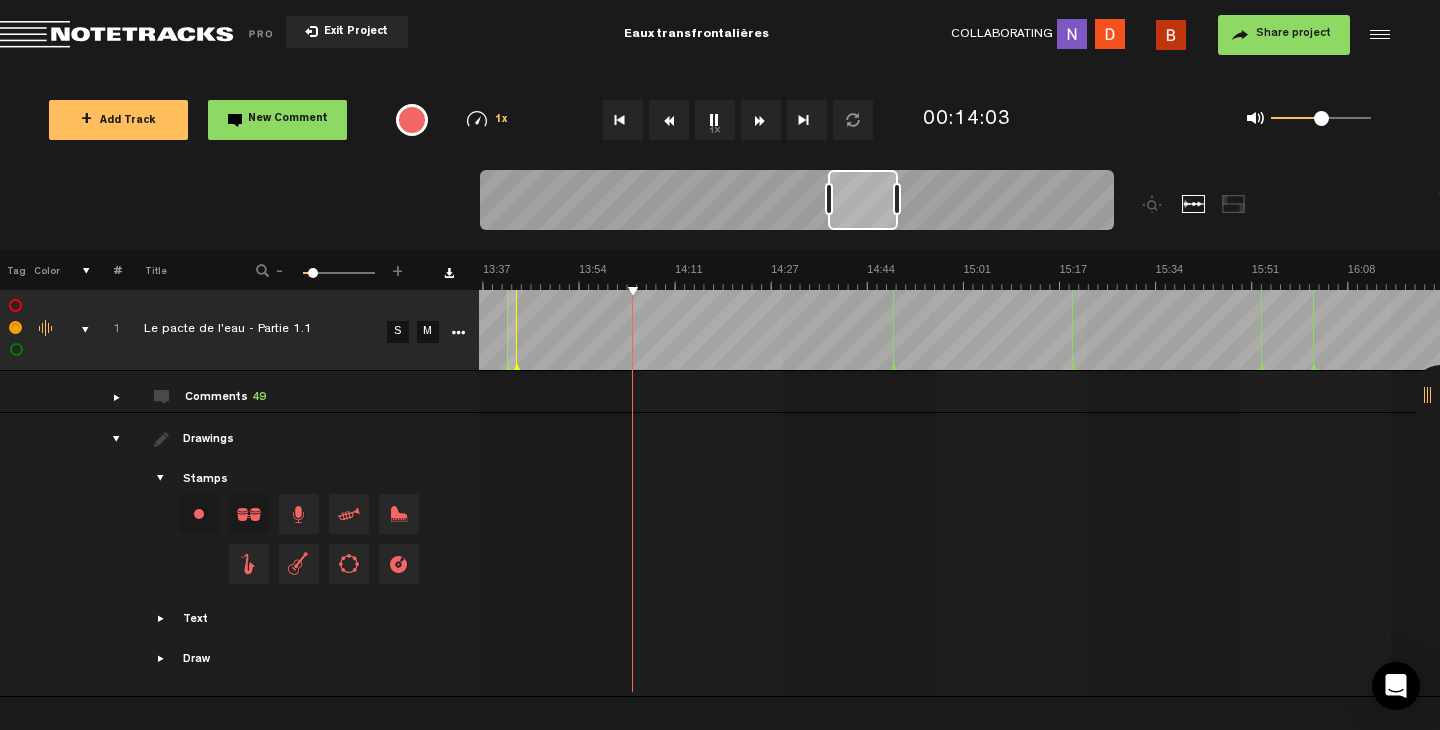 scroll, scrollTop: 0, scrollLeft: 1, axis: horizontal 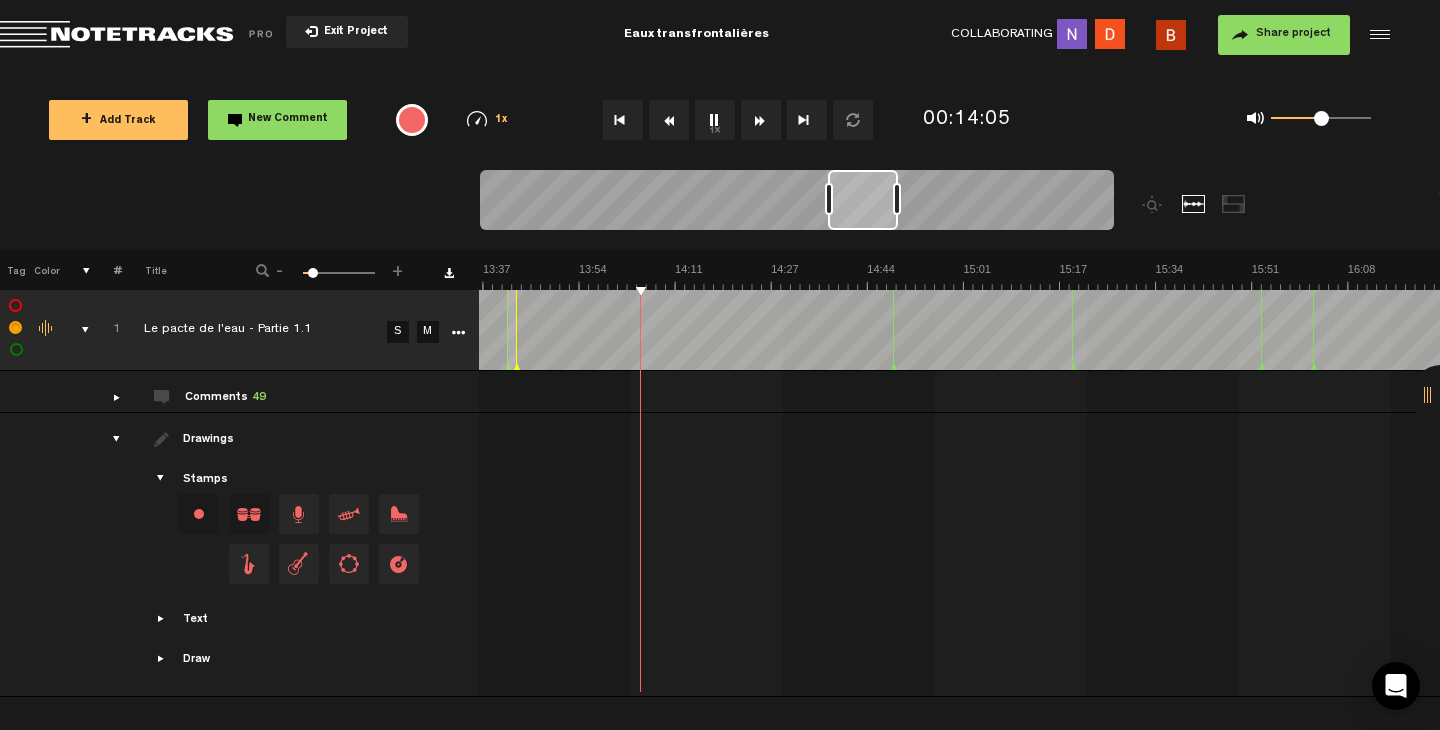 click at bounding box center [108, 397] 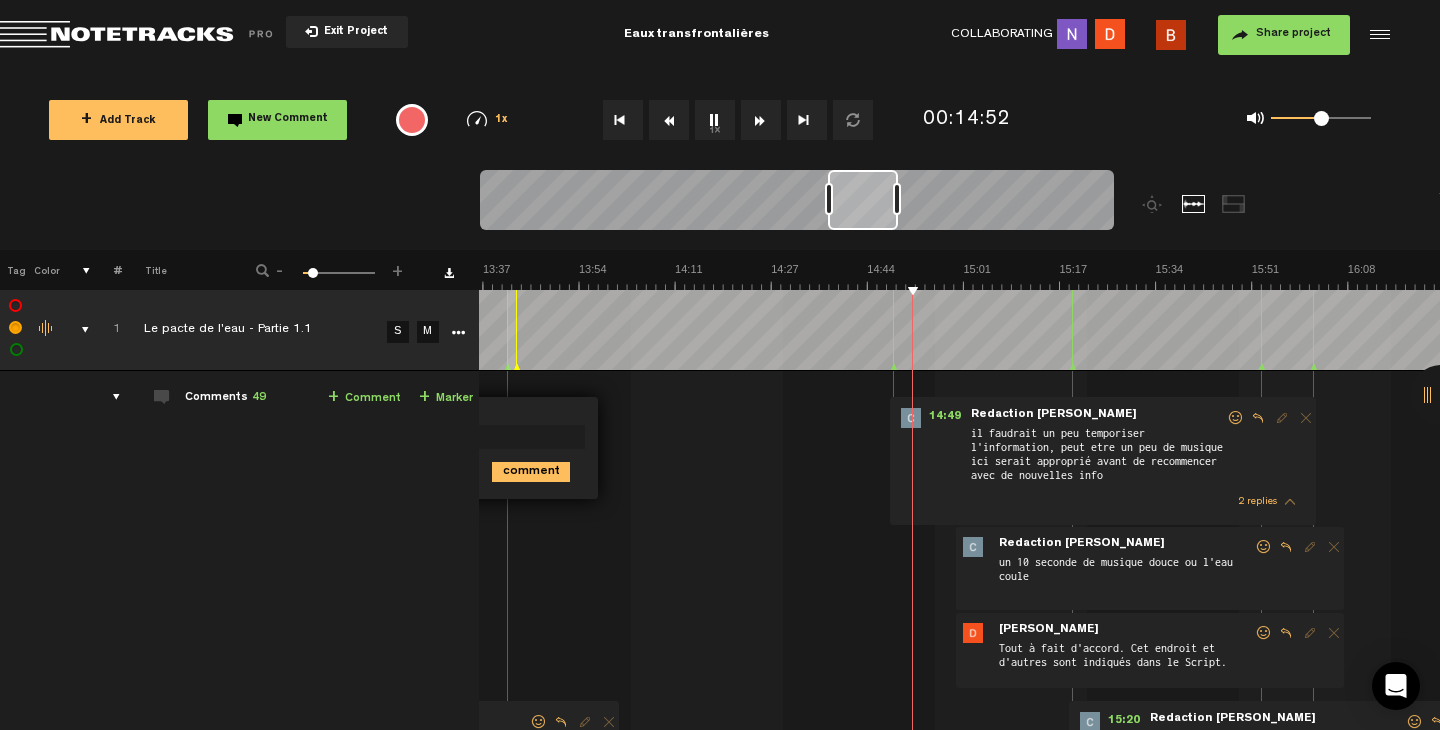 click on "1x" at bounding box center (715, 120) 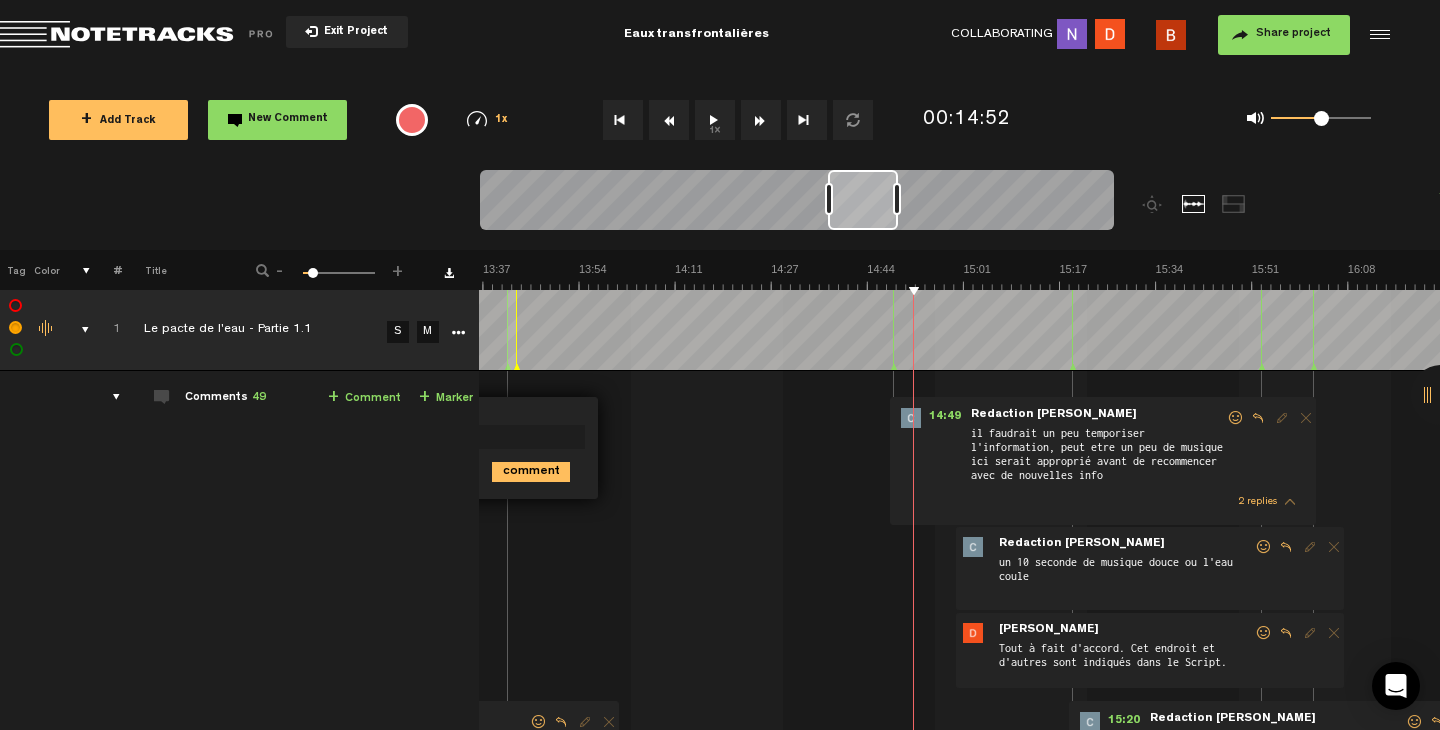 scroll, scrollTop: 23, scrollLeft: 1, axis: both 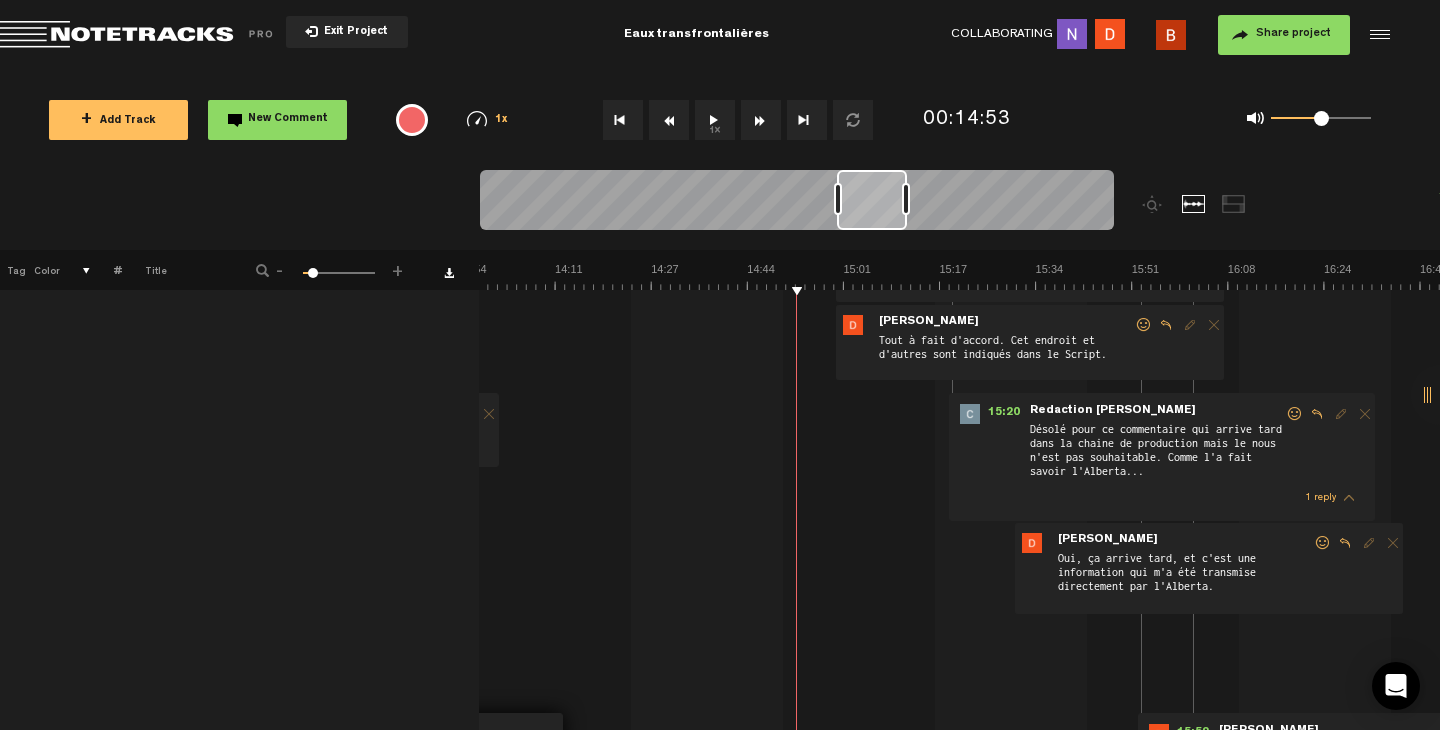 click at bounding box center [-22, 276] 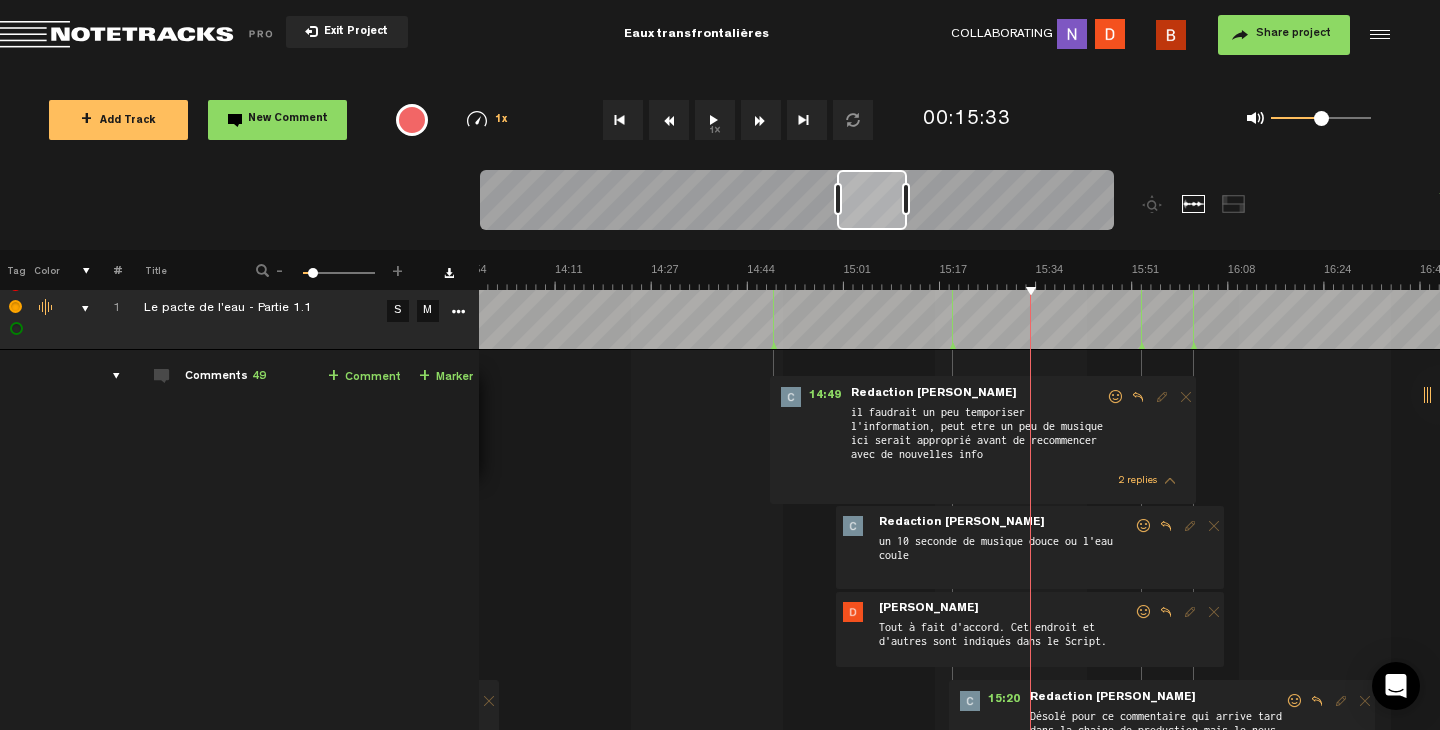 scroll, scrollTop: 26, scrollLeft: 1, axis: both 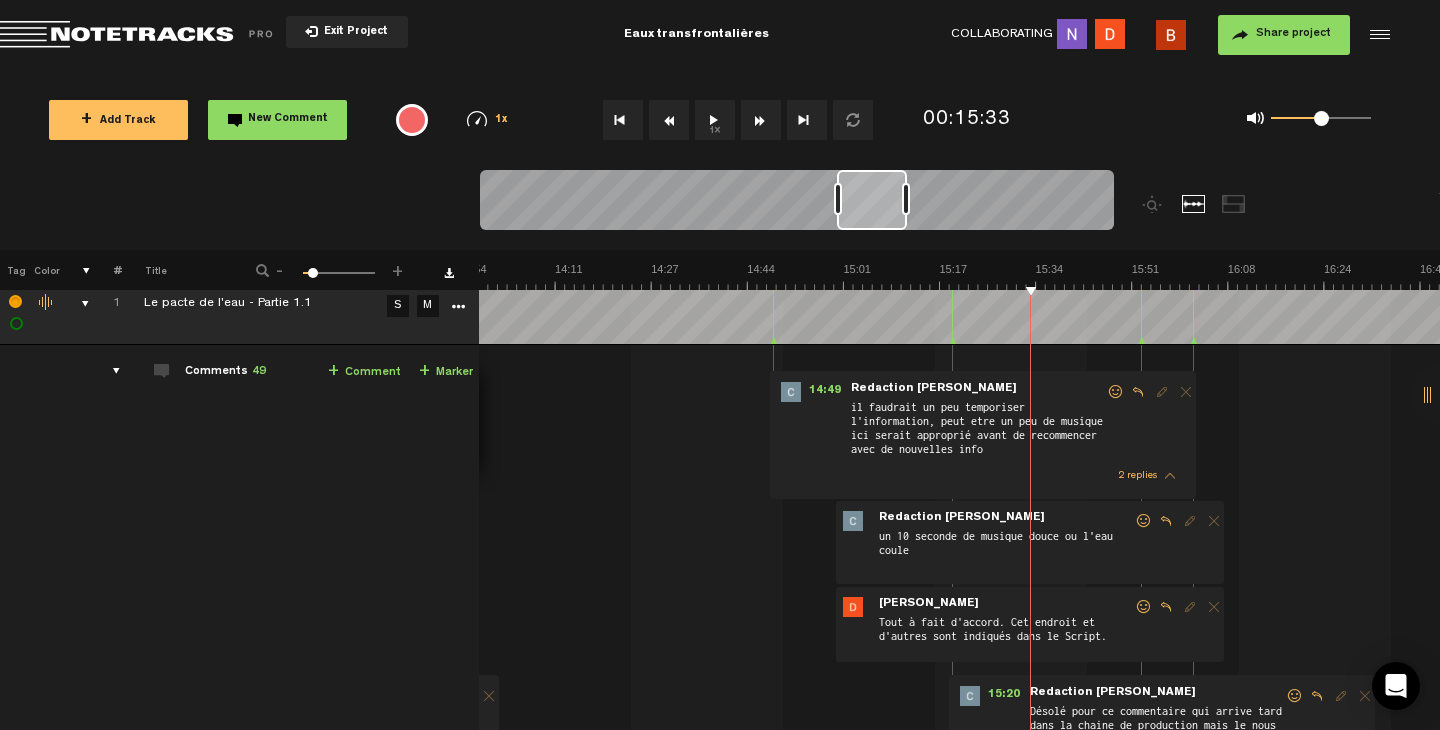click at bounding box center [-22, 276] 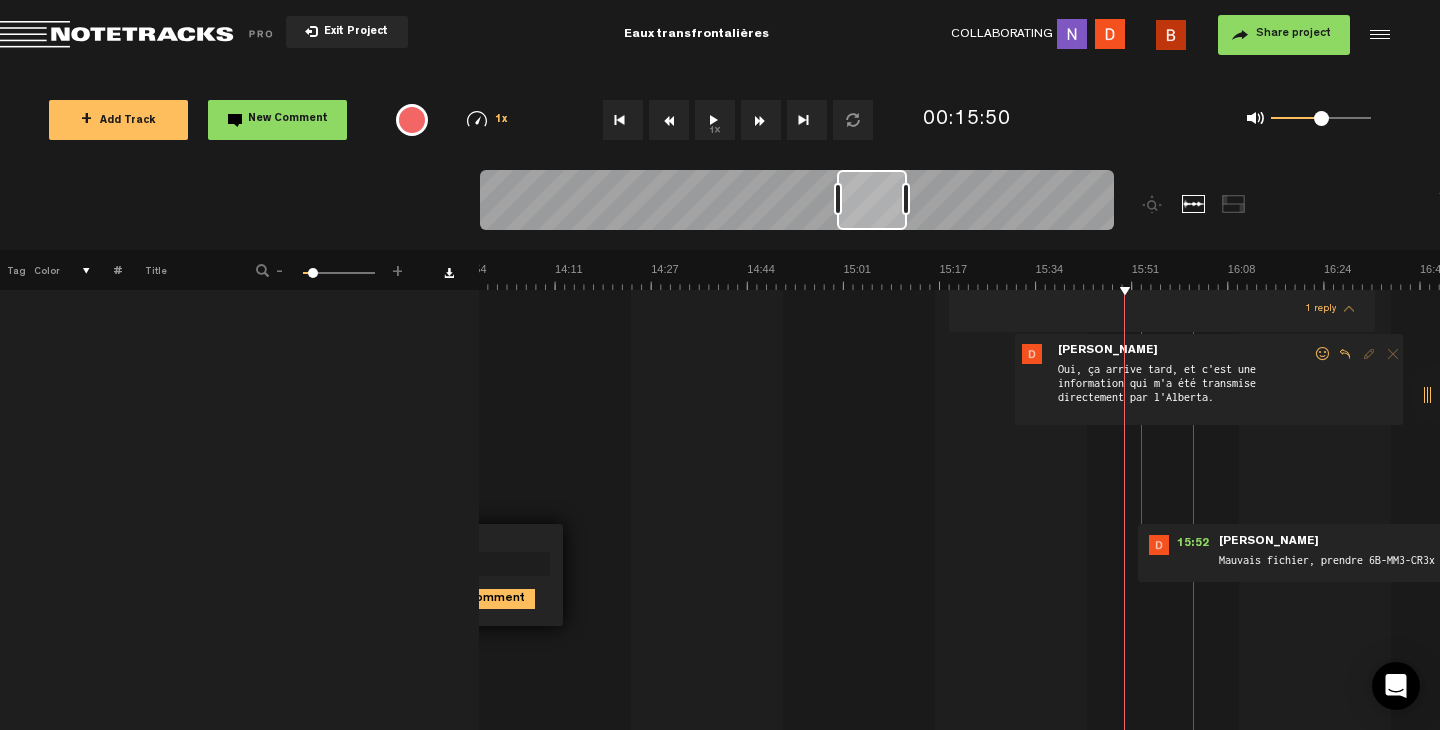 scroll, scrollTop: 559, scrollLeft: 1, axis: both 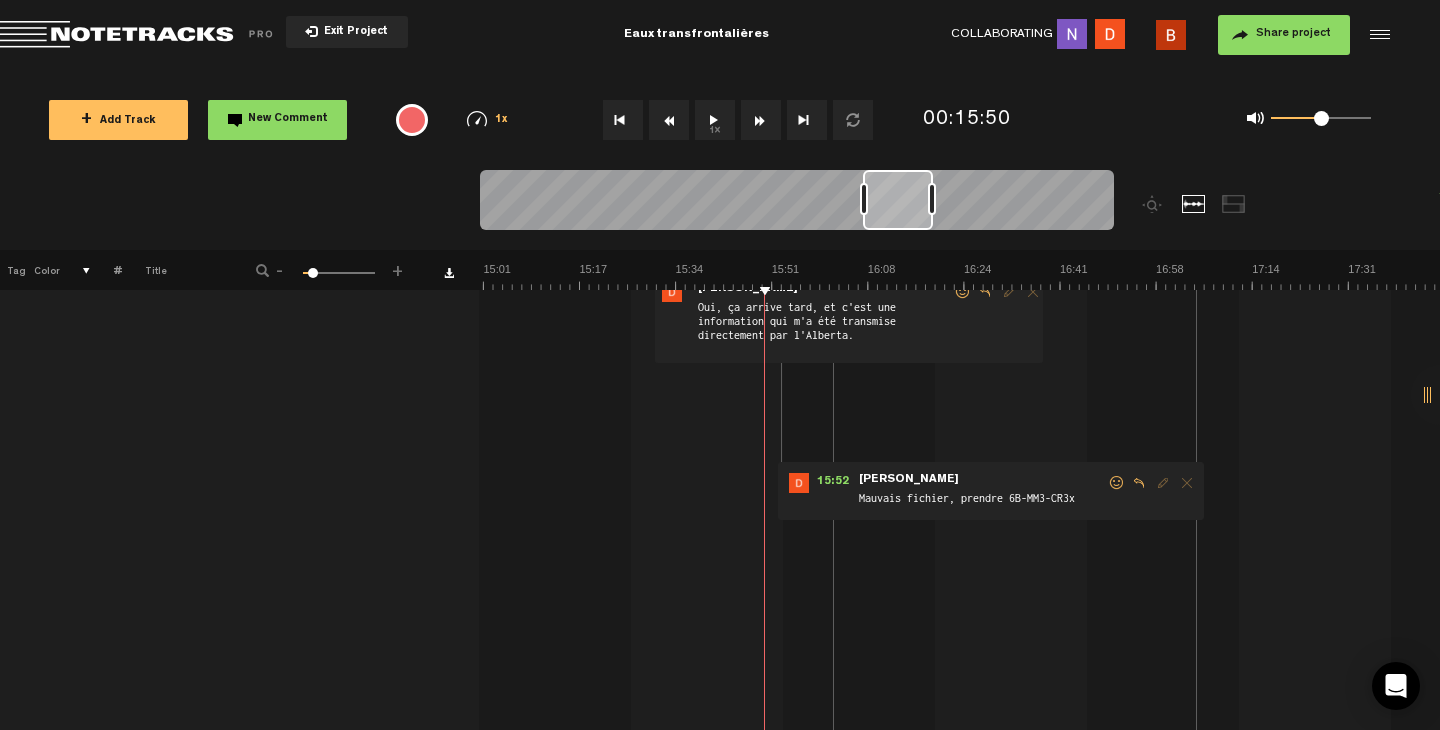 click on "1x" at bounding box center (715, 120) 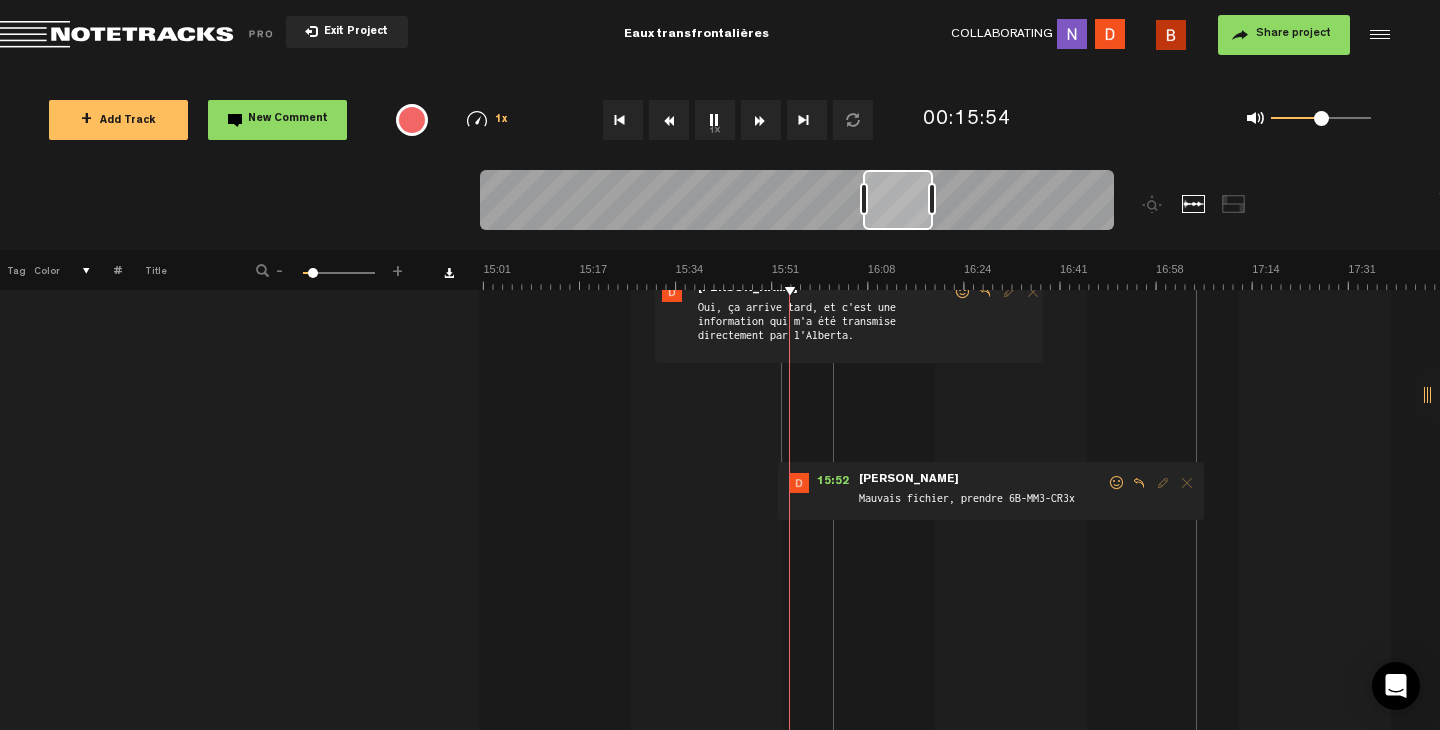 click on "1x" at bounding box center [715, 120] 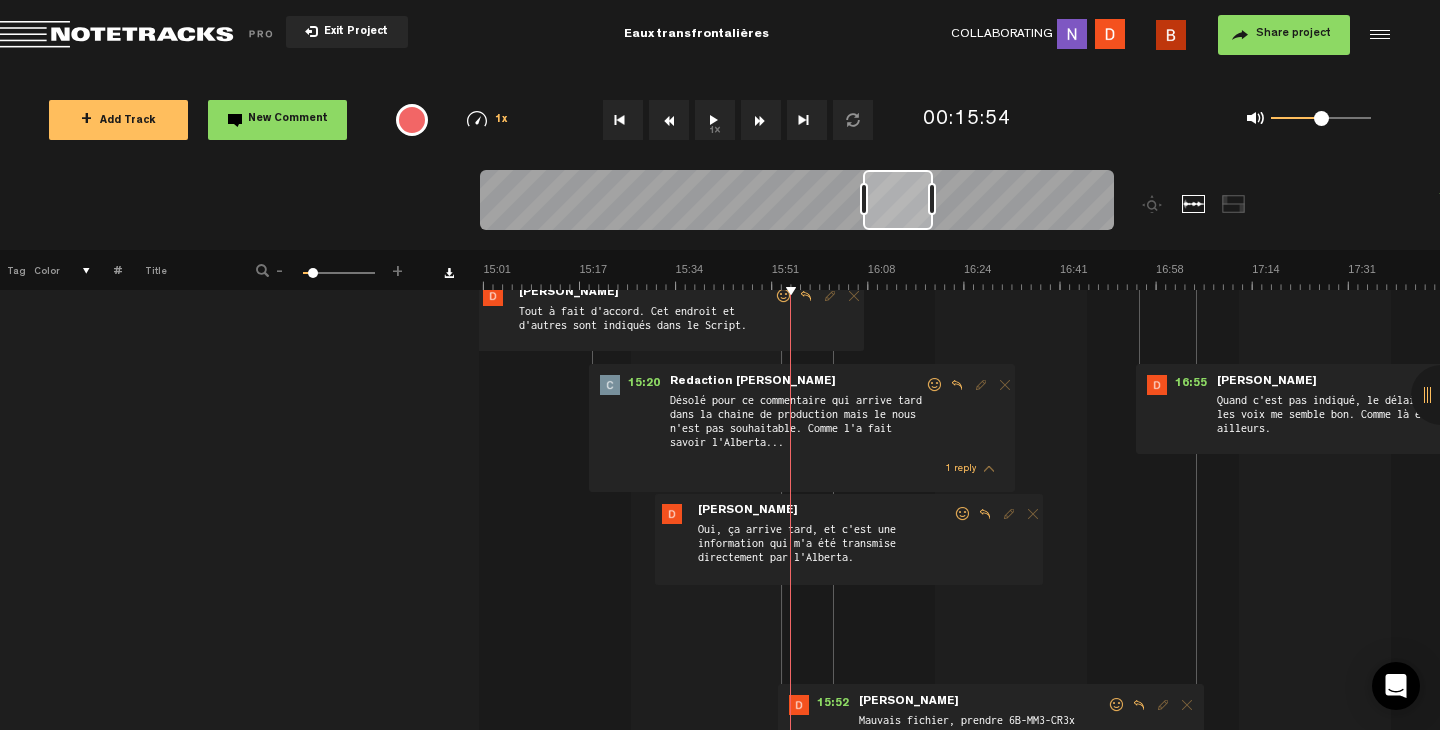 scroll, scrollTop: 0, scrollLeft: 16, axis: horizontal 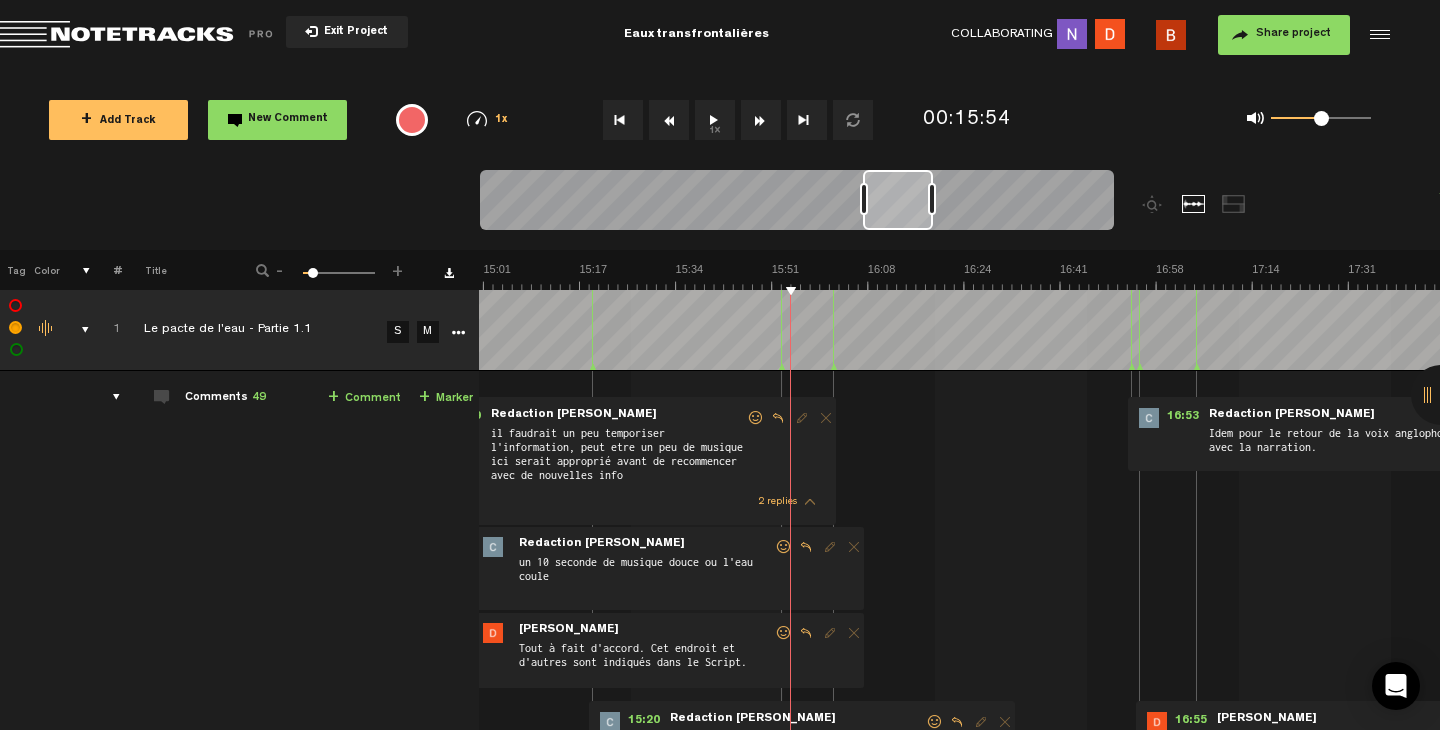 click at bounding box center [-382, 276] 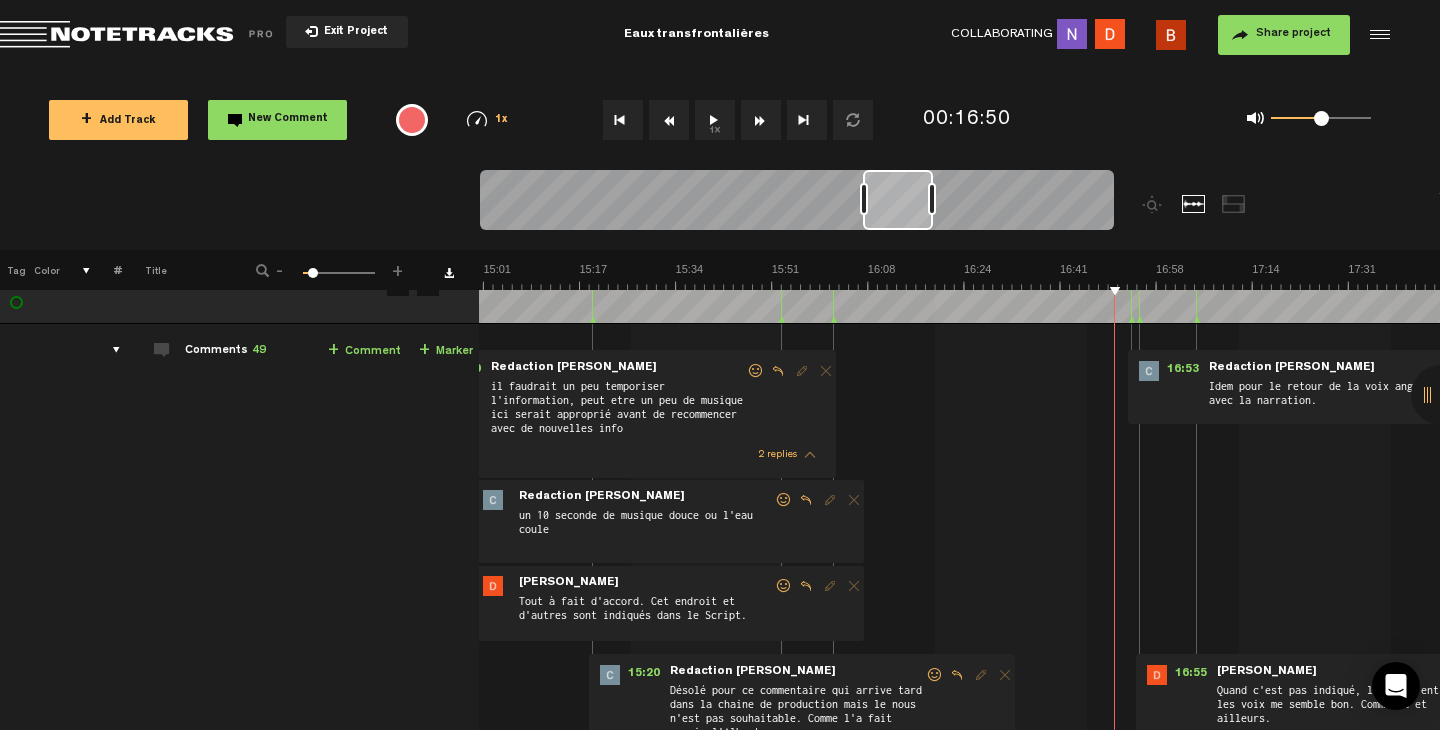 scroll, scrollTop: 0, scrollLeft: 16, axis: horizontal 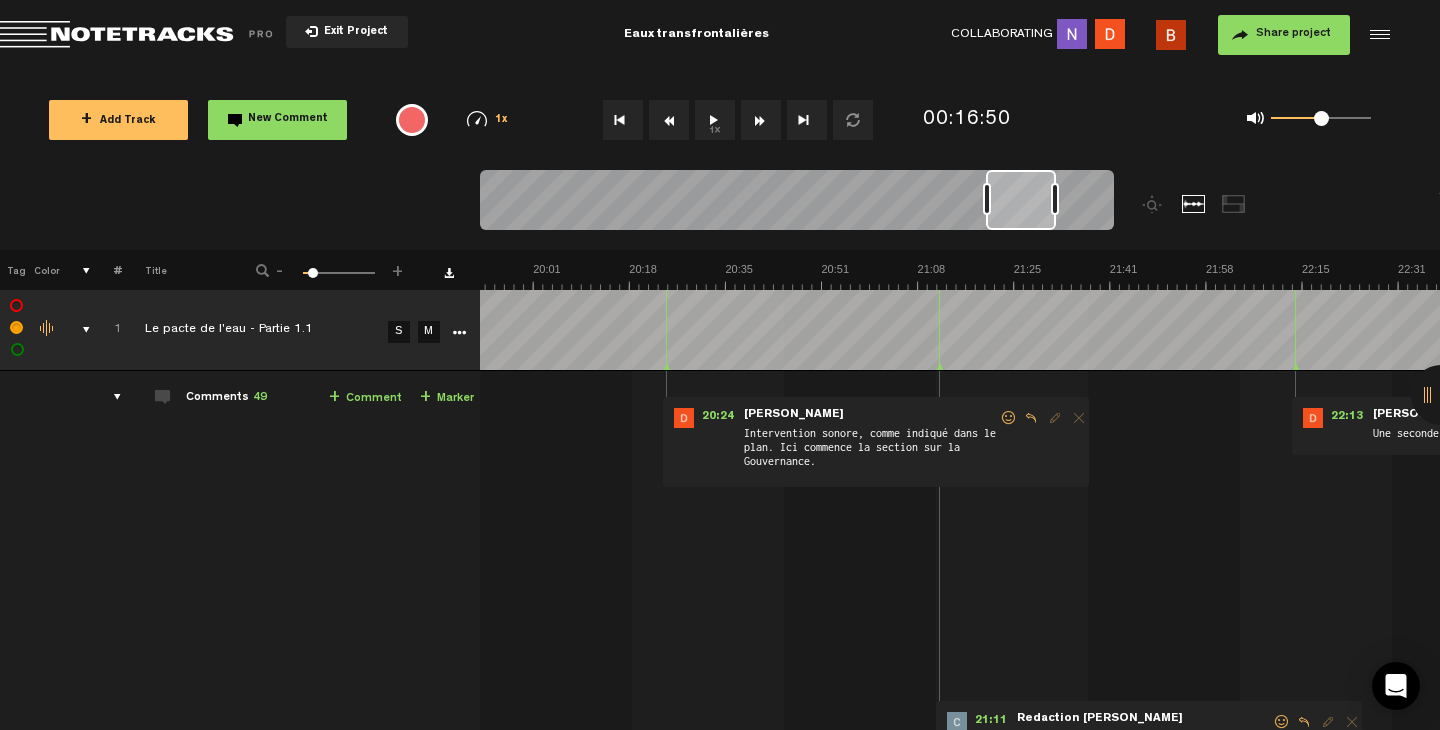 click at bounding box center (666, 330) 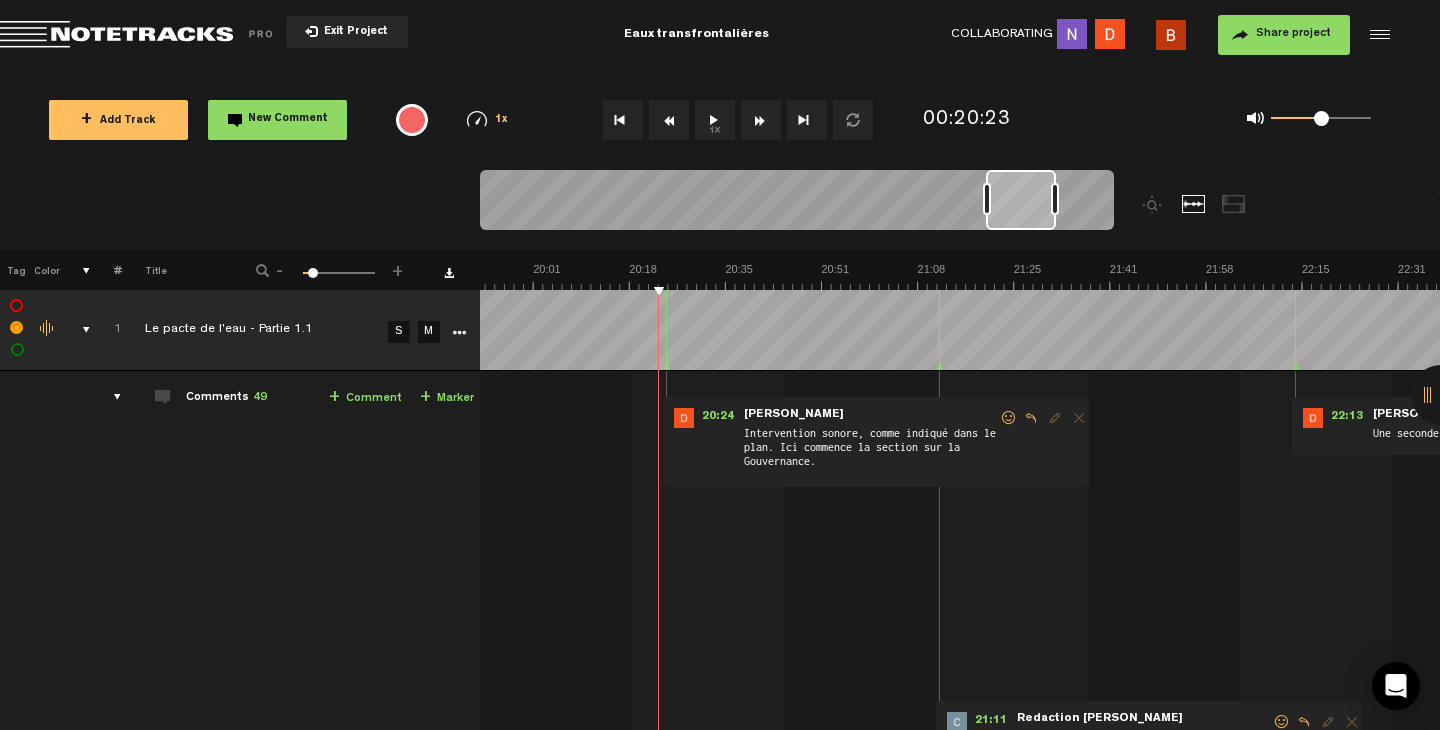click on "1x" at bounding box center [715, 120] 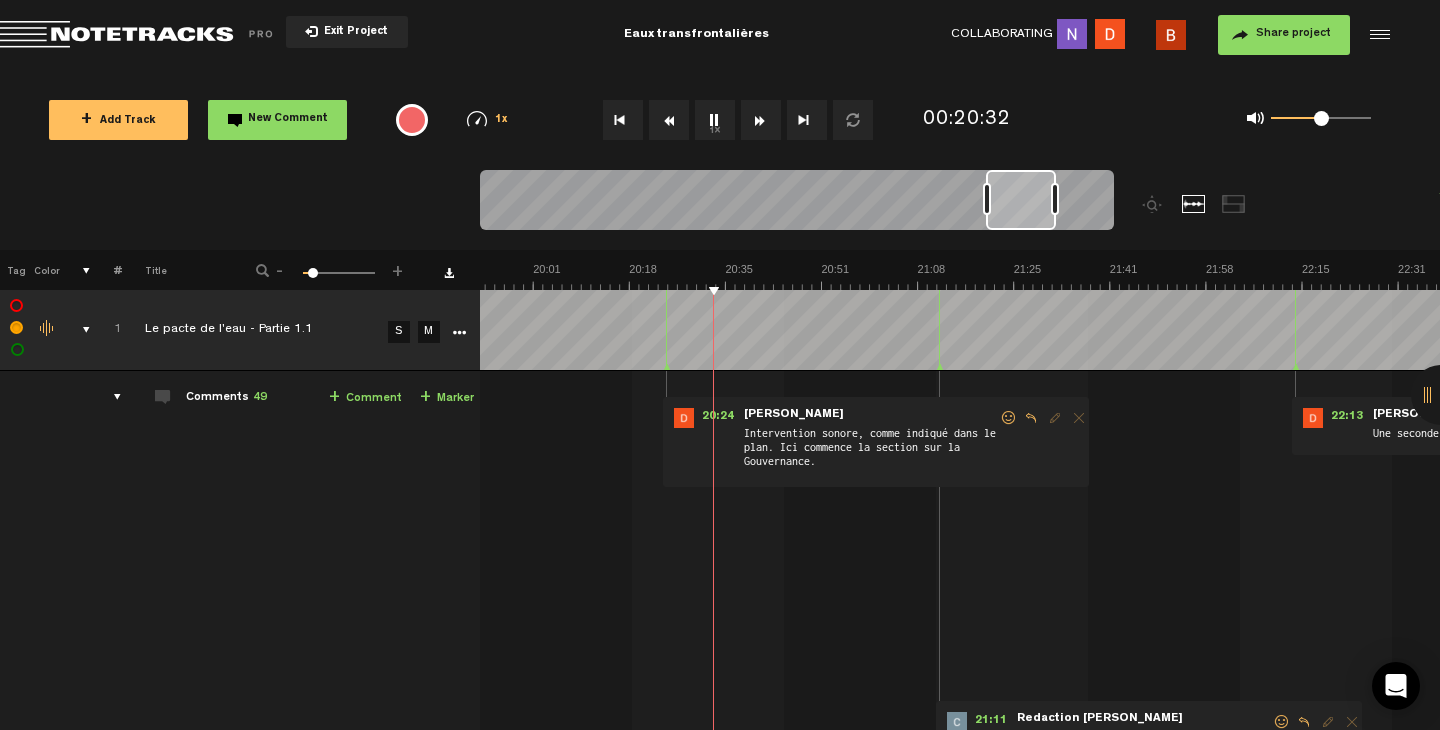 click on "1x" at bounding box center [715, 120] 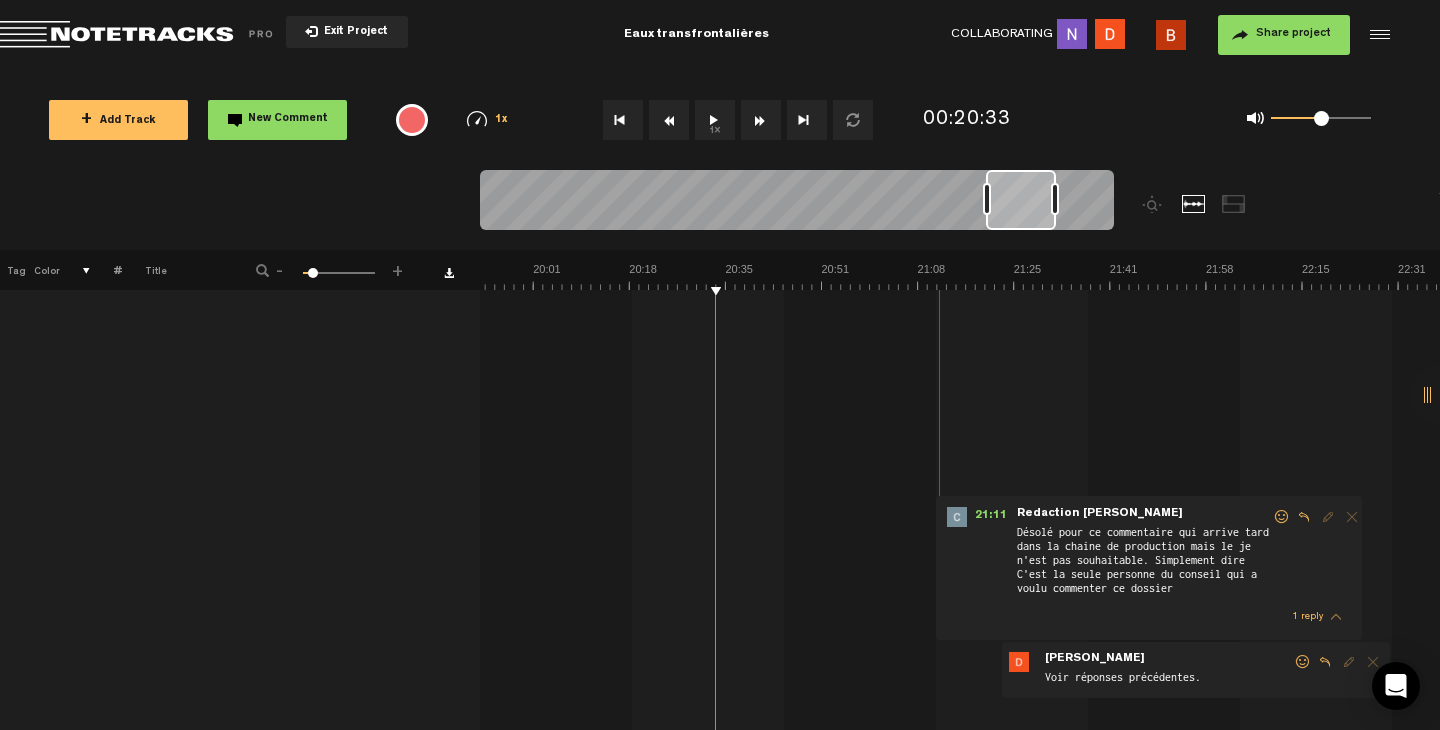 scroll, scrollTop: 217, scrollLeft: 0, axis: vertical 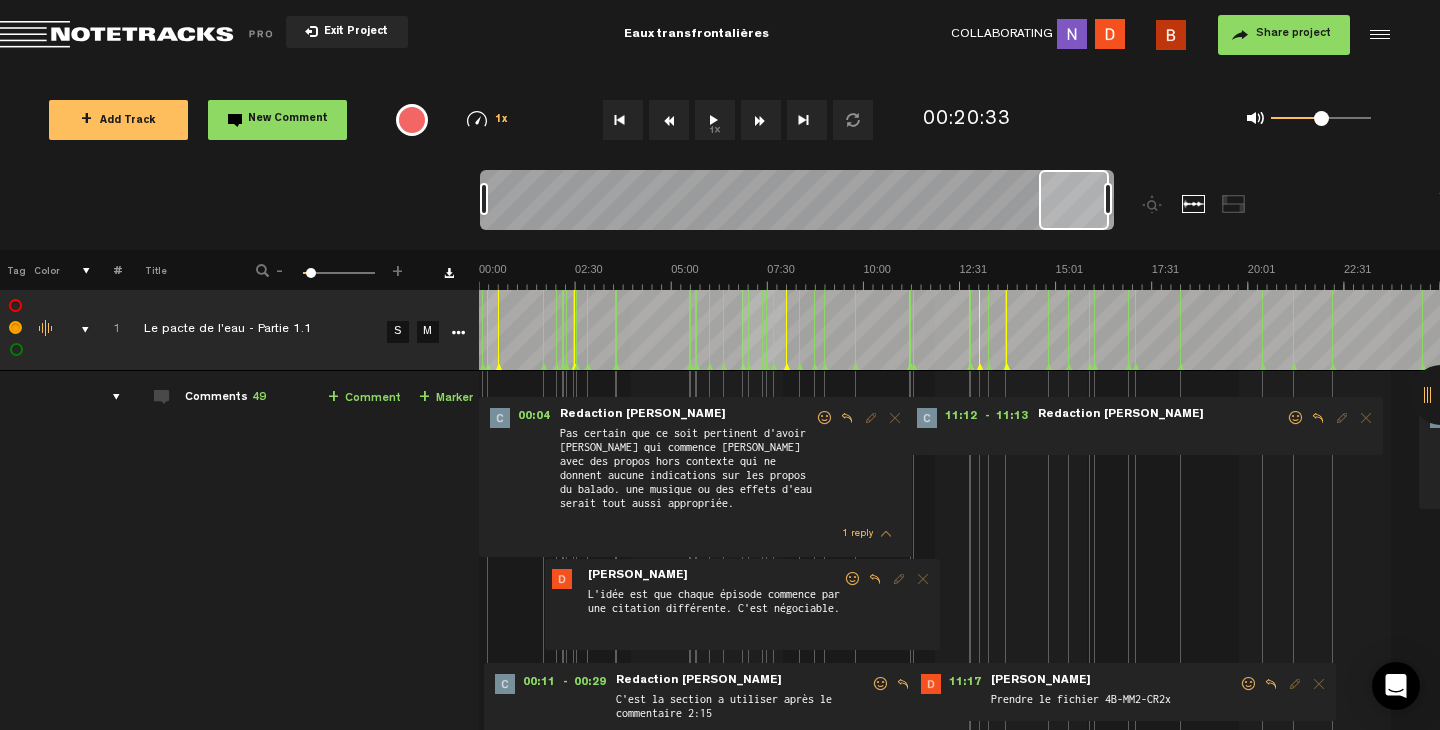 drag, startPoint x: 1035, startPoint y: 205, endPoint x: 478, endPoint y: 139, distance: 560.8966 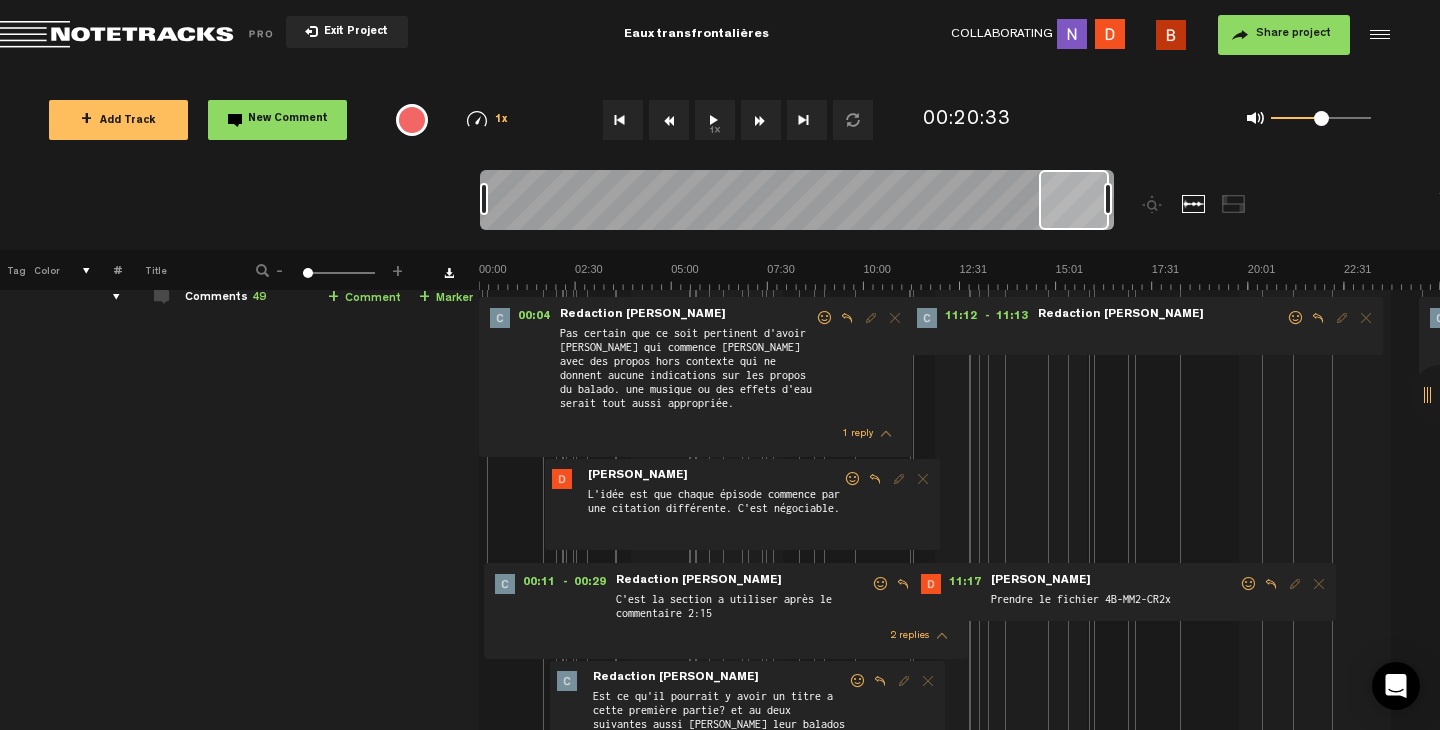 scroll, scrollTop: 0, scrollLeft: 16, axis: horizontal 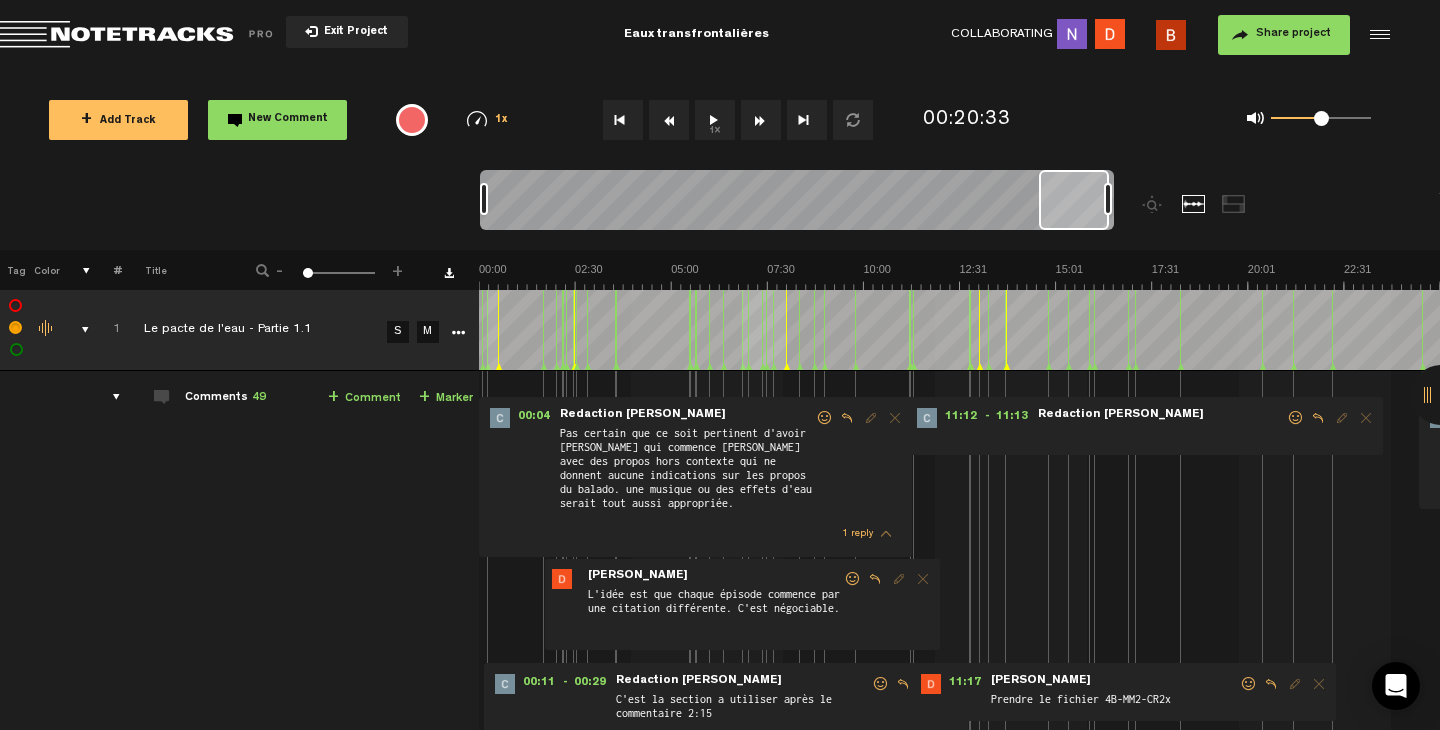 click on "Comments  49             + Comment                + Marker" at bounding box center [300, 2736] 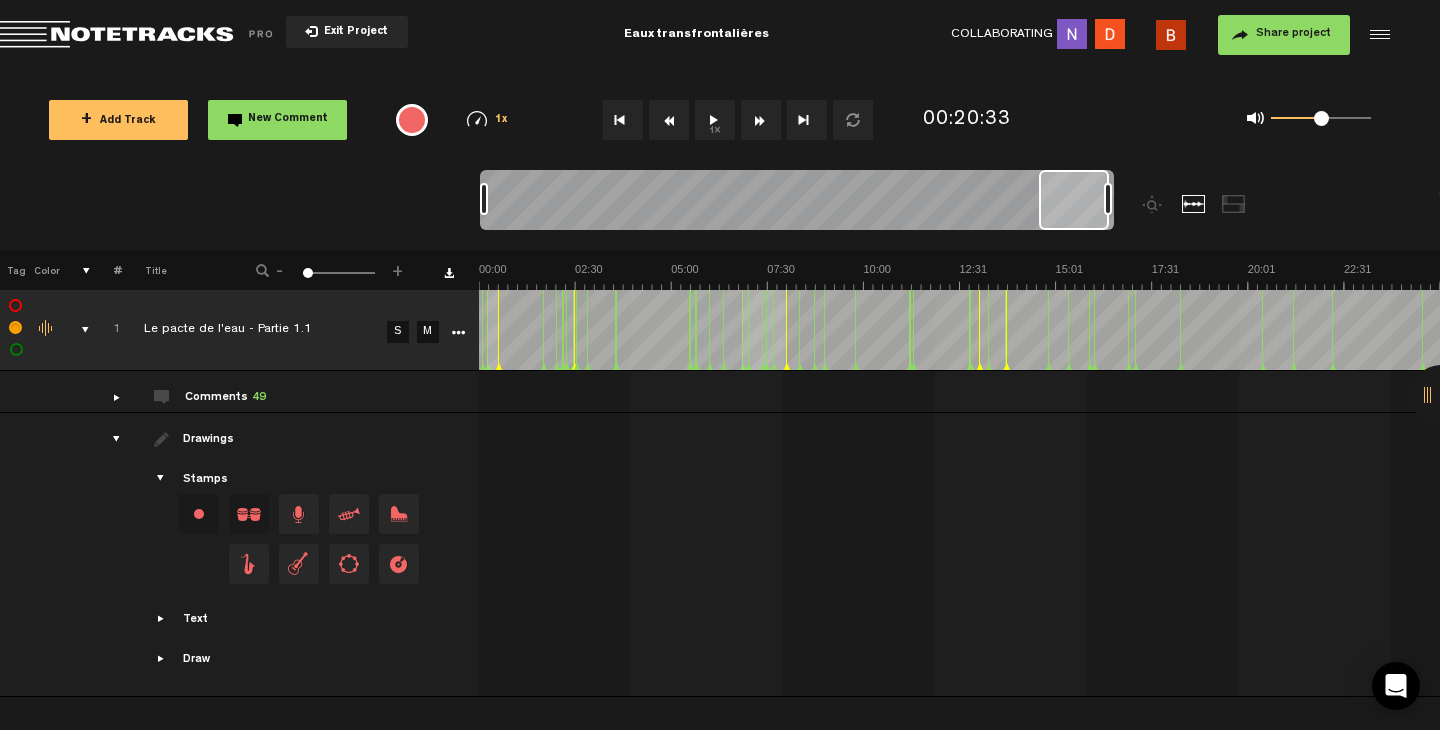 scroll, scrollTop: 0, scrollLeft: 1, axis: horizontal 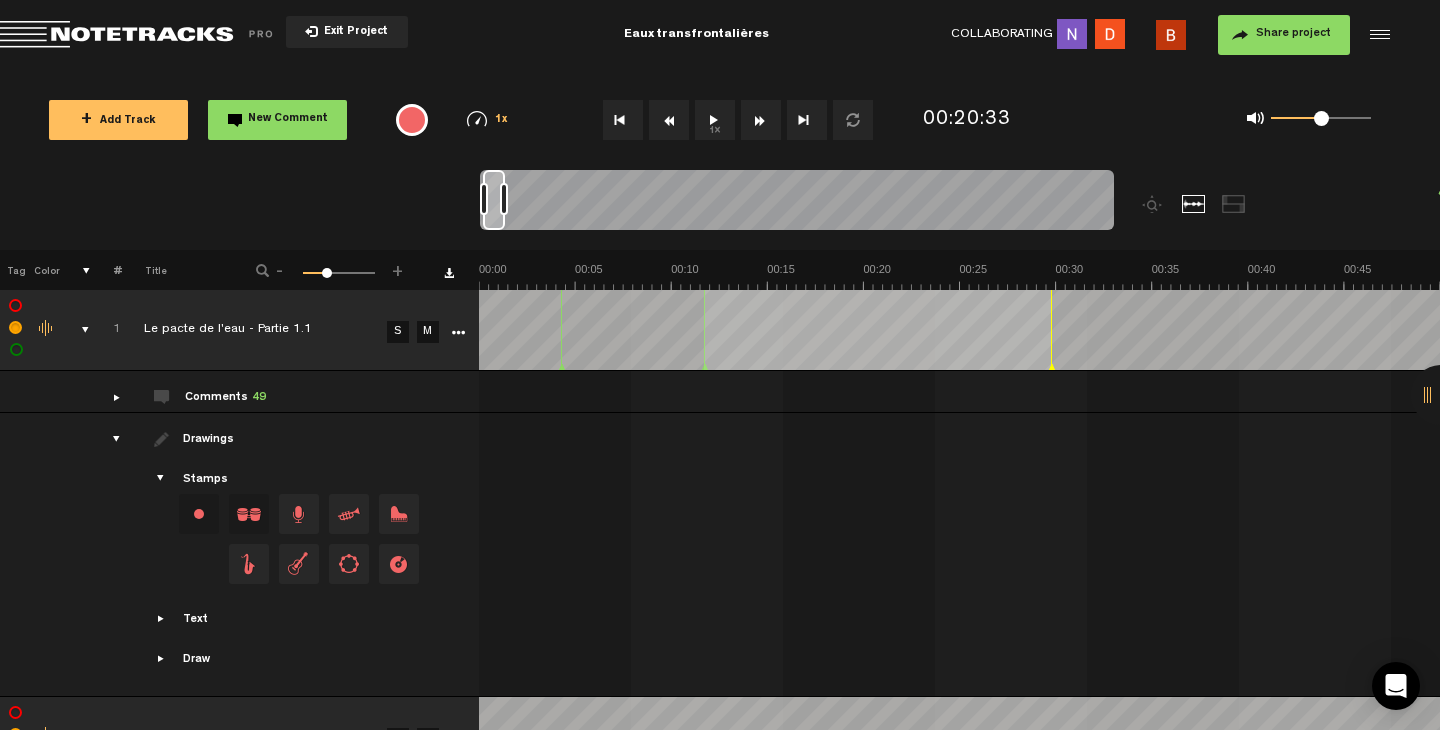 click at bounding box center (77, 330) 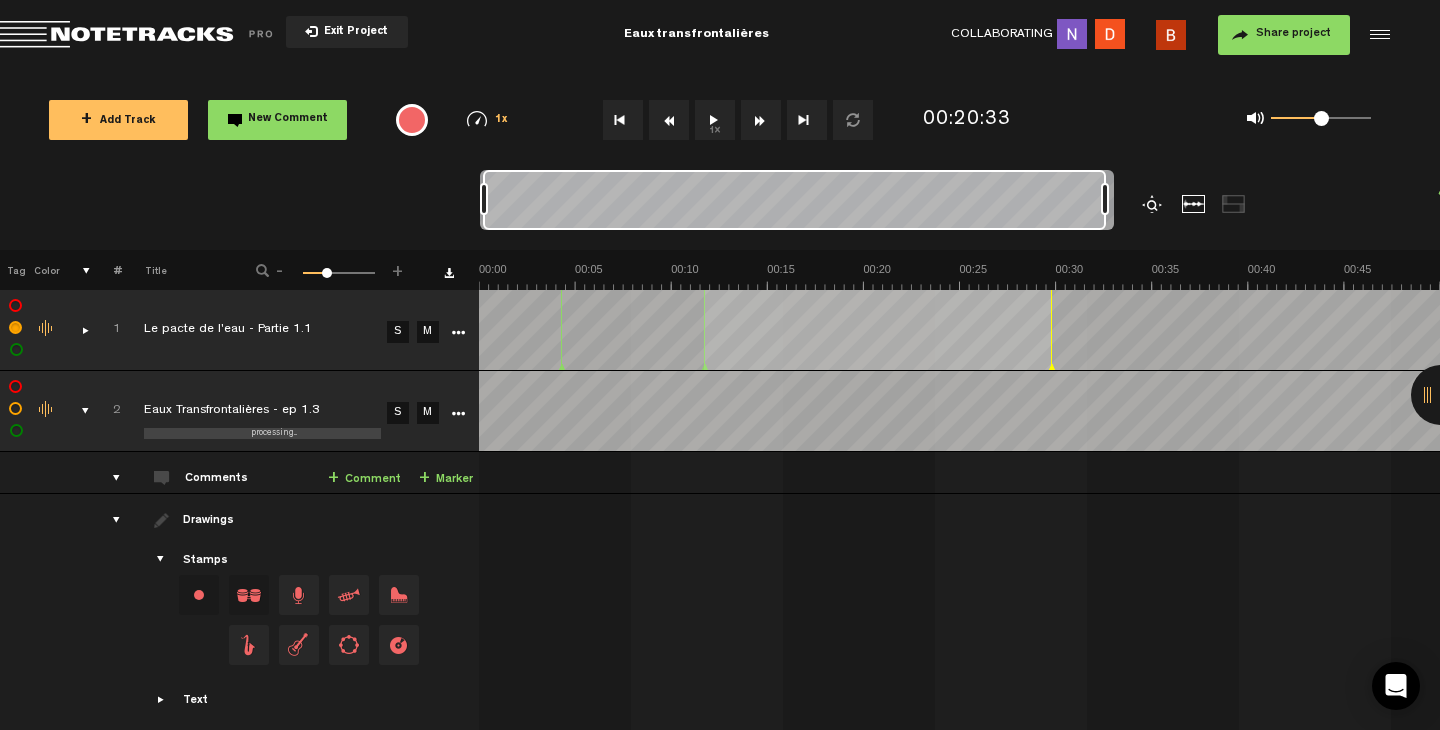 drag, startPoint x: 503, startPoint y: 207, endPoint x: 1141, endPoint y: 204, distance: 638.0071 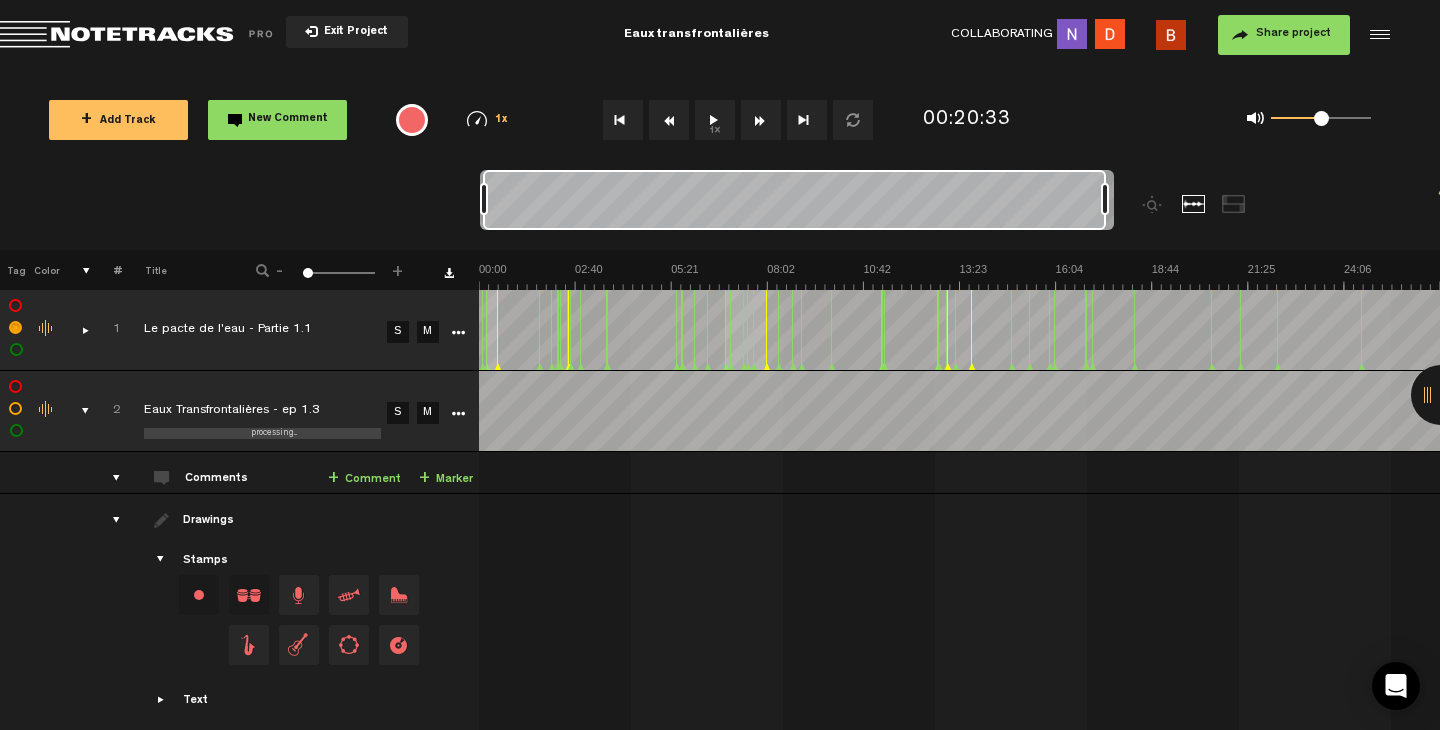 click at bounding box center (77, 411) 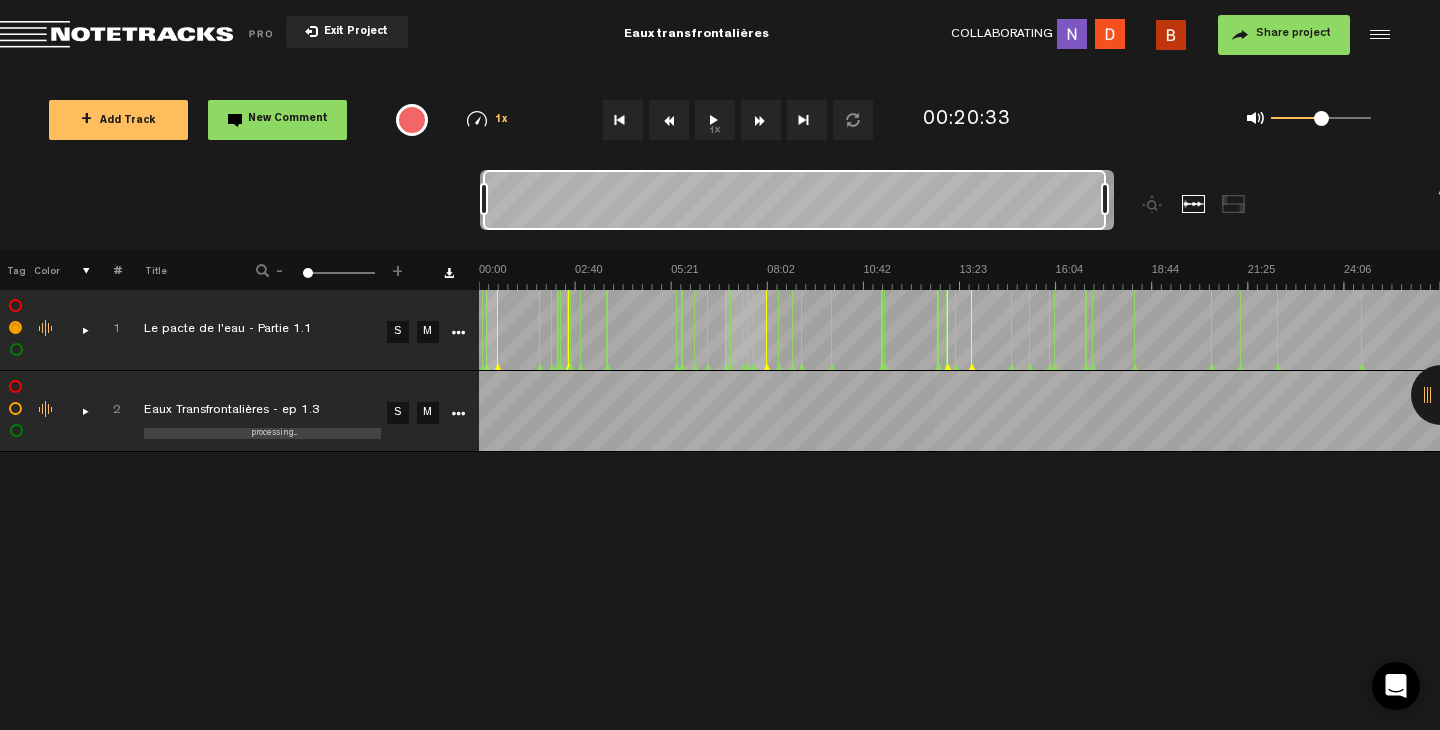 click on "+  New drawing Tag Color     # Title                -                 1   100   1                +                                                      1                                       Le pacte de l'eau - Partie 1.1               S                M                                 Export to Headliner                 Update                 Download                 Download original                 Export Audacity labels                 Export Audition Markers                 Delete                                                                                                                                                                                                                                                                                                                                                                                                                                                                                                                              +" at bounding box center (720, 490) 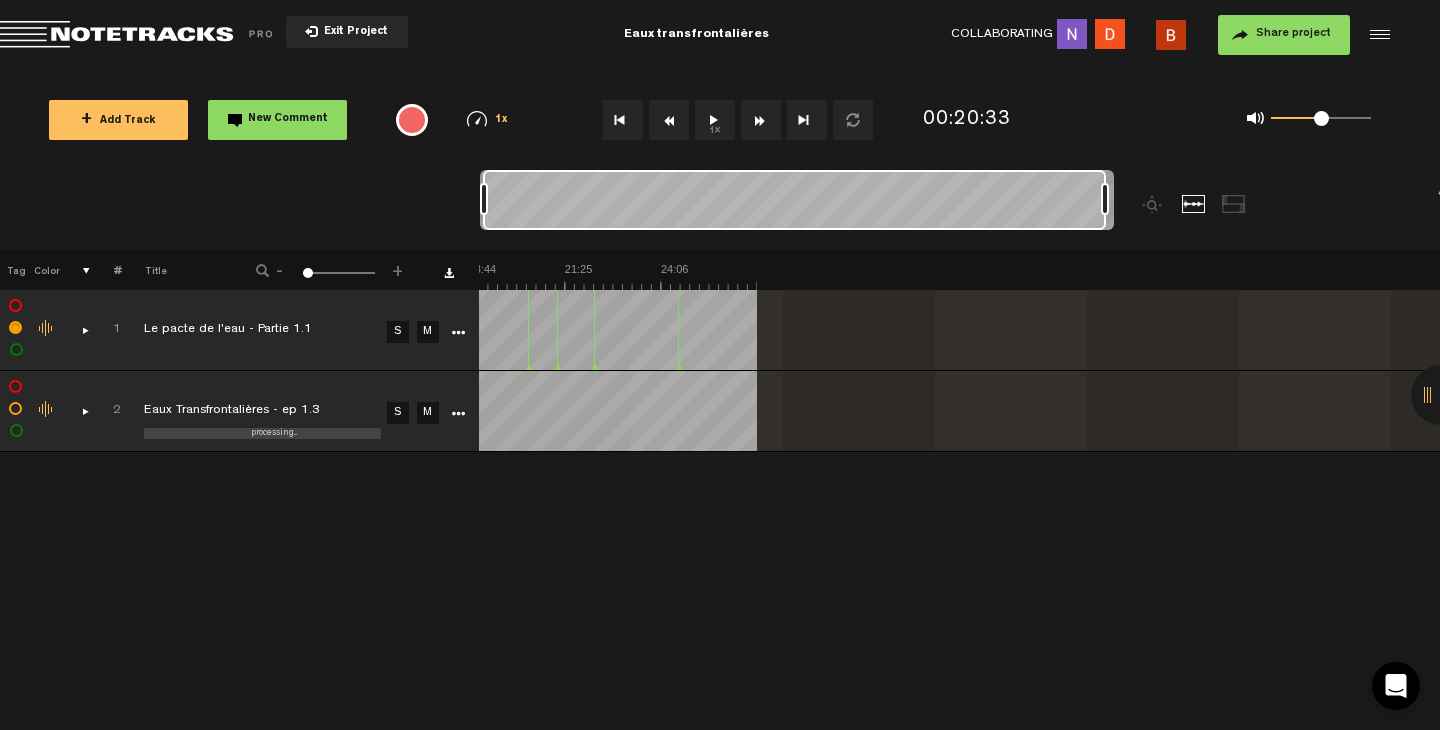 scroll, scrollTop: 0, scrollLeft: 0, axis: both 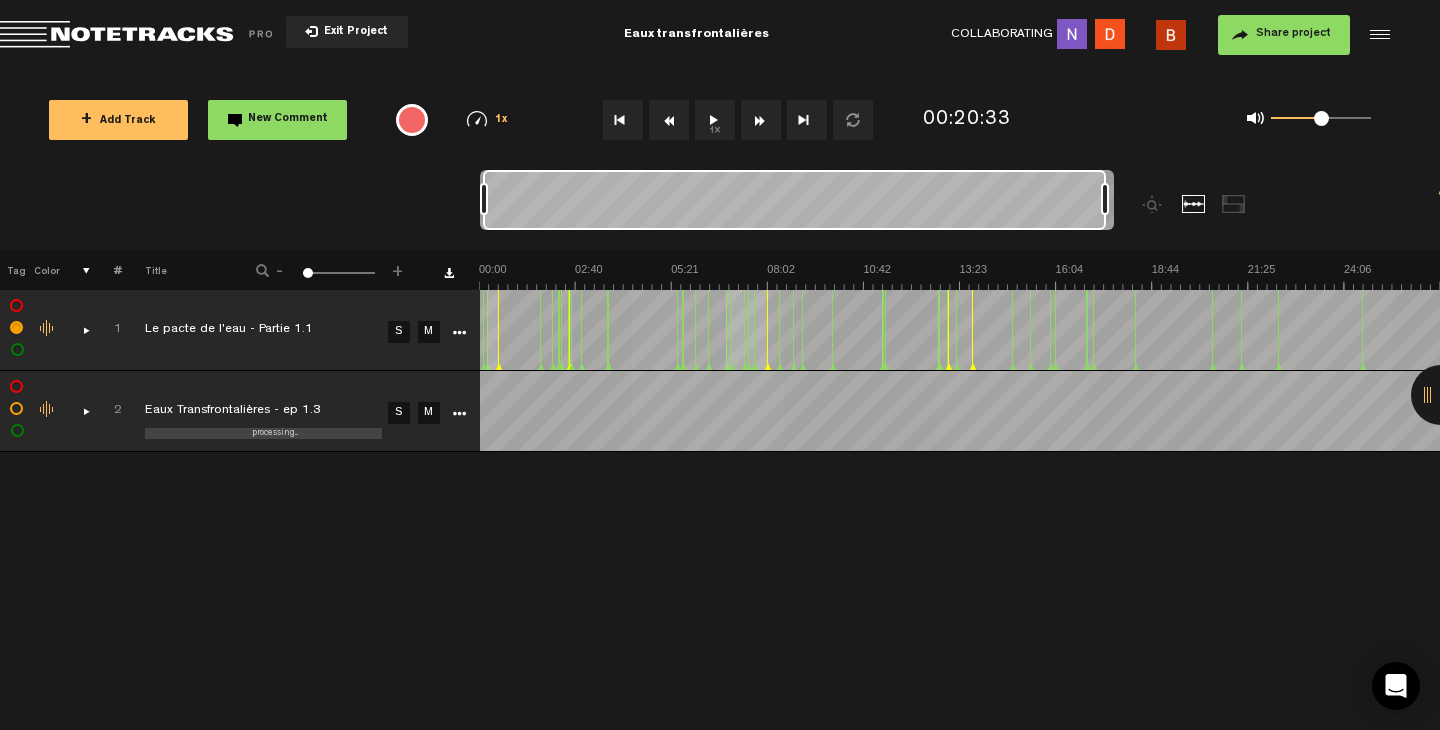 click on "Share project" at bounding box center (1284, 35) 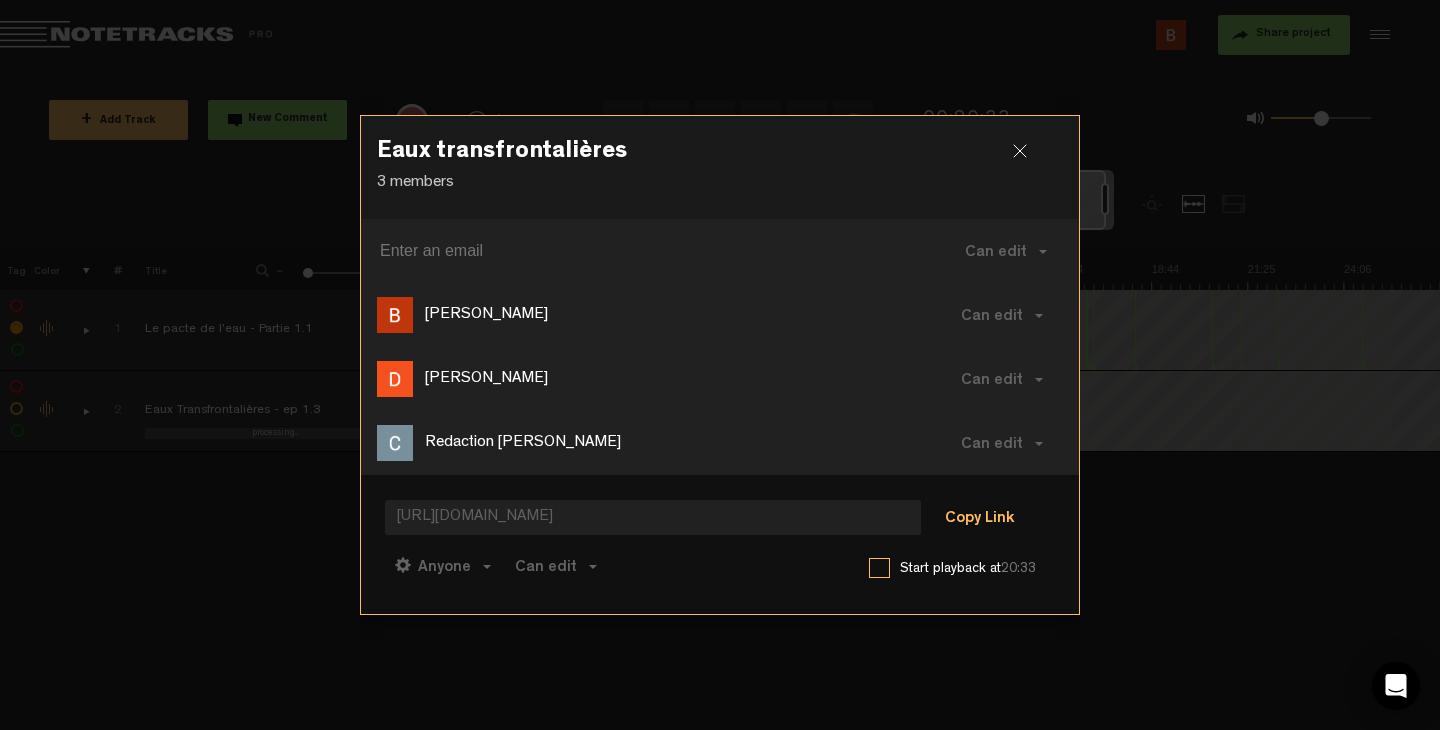 click on "Copy Link" at bounding box center [979, 519] 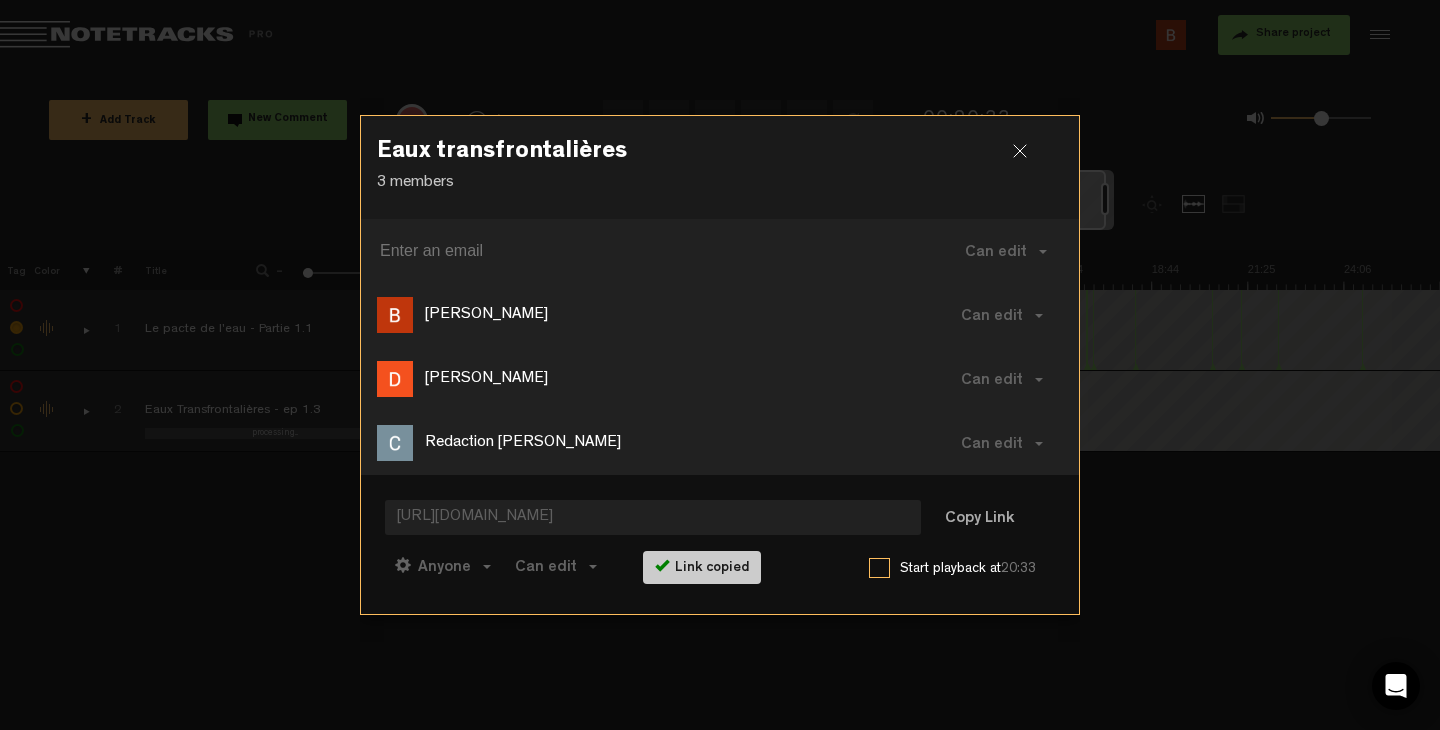 click at bounding box center [1028, 159] 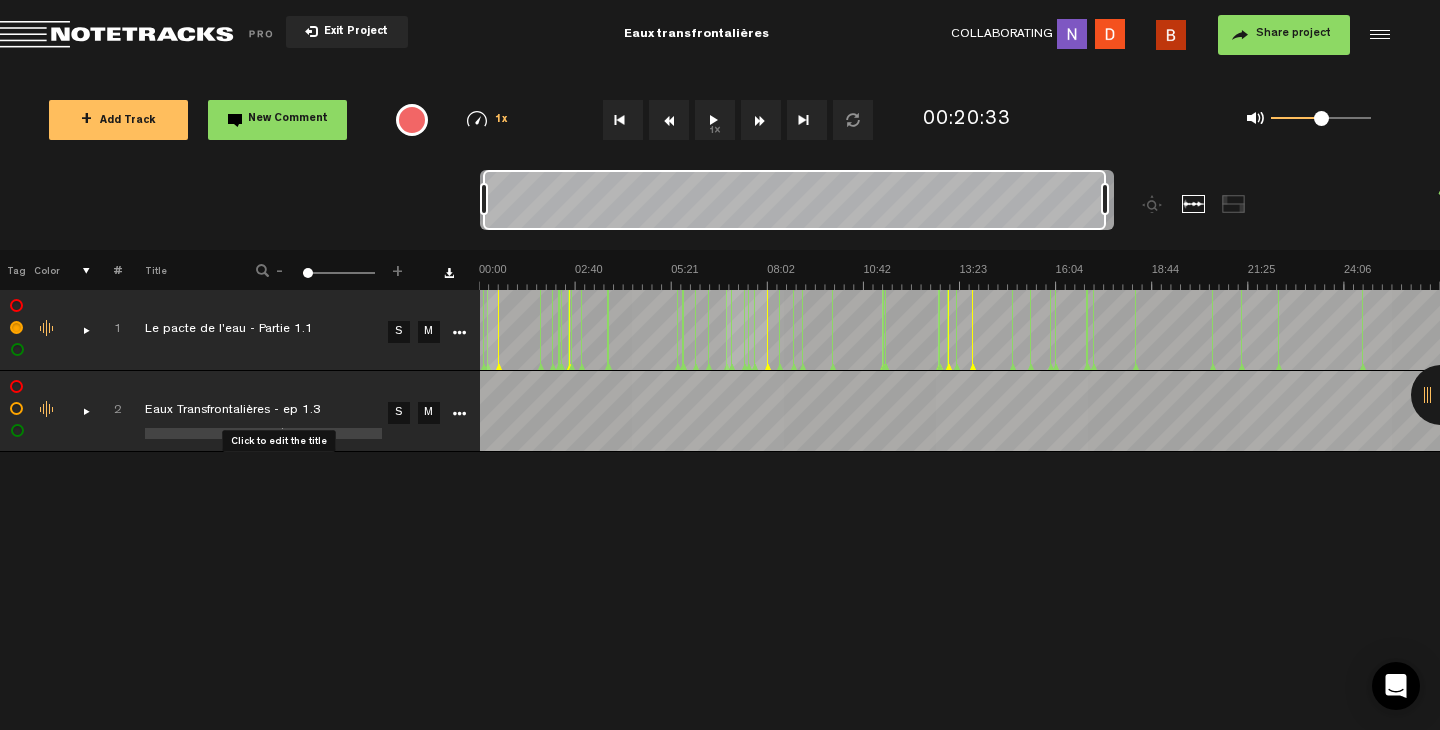 click at bounding box center [275, 412] 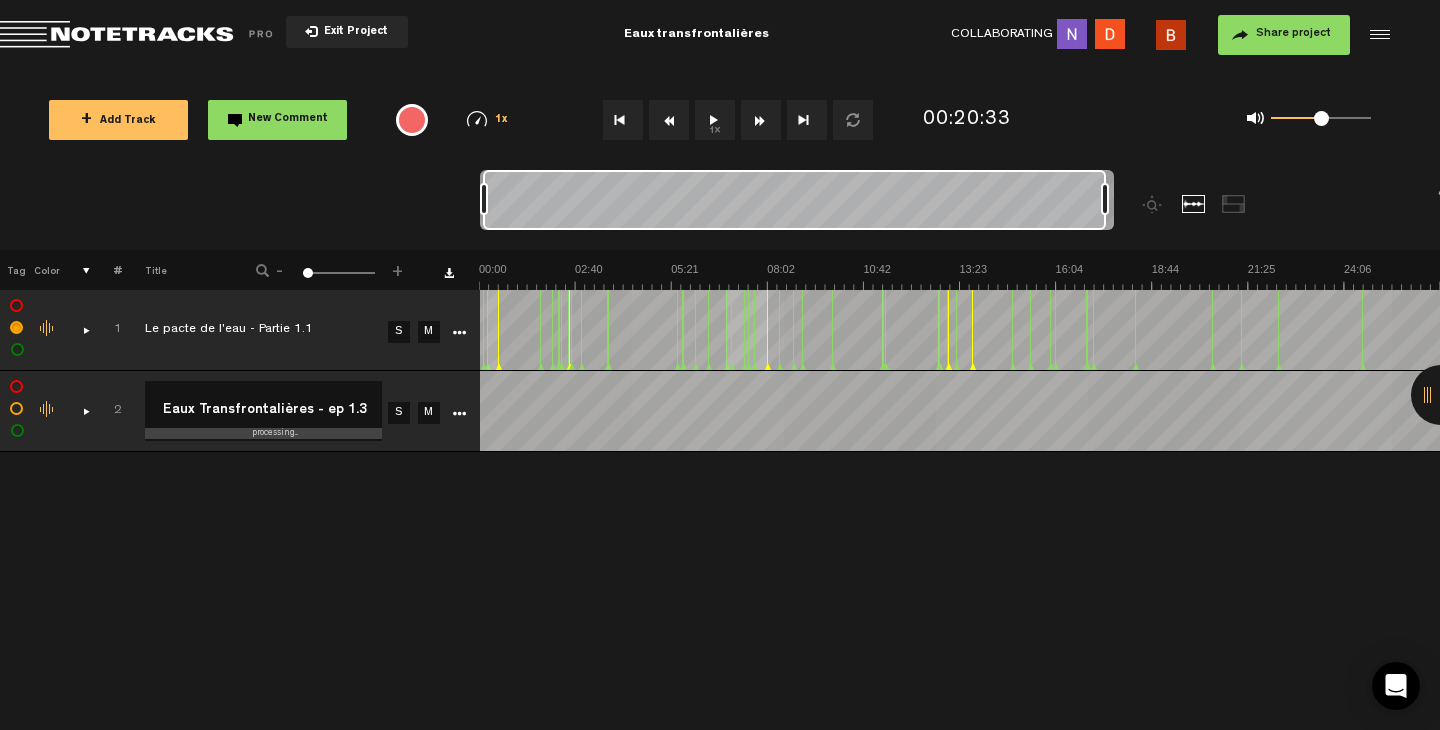 click at bounding box center (275, 331) 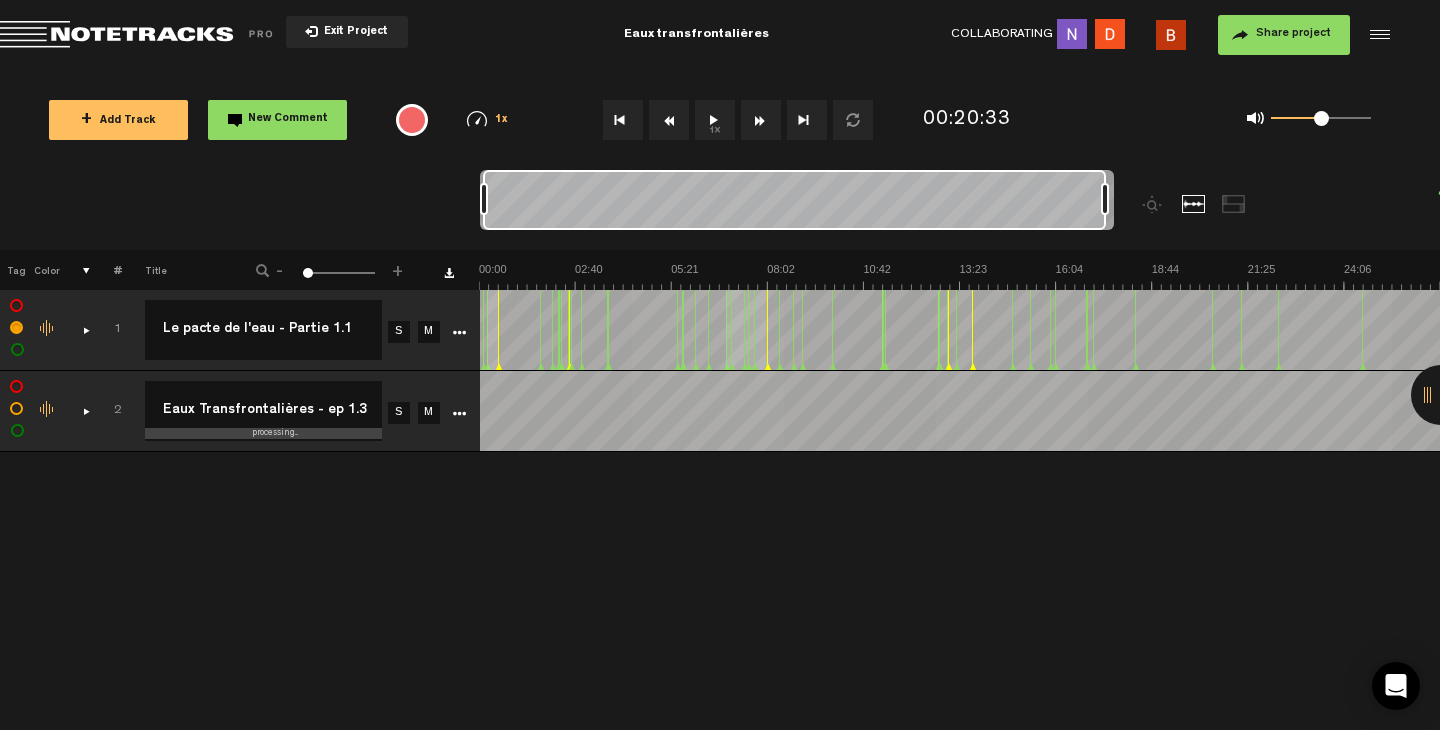 click on "Le pacte de l'eau - Partie 1.1" at bounding box center [263, 330] 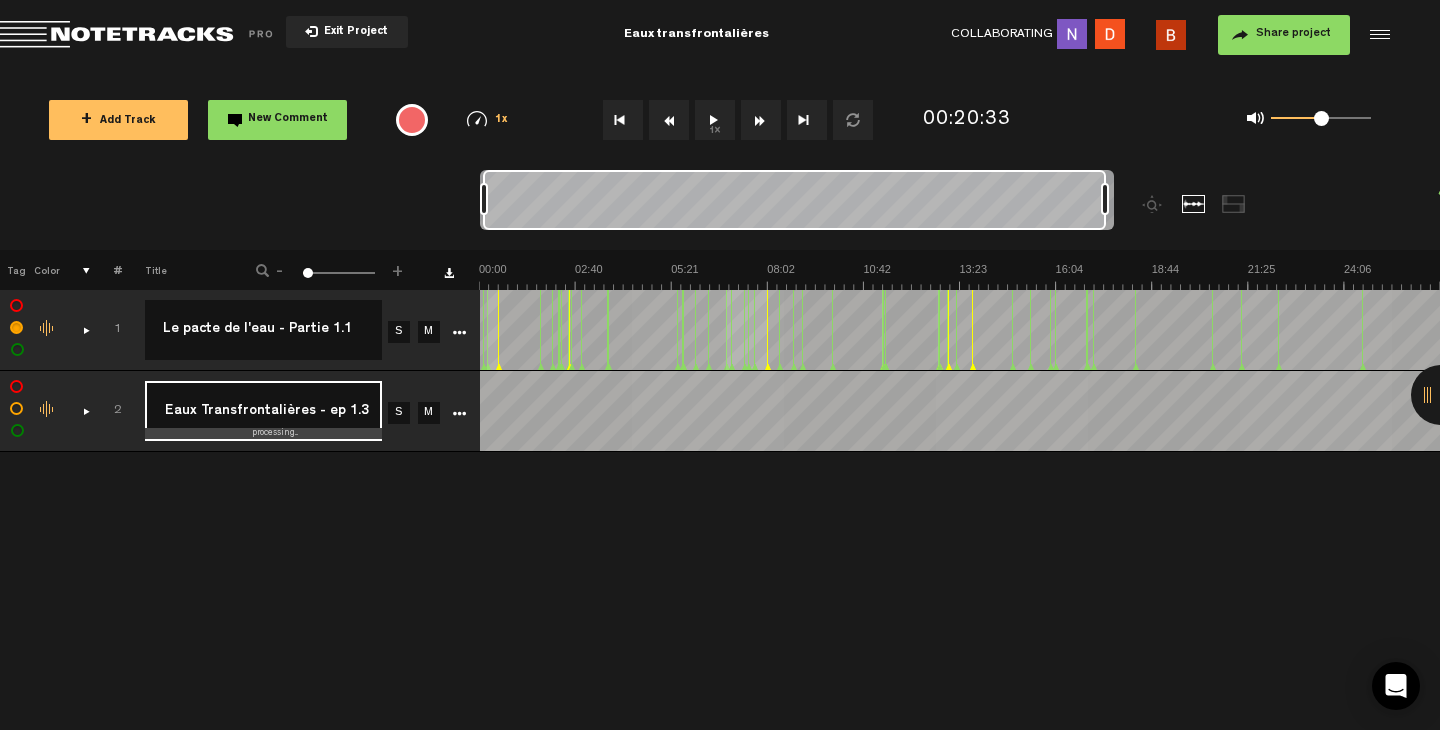 click on "Eaux Transfrontalières - ep 1.3" at bounding box center (263, 411) 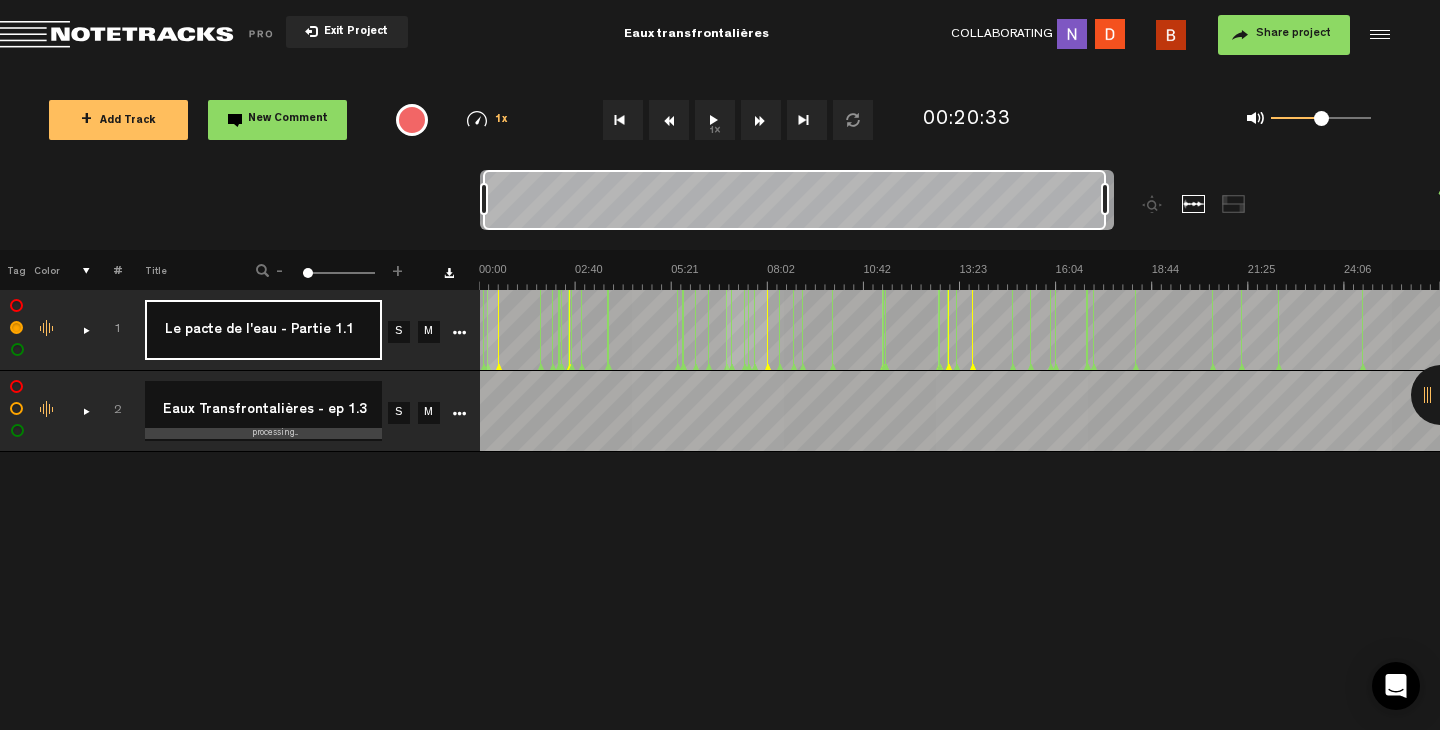 drag, startPoint x: 279, startPoint y: 324, endPoint x: 343, endPoint y: 328, distance: 64.12488 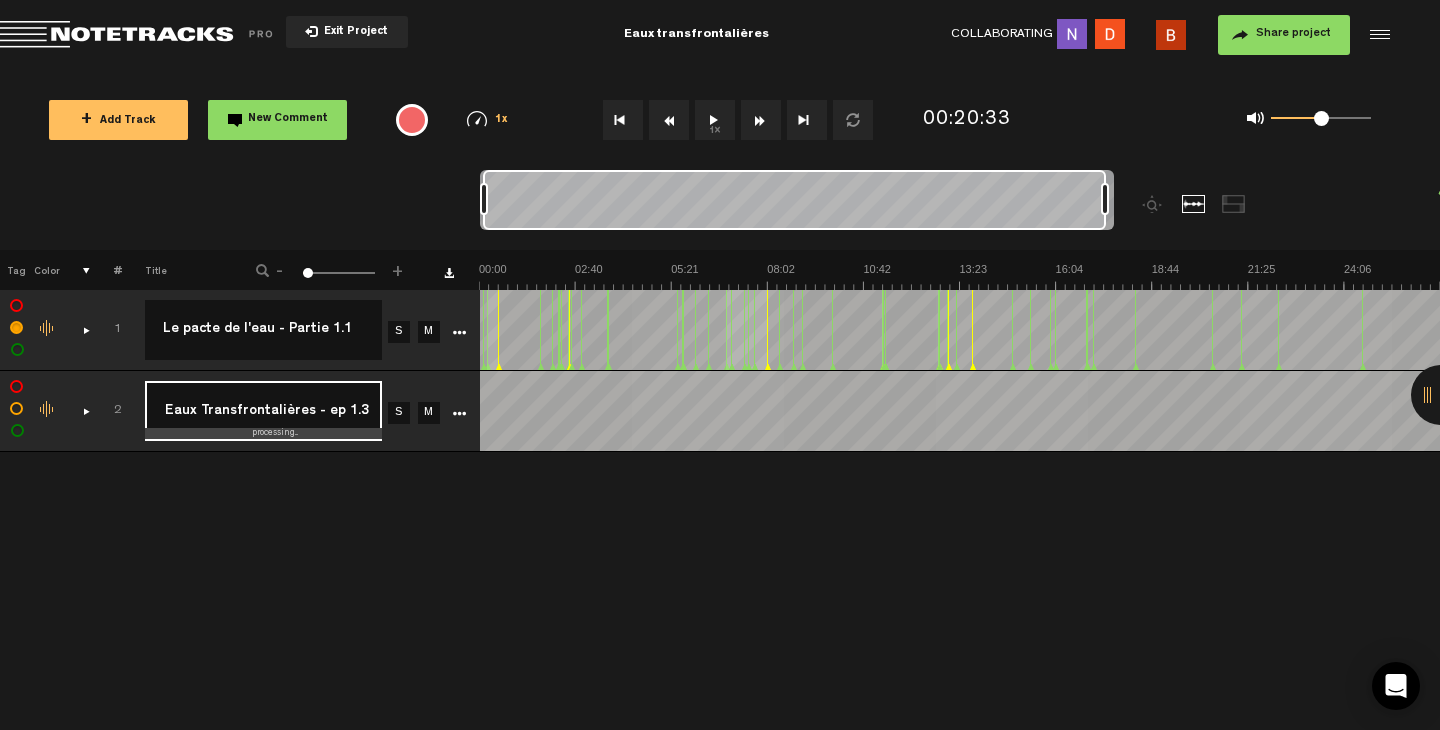 click on "Eaux Transfrontalières - ep 1.3" at bounding box center [263, 411] 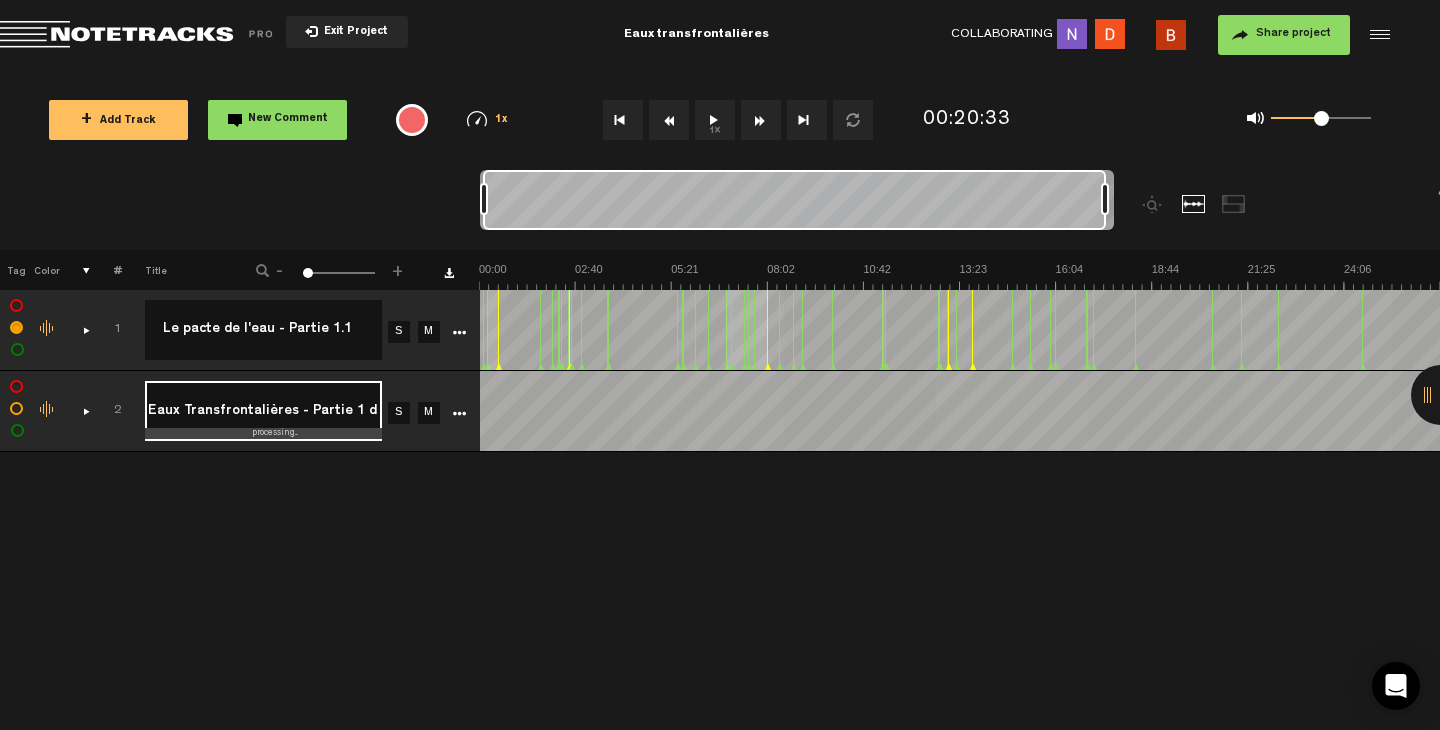 scroll, scrollTop: 0, scrollLeft: 25, axis: horizontal 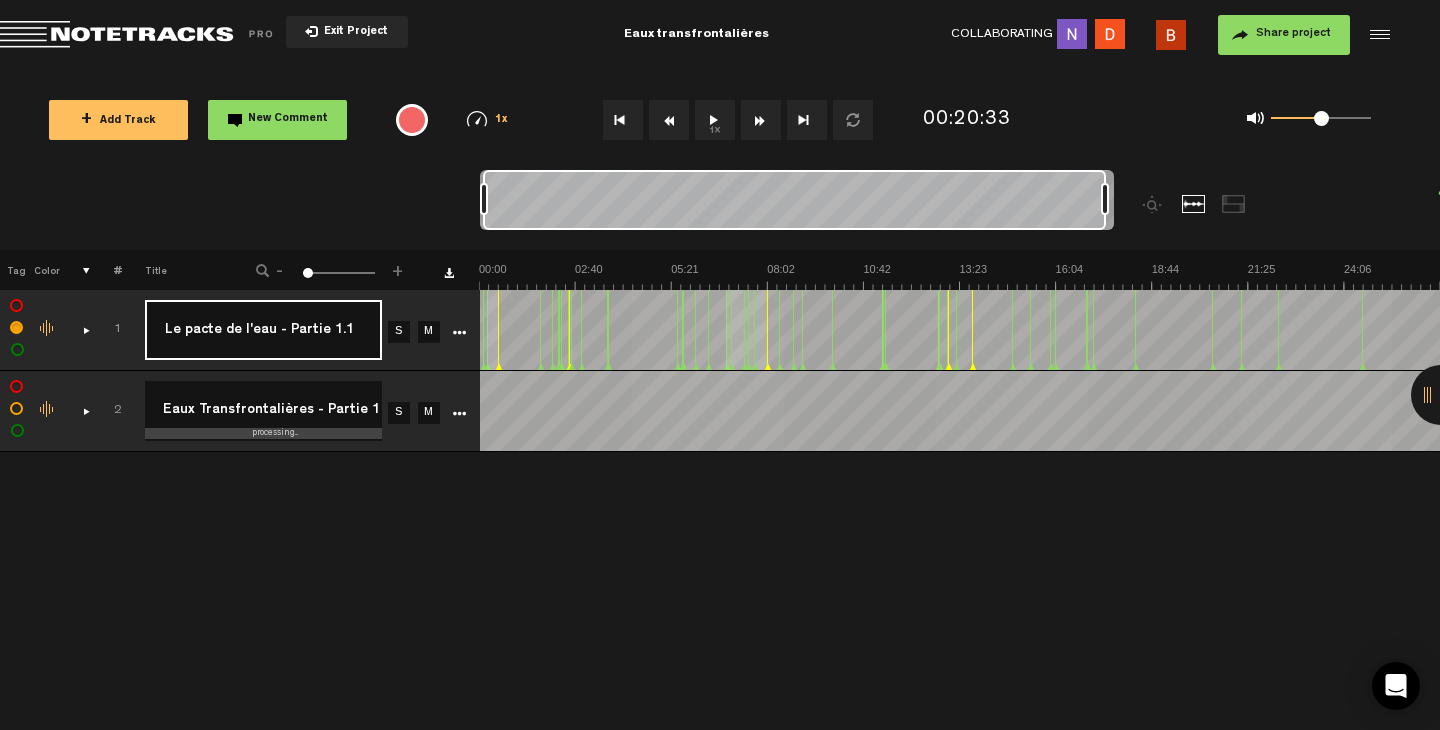drag, startPoint x: 264, startPoint y: 331, endPoint x: 160, endPoint y: 329, distance: 104.019226 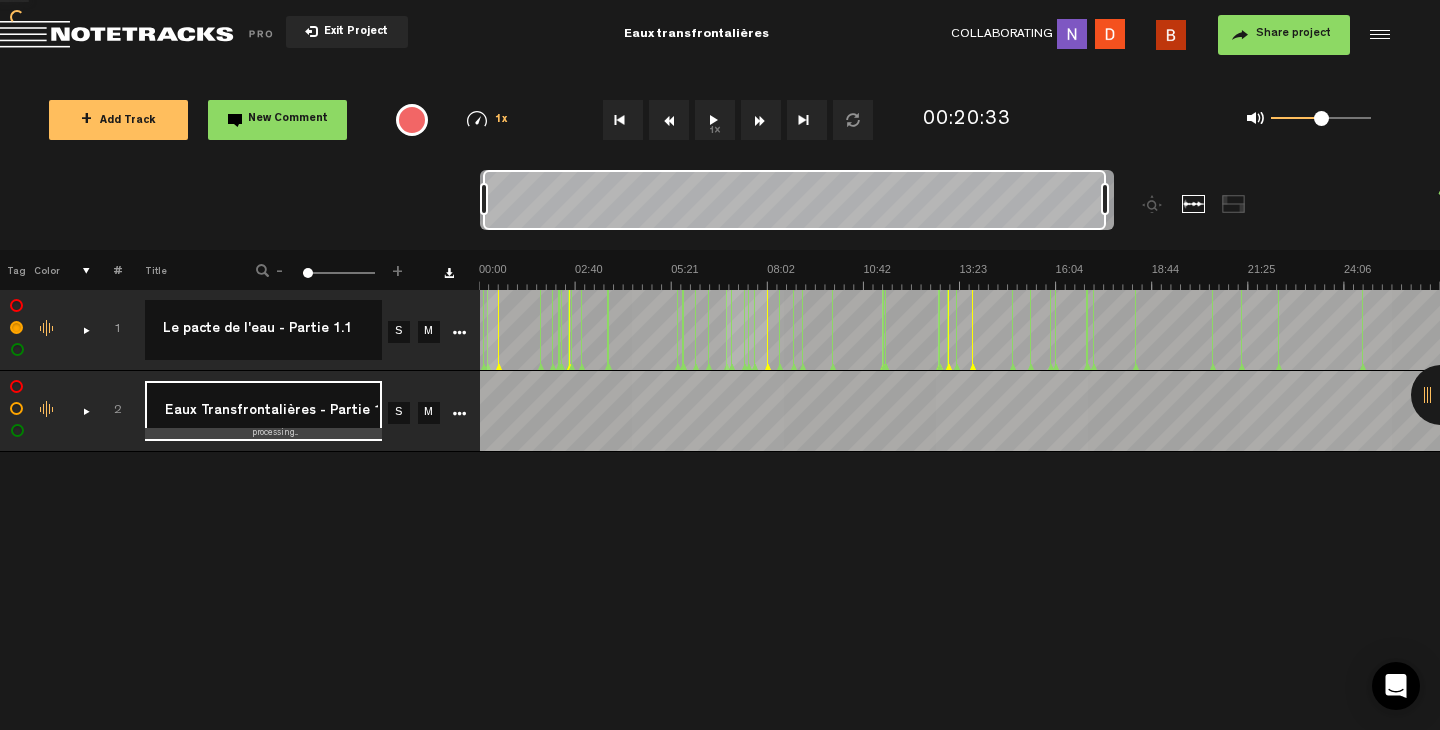 click on "Eaux Transfrontalières - Partie 1 draft 2" at bounding box center (263, 411) 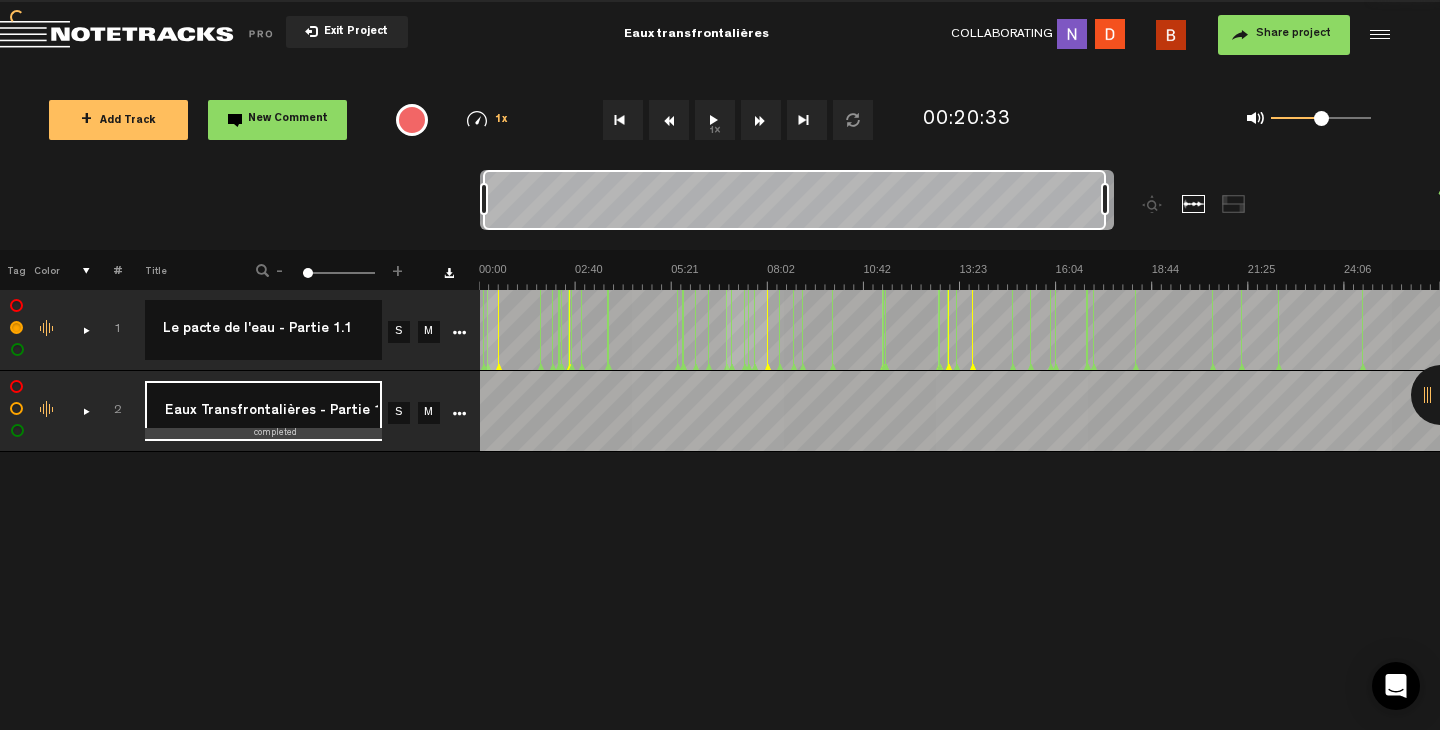 click on "2                    completed                    Eaux Transfrontalières - ep 1.3    Eaux Transfrontalières - Partie 1 draft 2            S                M                                 Export to Headliner                 Update                 Download                 Download original                 Export Audacity labels                 Export Audition Markers                 Delete" at bounding box center (720, 411) 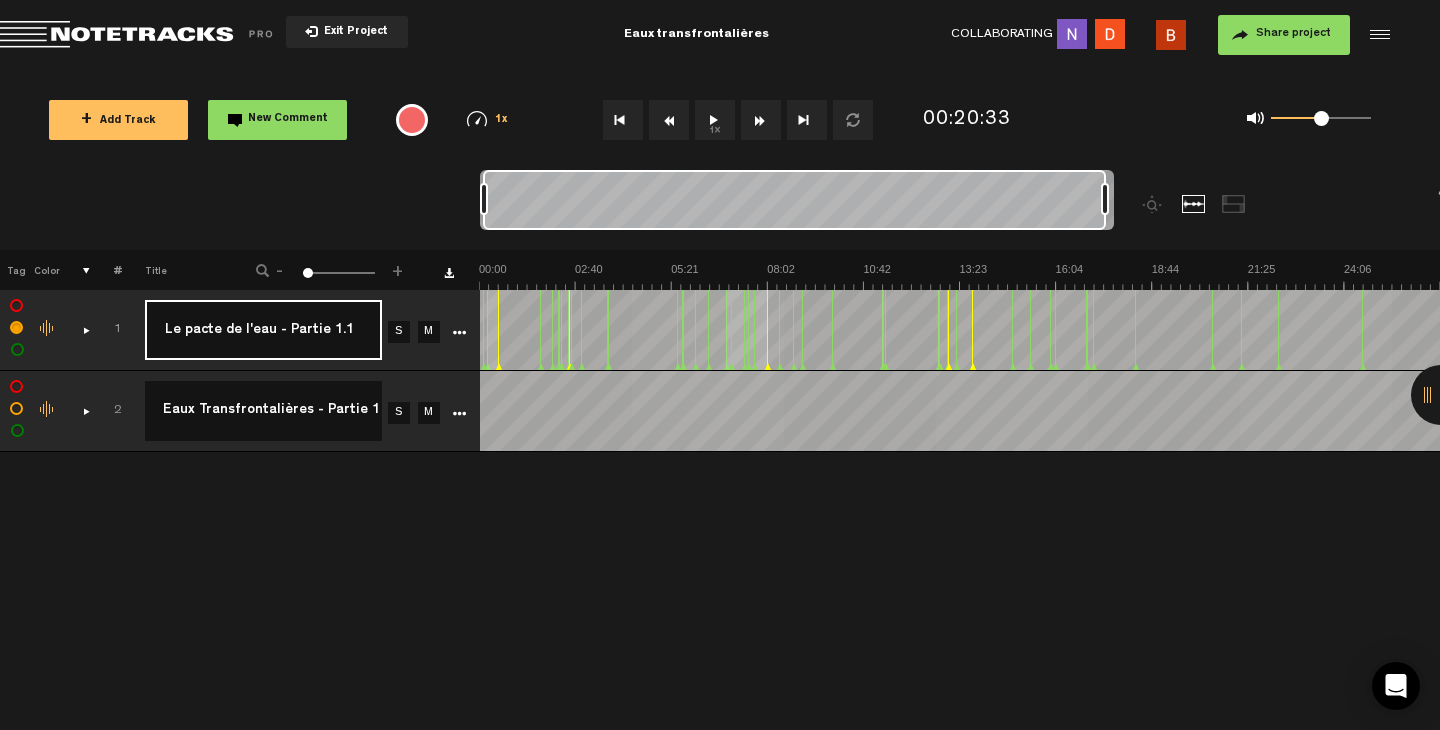 click on "Le pacte de l'eau - Partie 1.1" at bounding box center [263, 330] 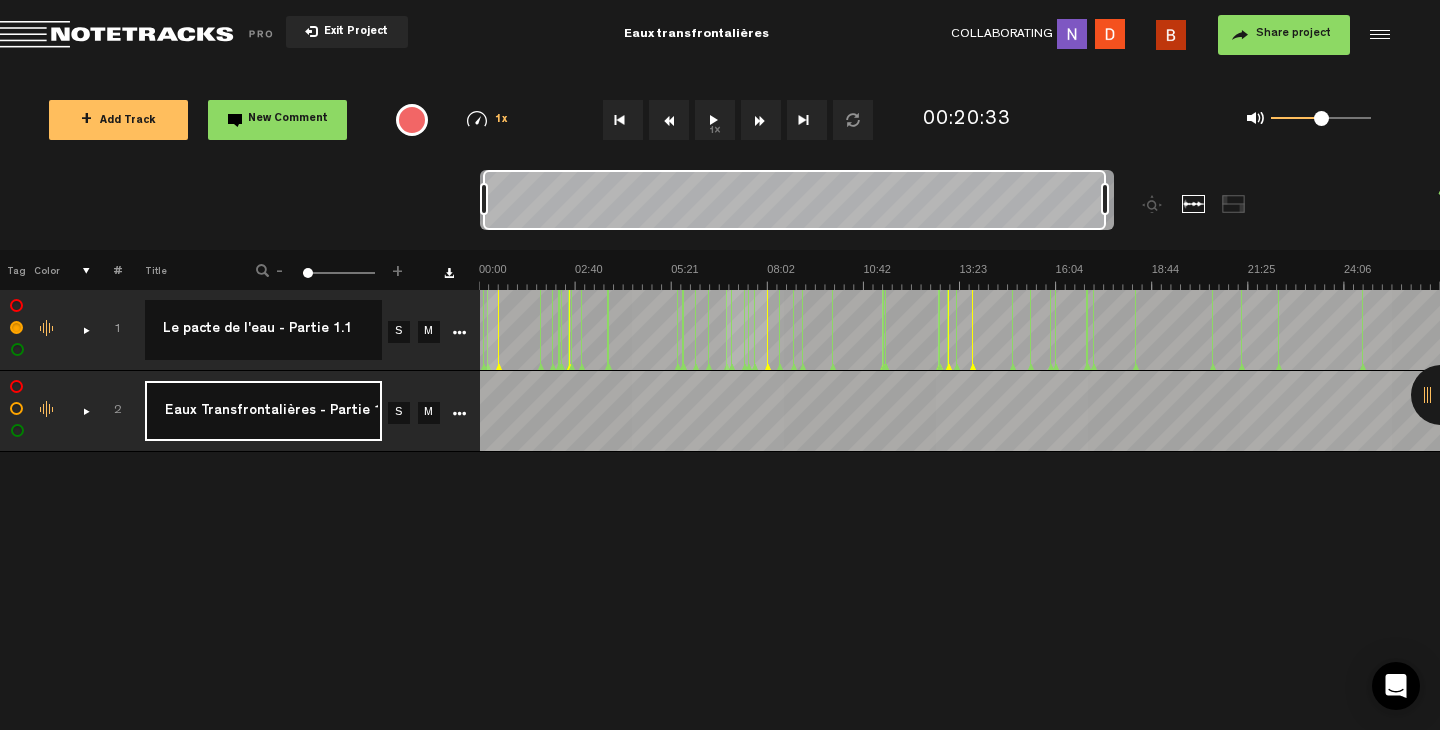 click on "Eaux Transfrontalières - Partie 1 draft 2" at bounding box center (263, 411) 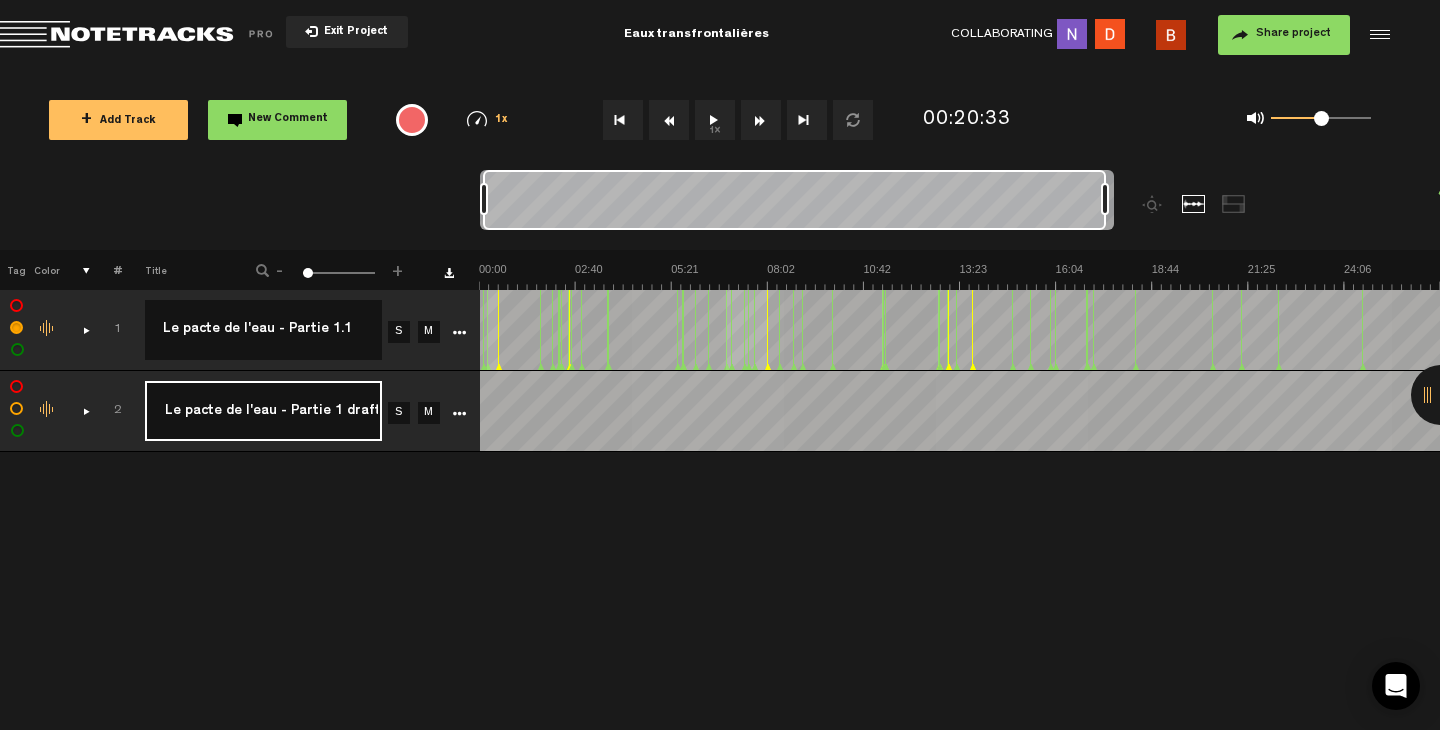 type on "Le pacte de l'eau - Partie 1 draft 2" 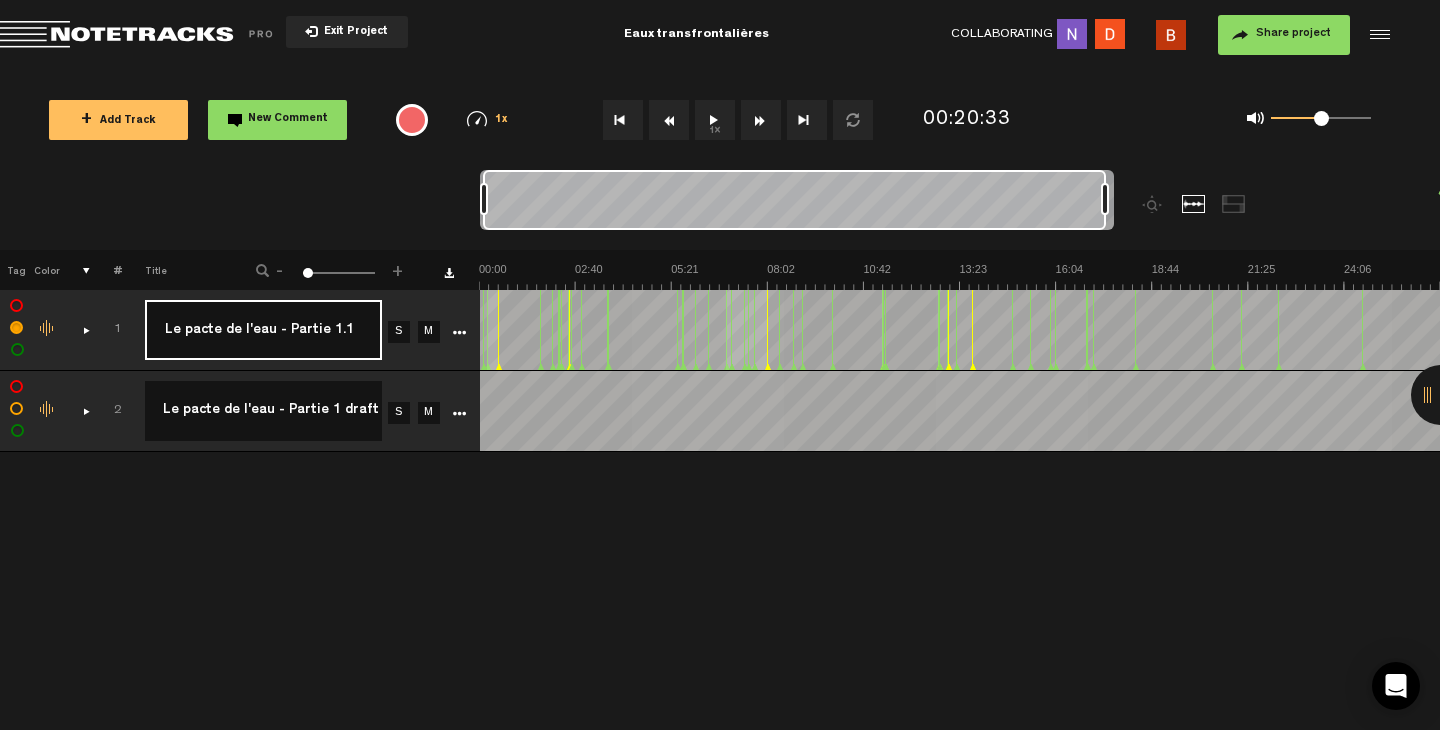 click on "Le pacte de l'eau - Partie 1.1" at bounding box center (263, 330) 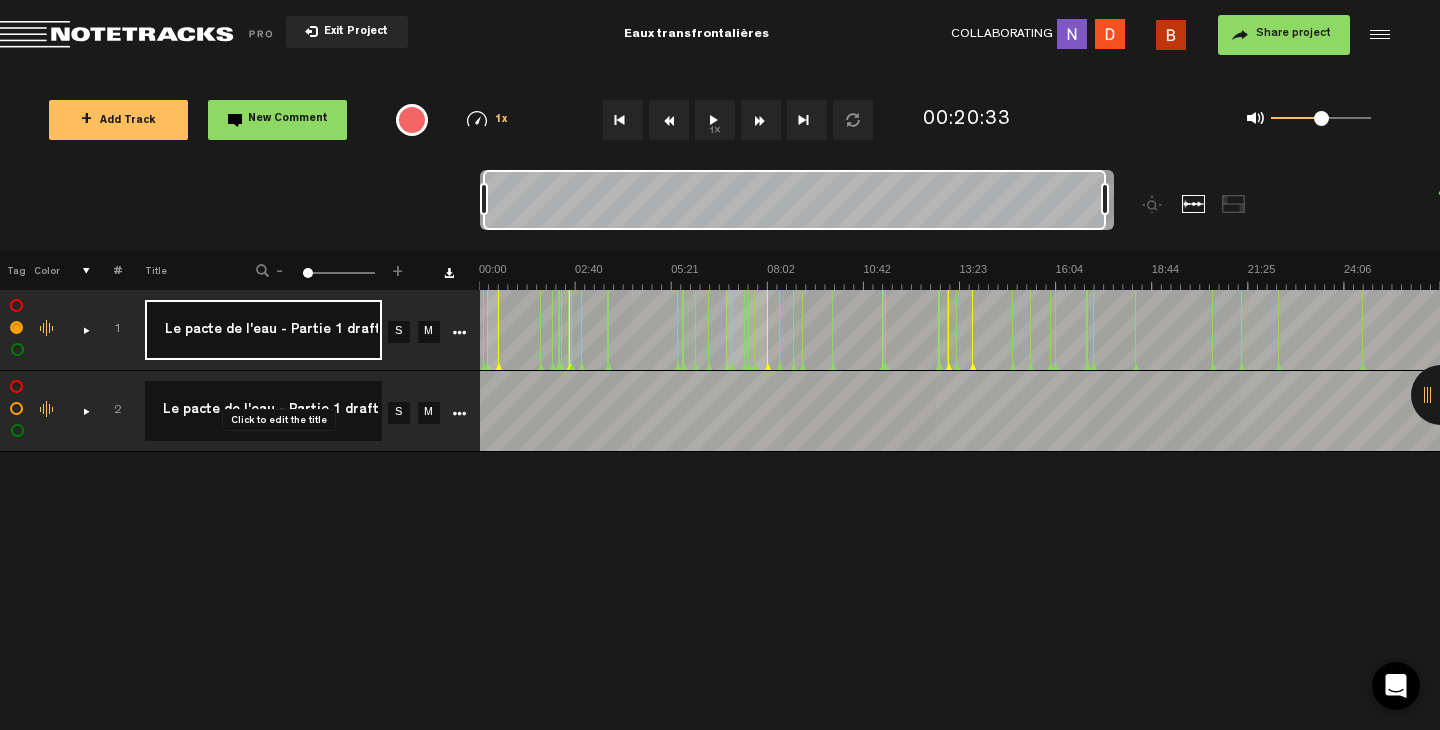 type on "Le pacte de l'eau - Partie 1 draft 1" 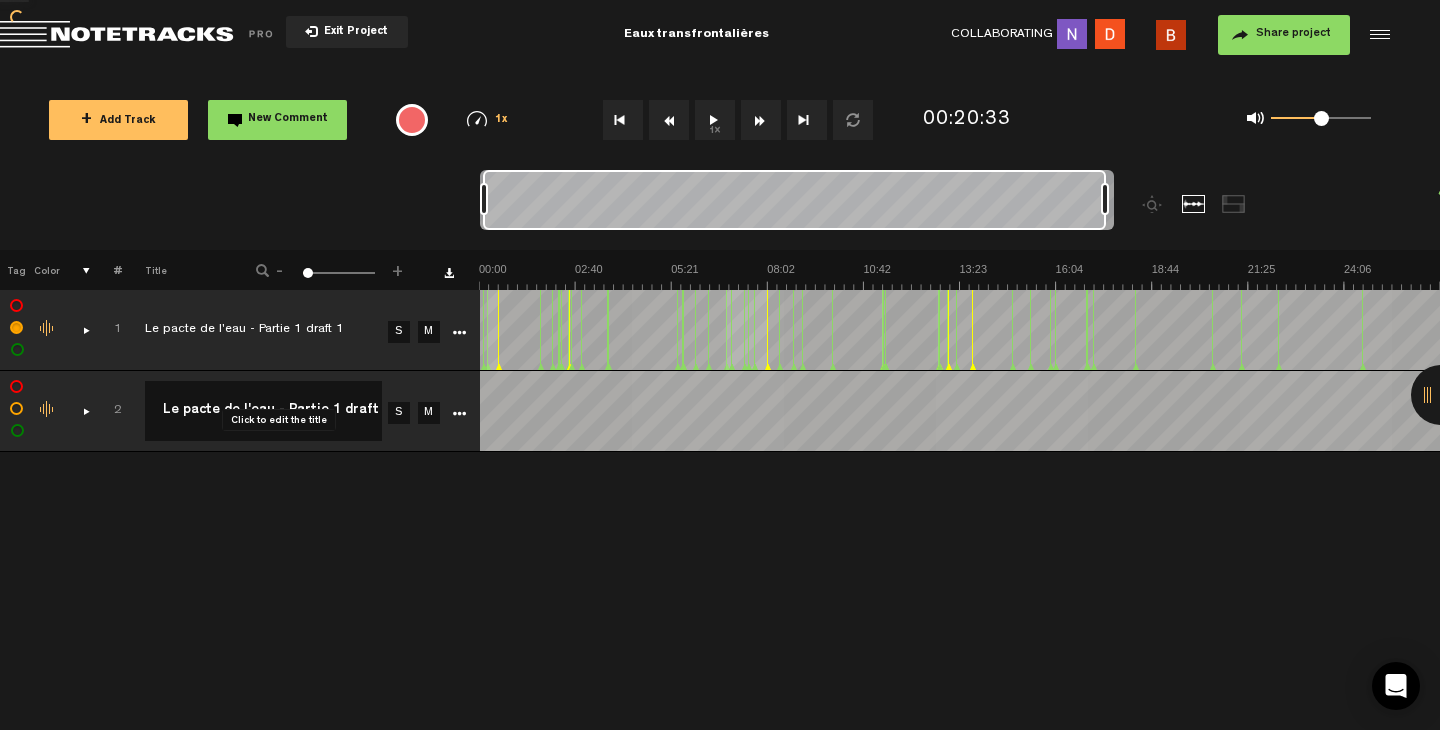 click on "+  New drawing Tag Color     # Title                -                 1   100   1                +                                                      1                                       Le pacte de l'eau - Partie 1 draft 1               S                M                                 Export to Headliner                 Update                 Download                 Download original                 Export Audacity labels                 Export Audition Markers                 Delete" at bounding box center (720, 490) 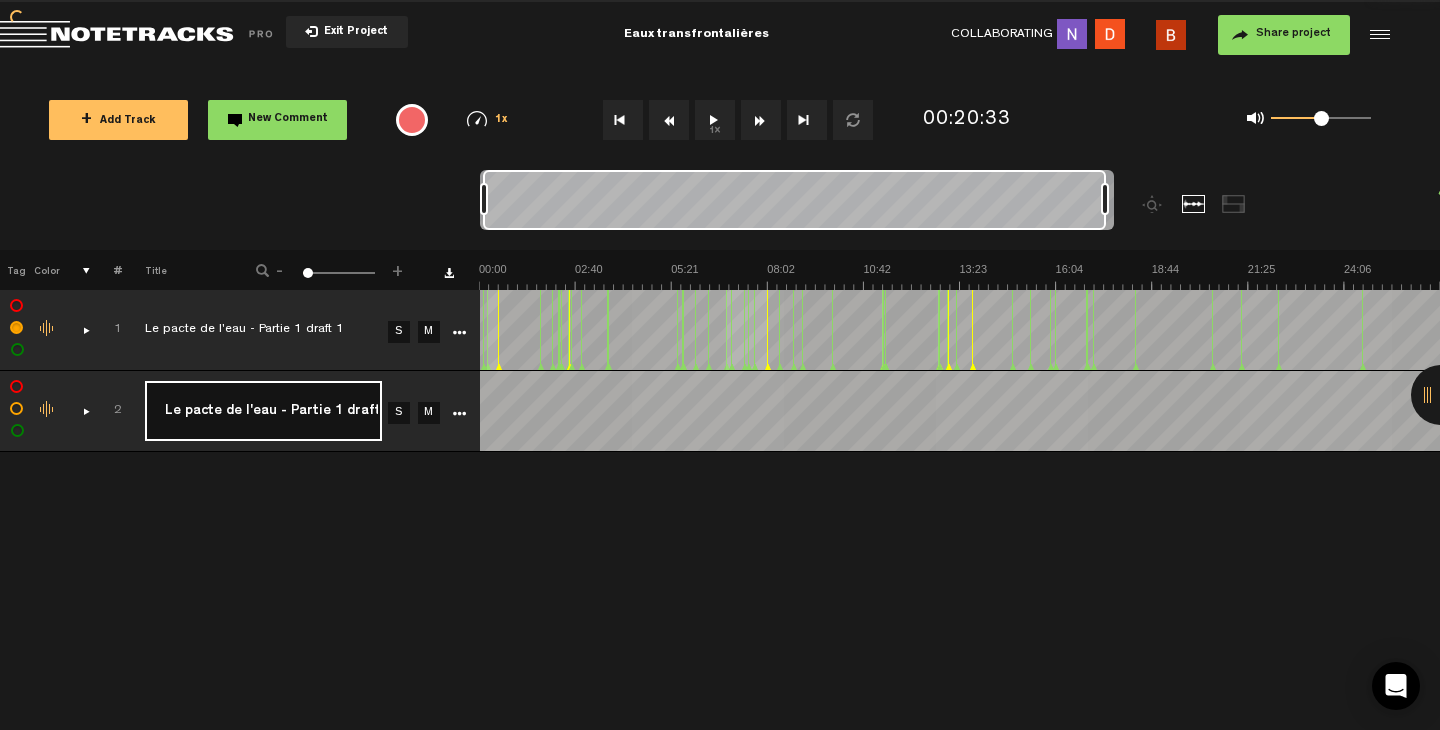click on "Le pacte de l'eau - Partie 1 draft 2" at bounding box center (263, 411) 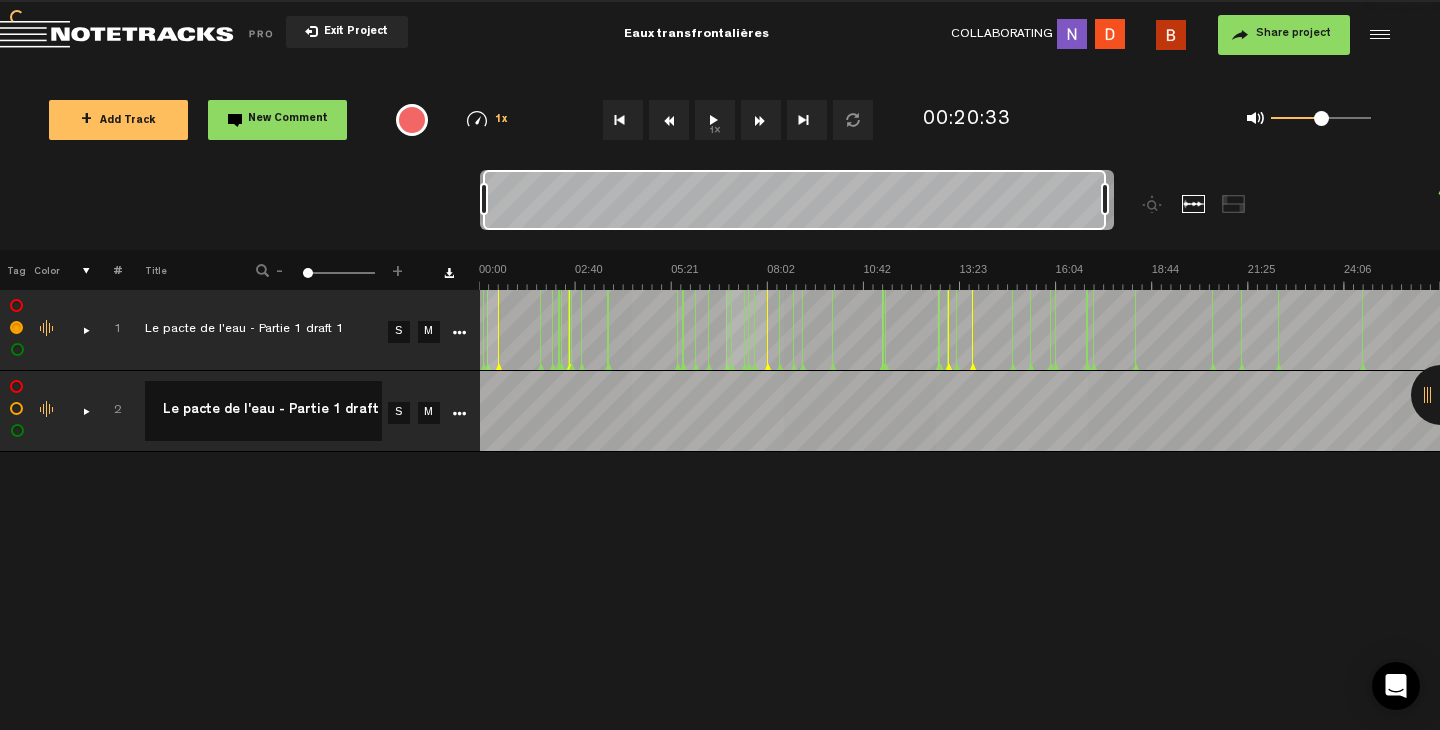 click on "+  New drawing Tag Color     # Title                -                 1   100   1                +                                                      1                                       Le pacte de l'eau - Partie 1 draft 1               S                M                                 Export to Headliner                 Update                 Download                 Download original                 Export Audacity labels                 Export Audition Markers                 Delete" at bounding box center [720, 490] 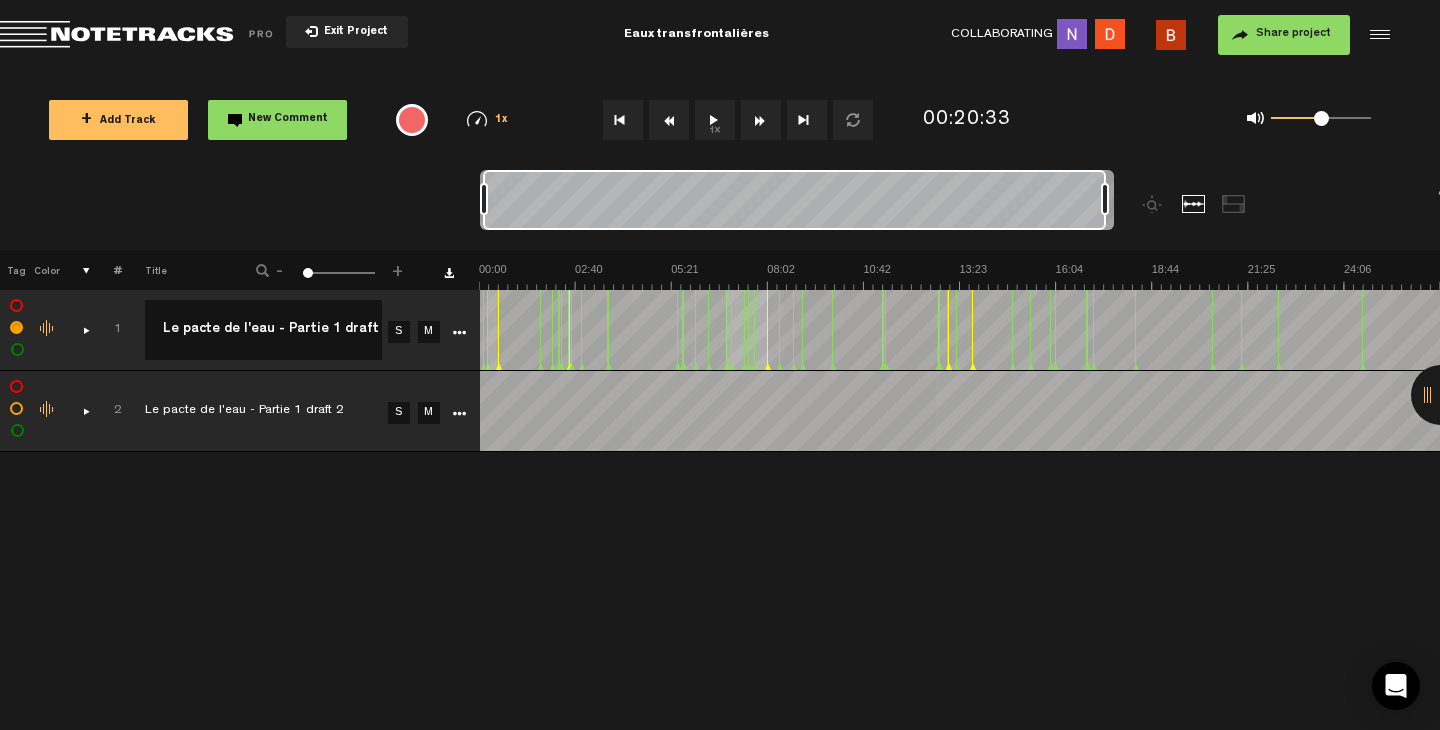 click on "+  New drawing Tag Color     # Title                -                 1   100   1                +                                                      1                                       Le pacte de l'eau - Partie 1 draft 1    Le pacte de l'eau - Partie 1 draft 1            S                M                                 Export to Headliner                 Update                 Download                 Download original                 Export Audacity labels                 Export Audition Markers                 Delete" at bounding box center [720, 490] 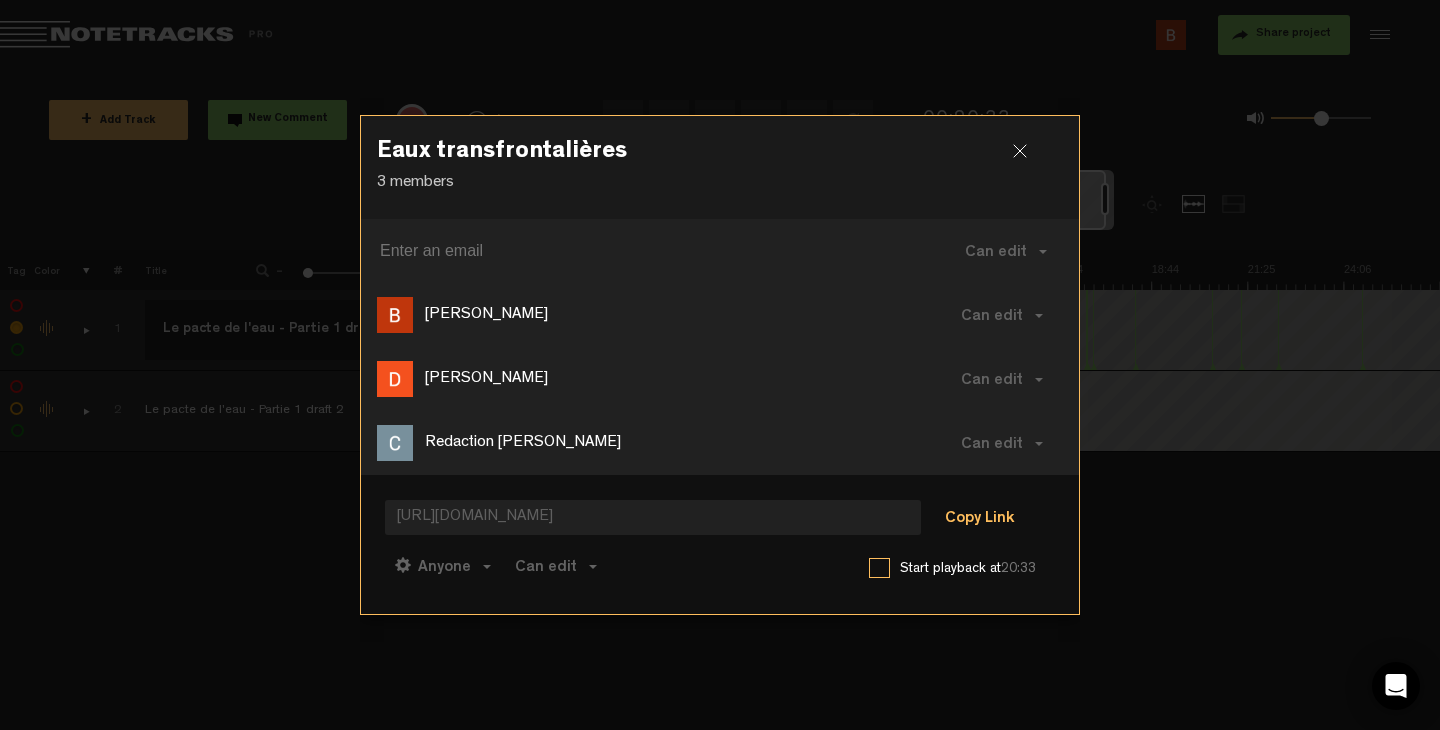 click on "Copy Link" at bounding box center [979, 519] 